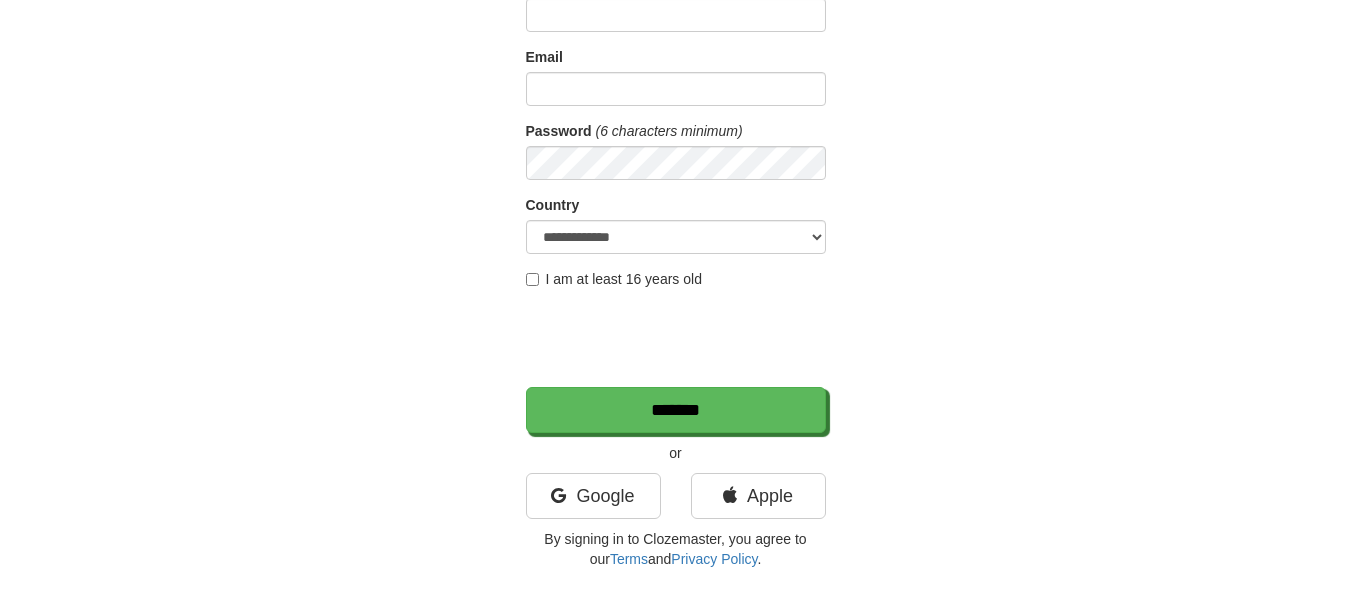 scroll, scrollTop: 261, scrollLeft: 0, axis: vertical 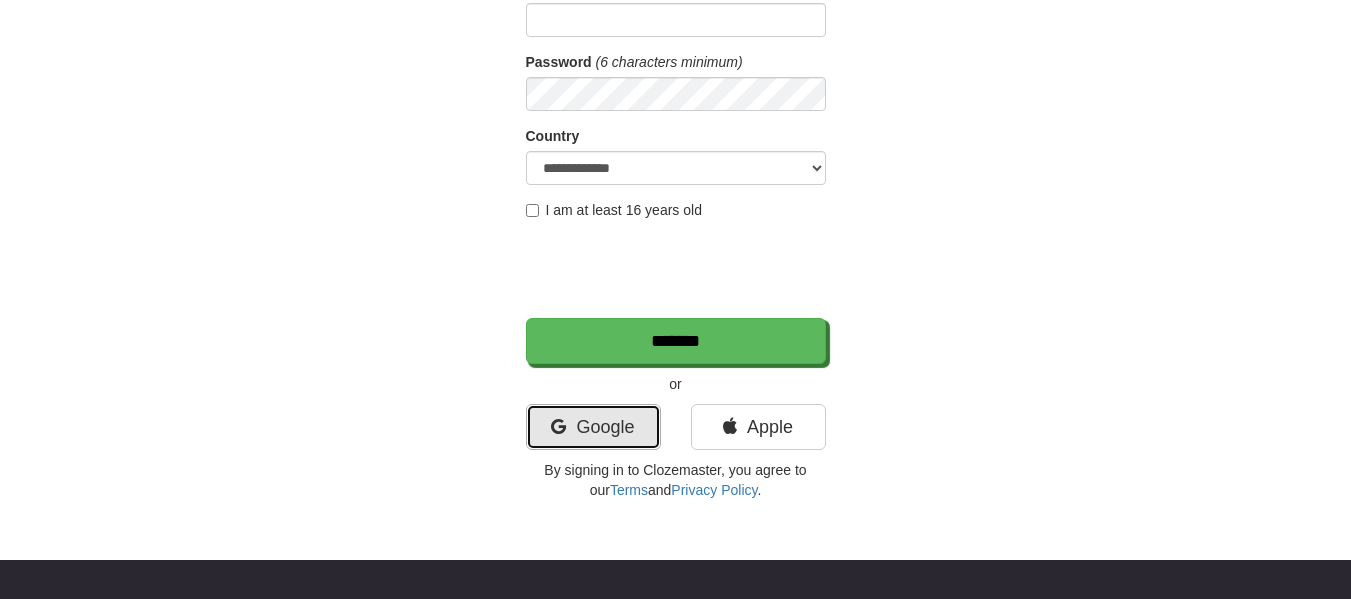 click at bounding box center [558, 427] 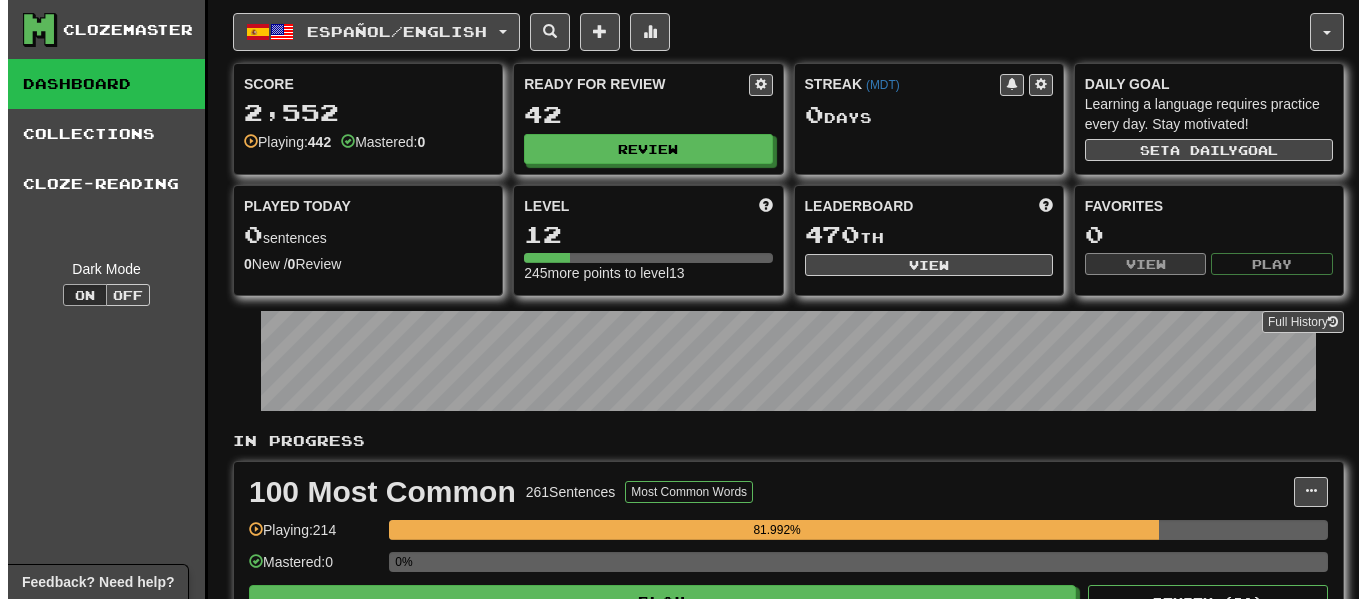 scroll, scrollTop: 0, scrollLeft: 0, axis: both 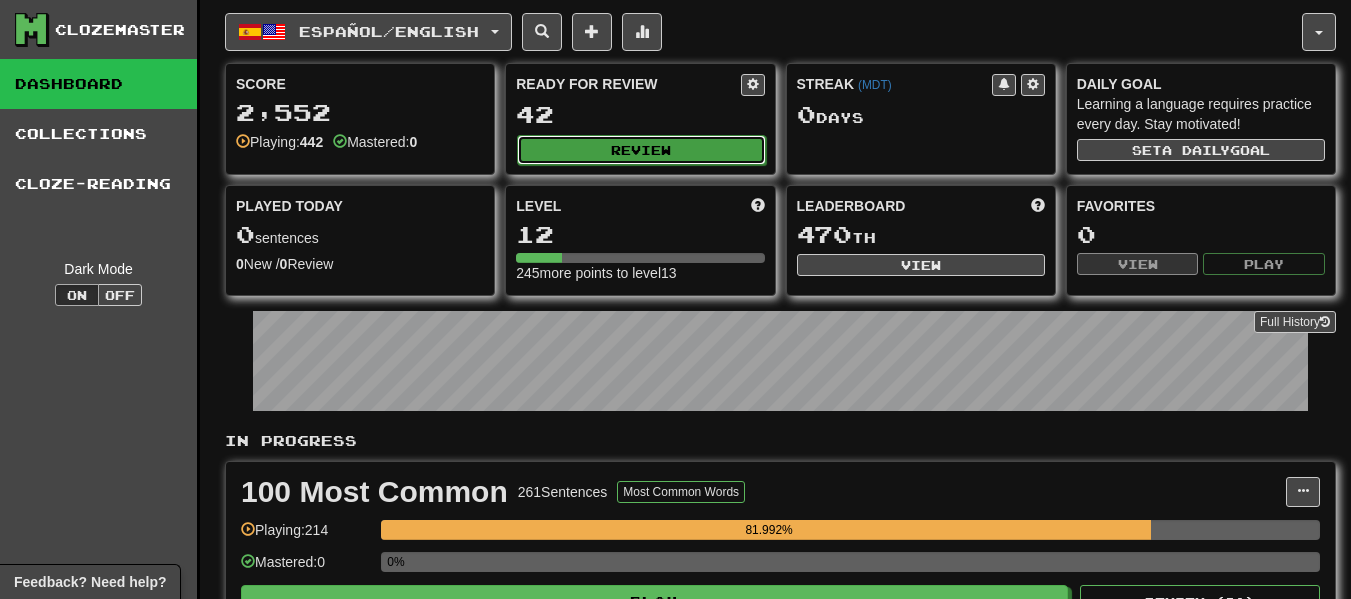 click on "Review" at bounding box center (641, 150) 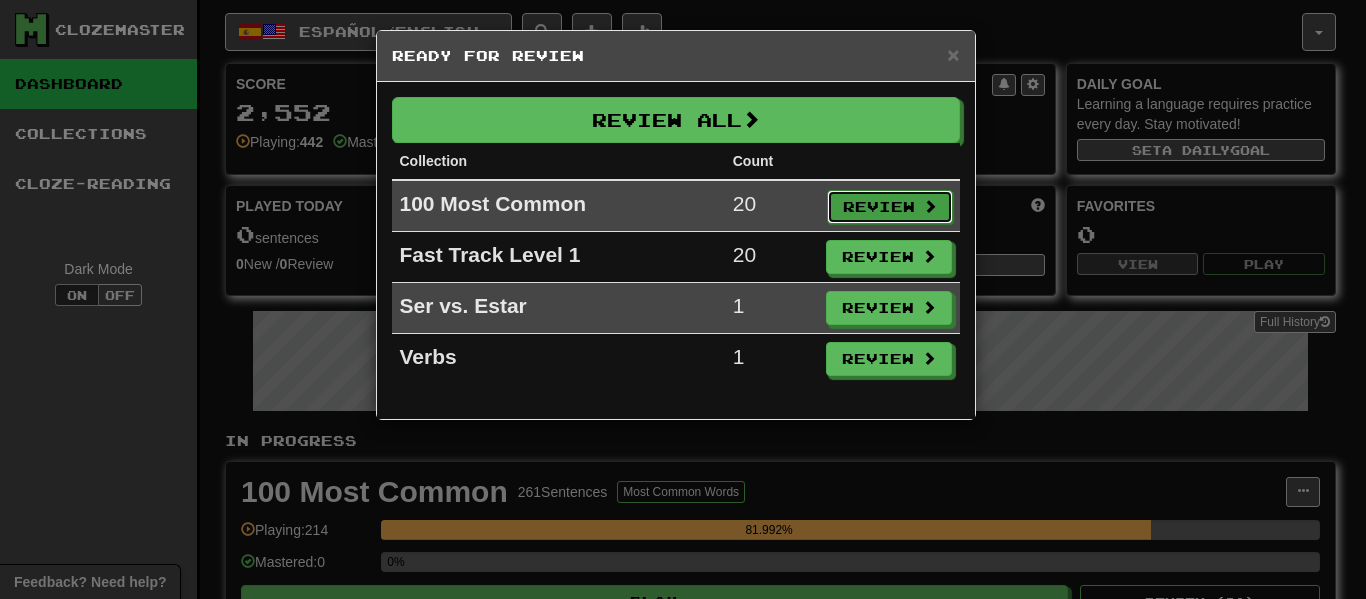 click on "Review" at bounding box center (890, 207) 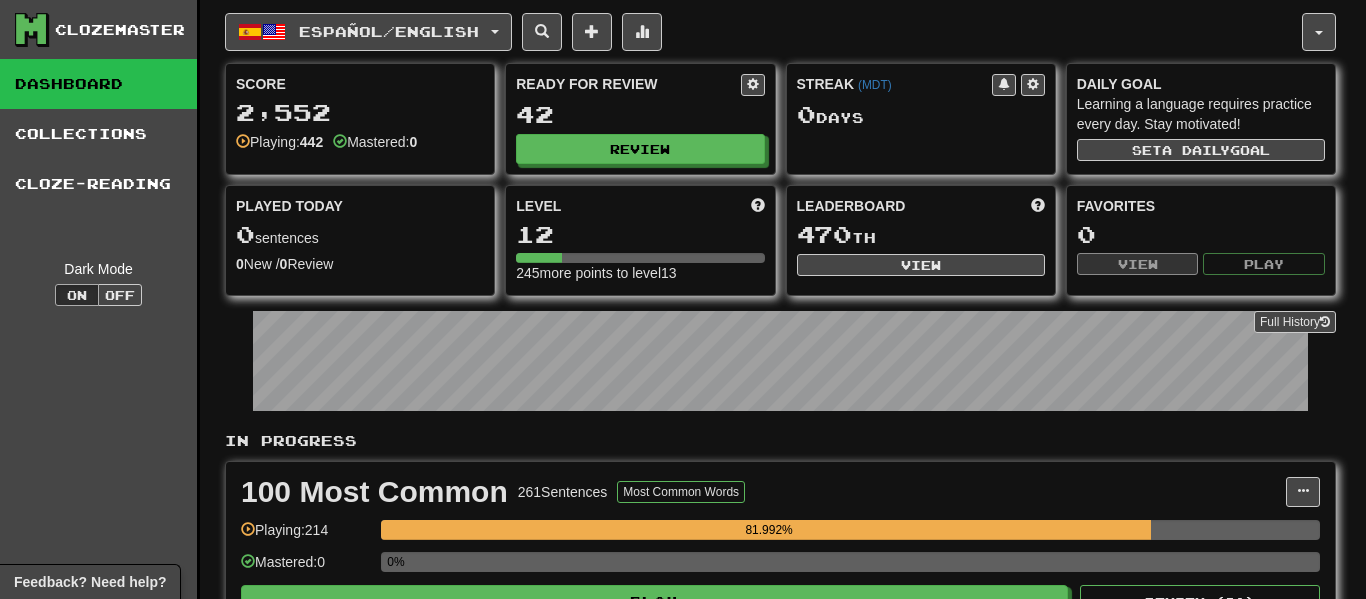 select on "**" 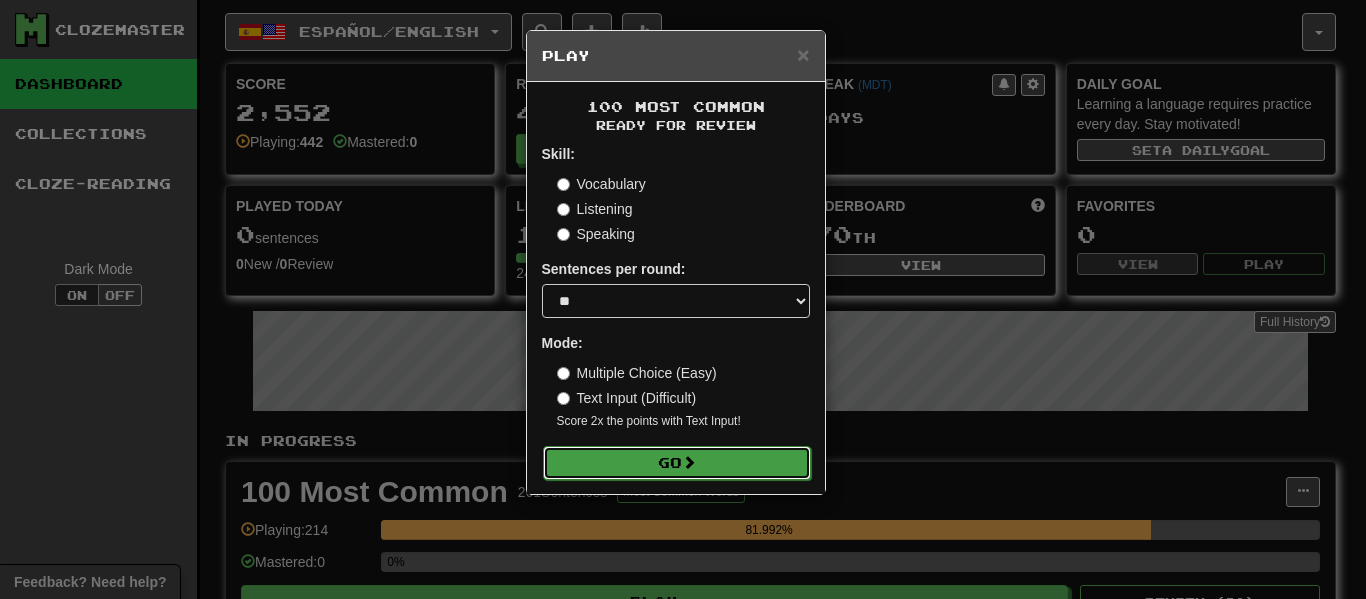click on "Go" at bounding box center (677, 463) 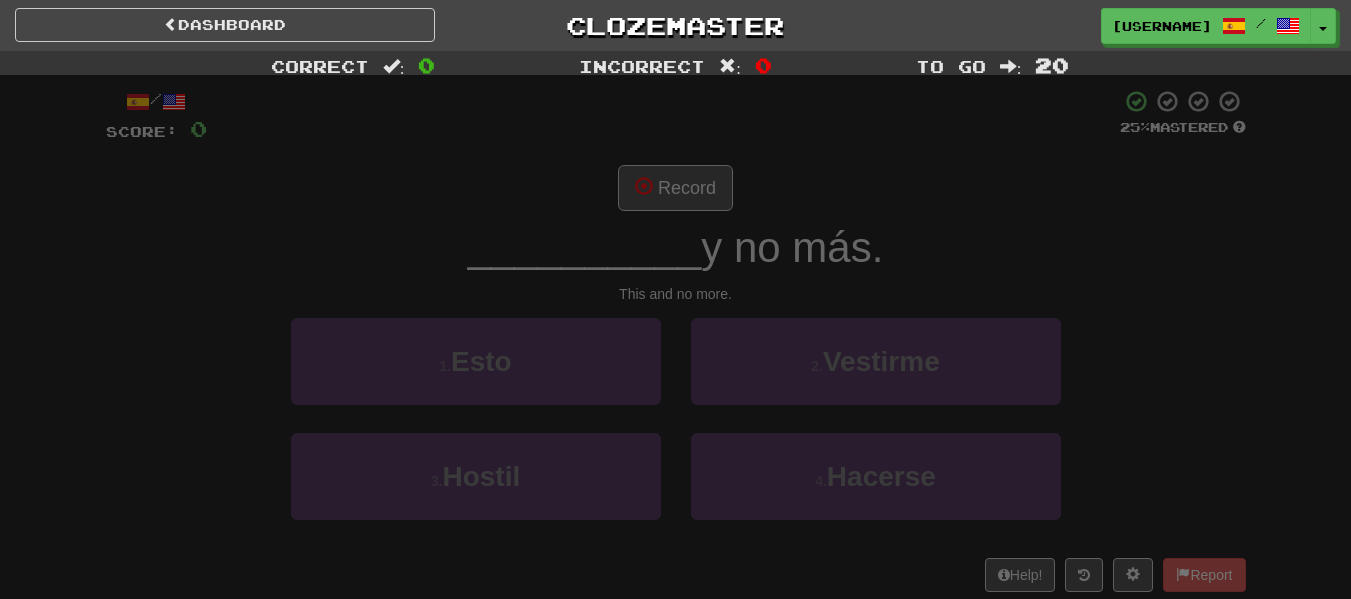 scroll, scrollTop: 0, scrollLeft: 0, axis: both 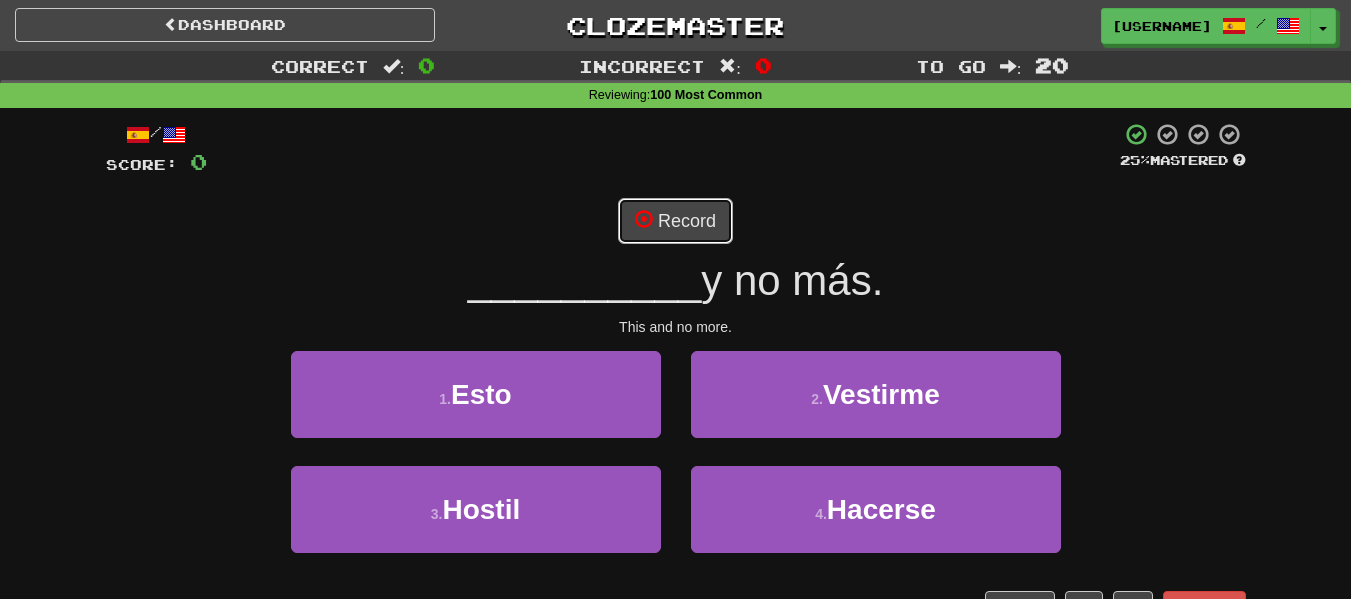 click on "Record" at bounding box center [675, 221] 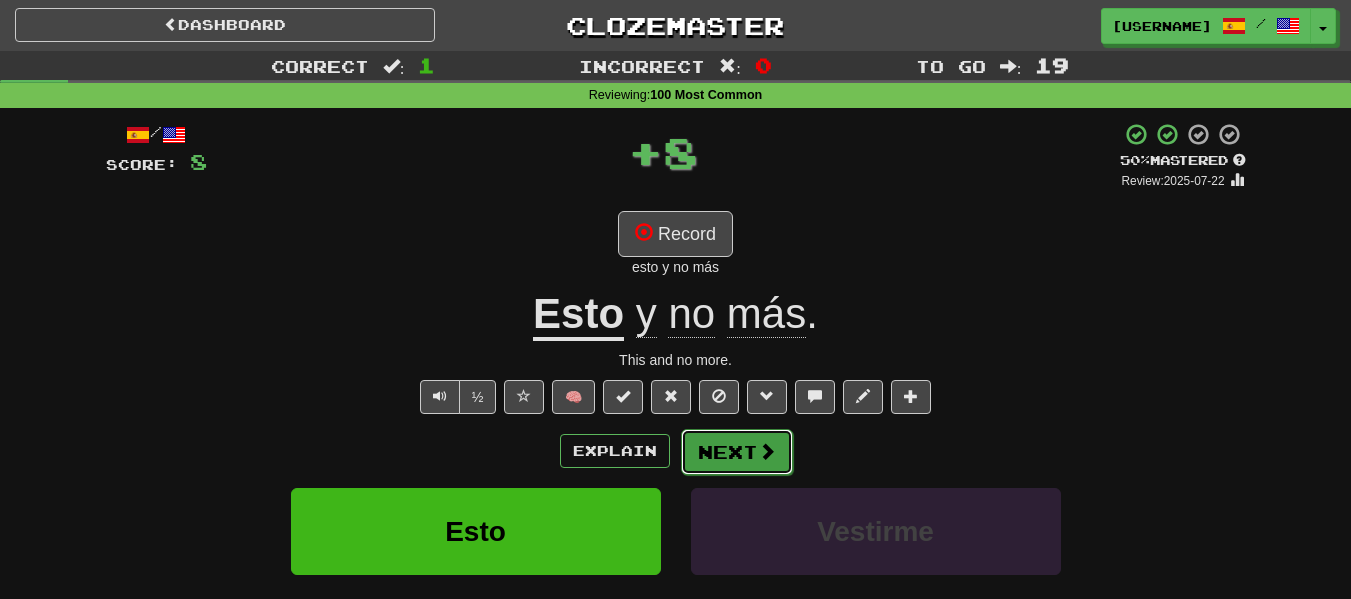 click on "Next" at bounding box center [737, 452] 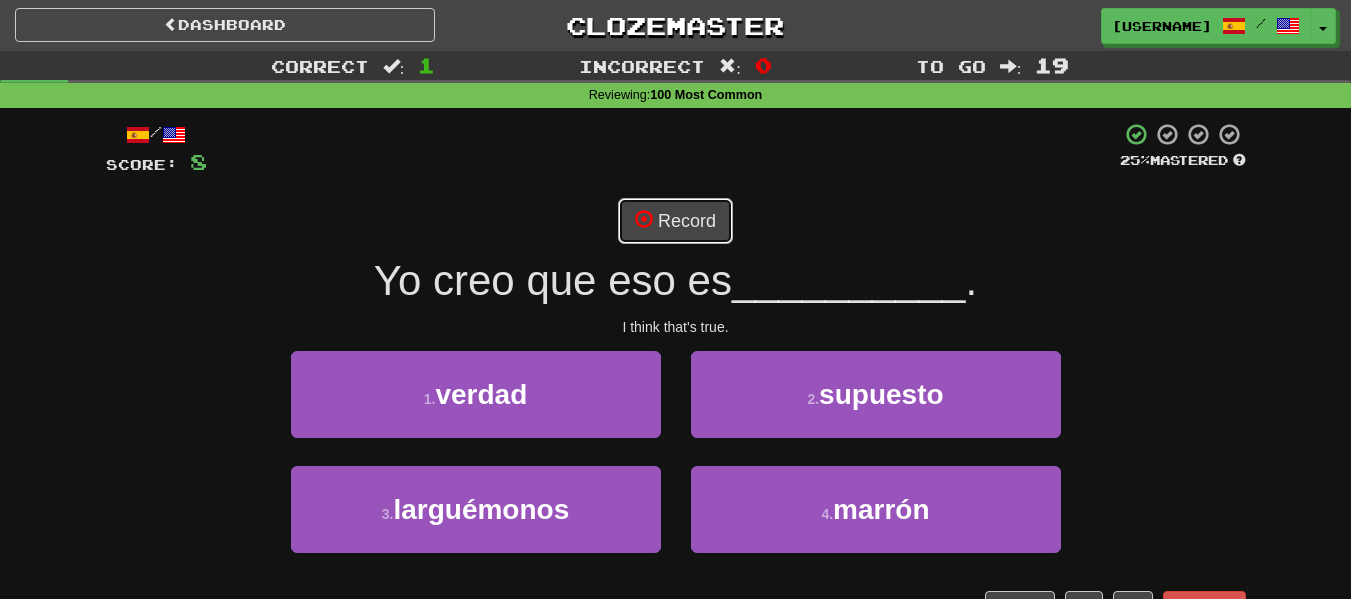 click on "Record" at bounding box center [675, 221] 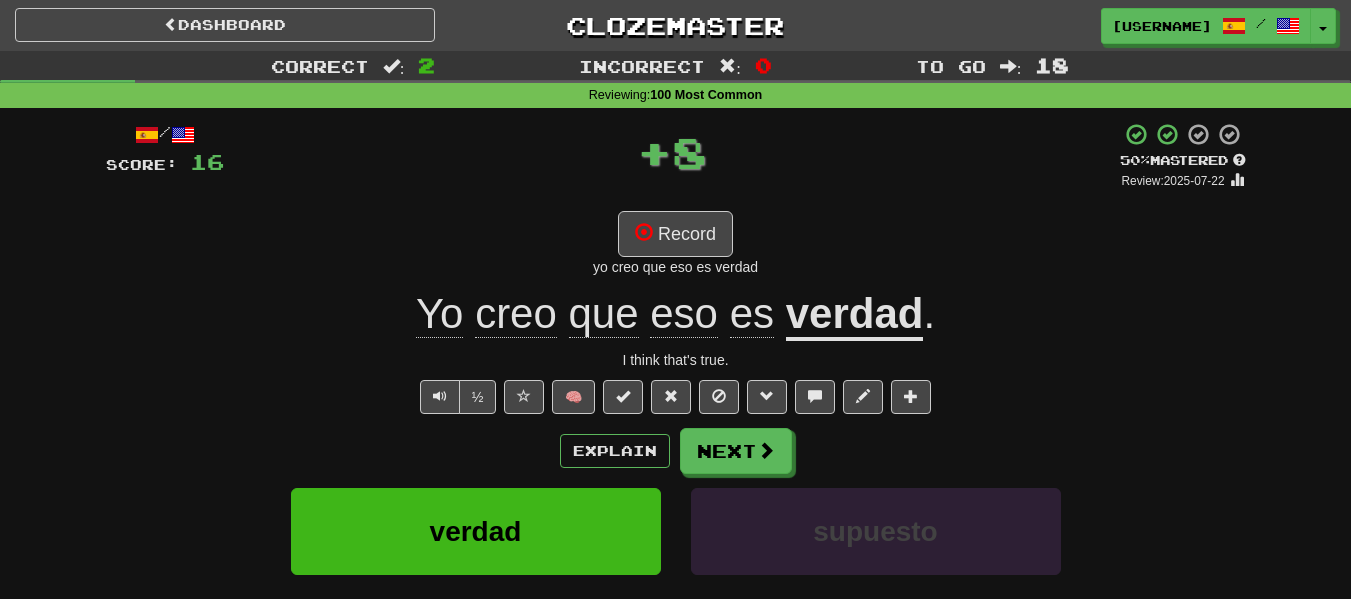 click on "creo" 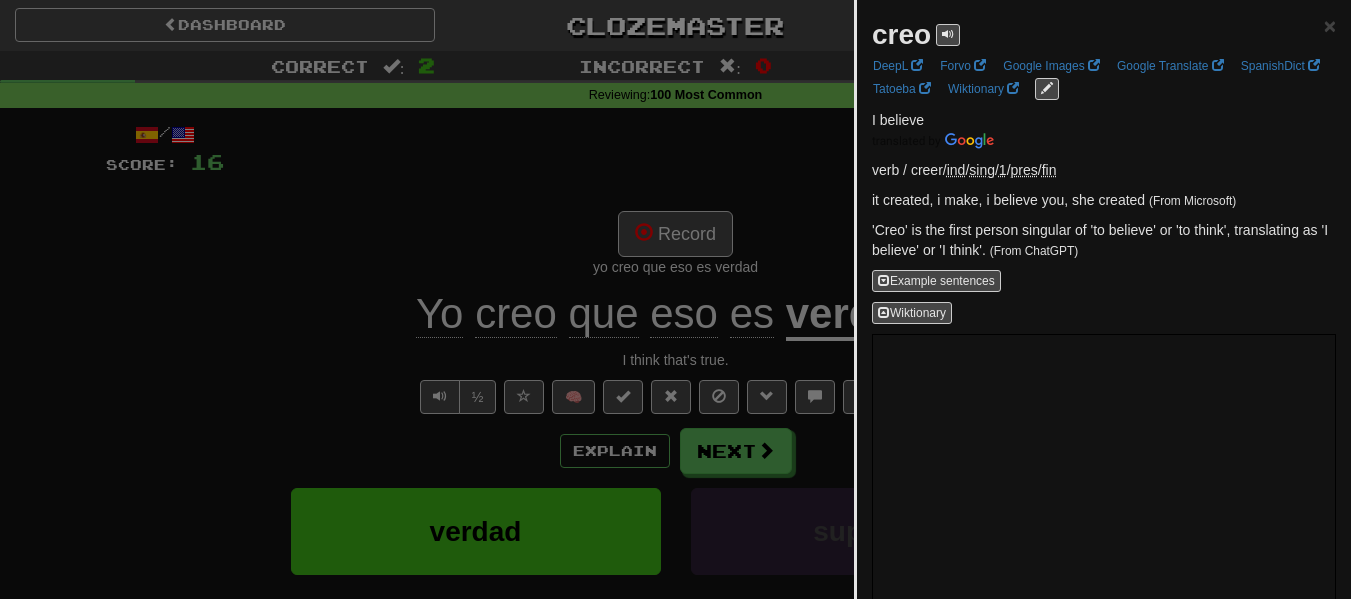 click at bounding box center (675, 299) 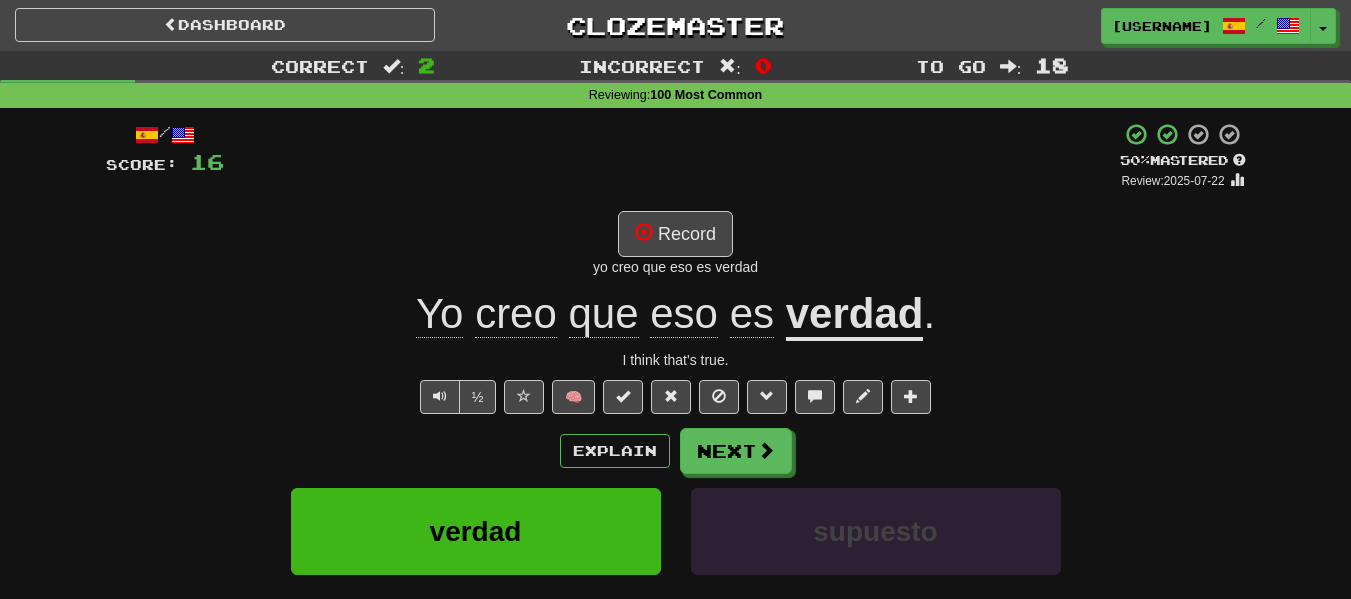 click on "que" 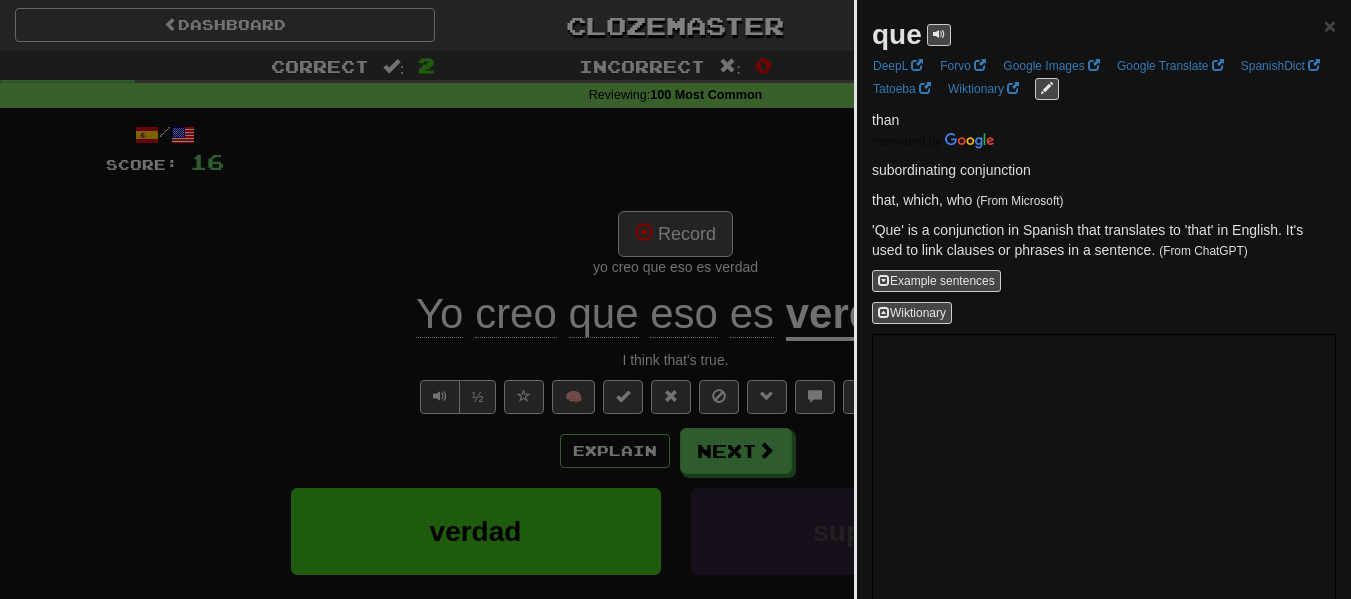 click at bounding box center [675, 299] 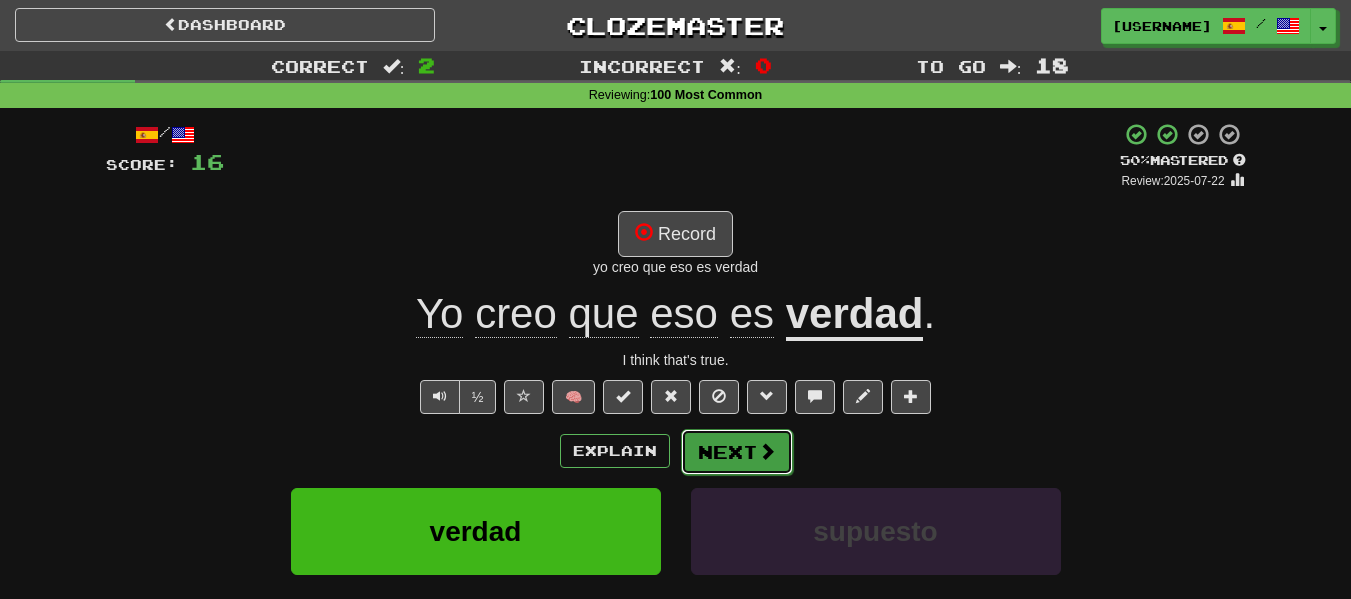click on "Next" at bounding box center [737, 452] 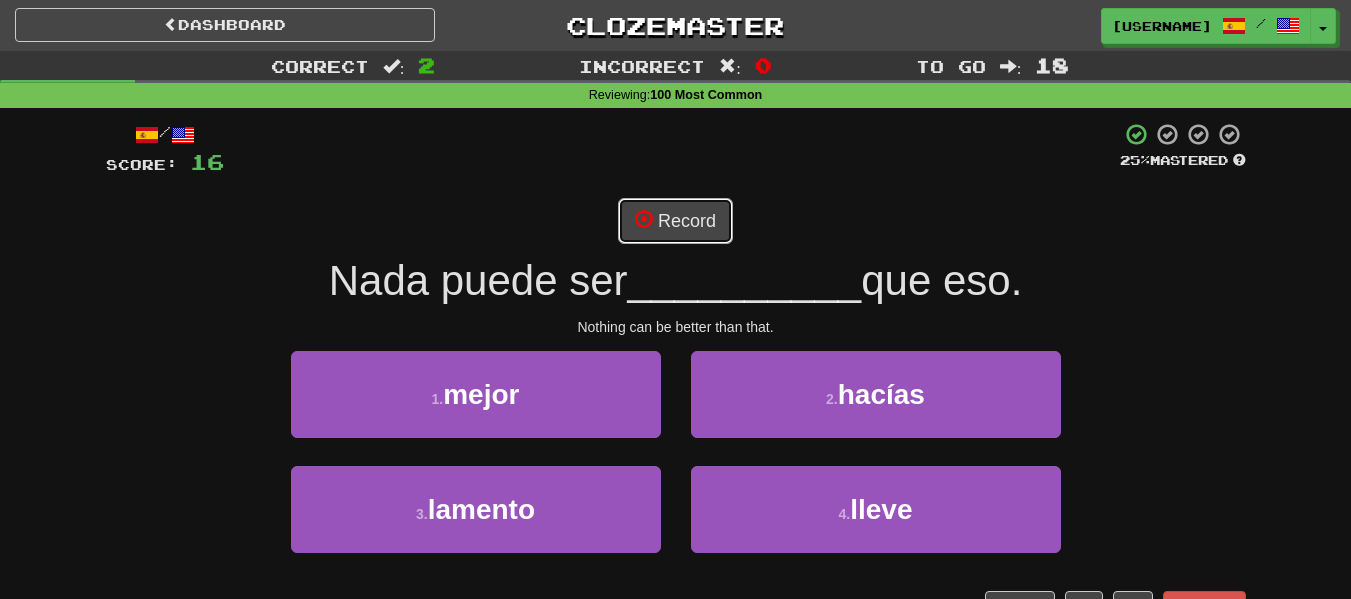 click on "Record" at bounding box center (675, 221) 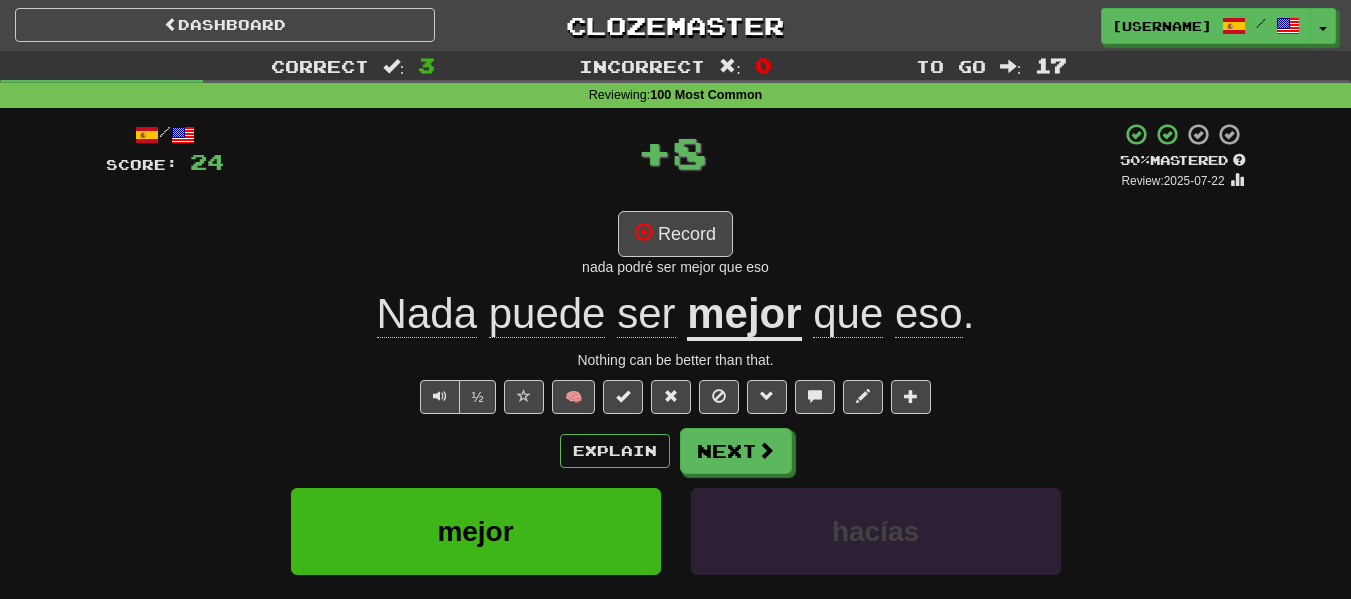 click on "puede" 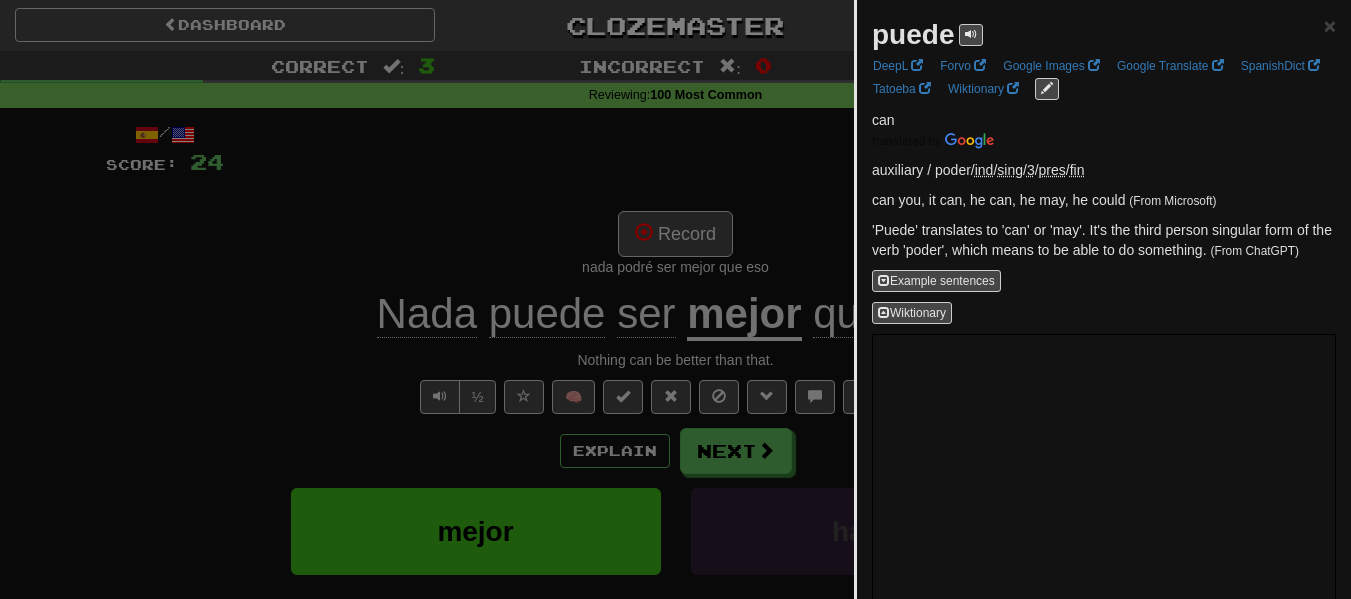 click at bounding box center [675, 299] 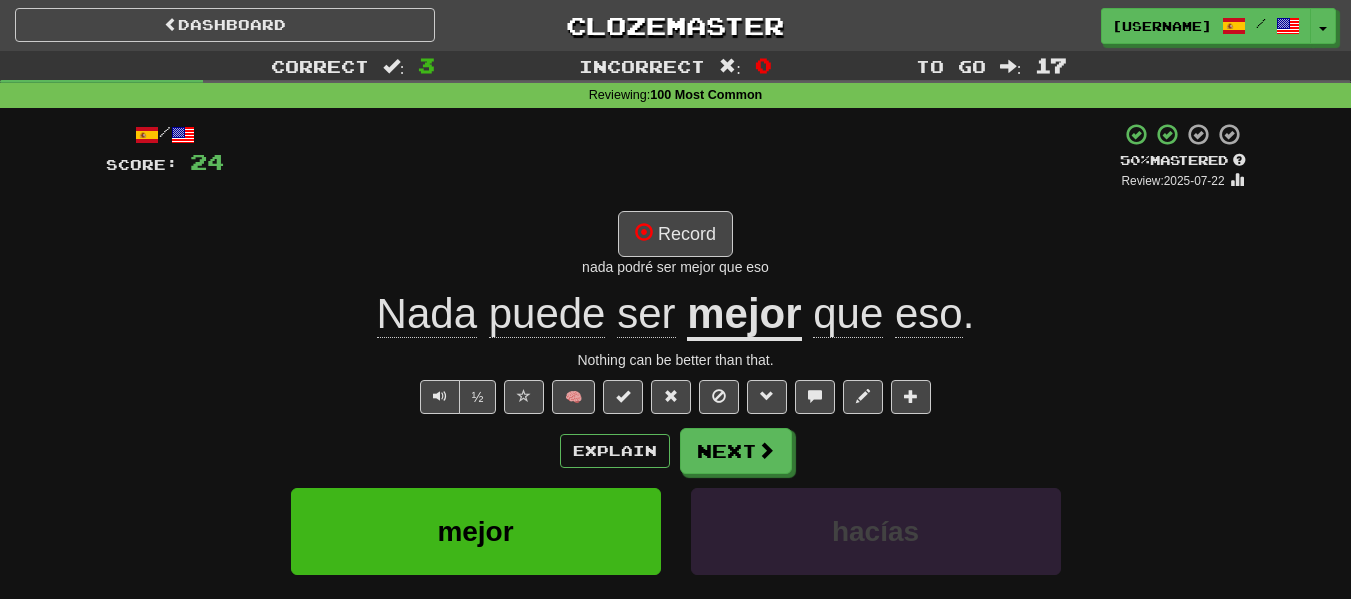 click on "ser" 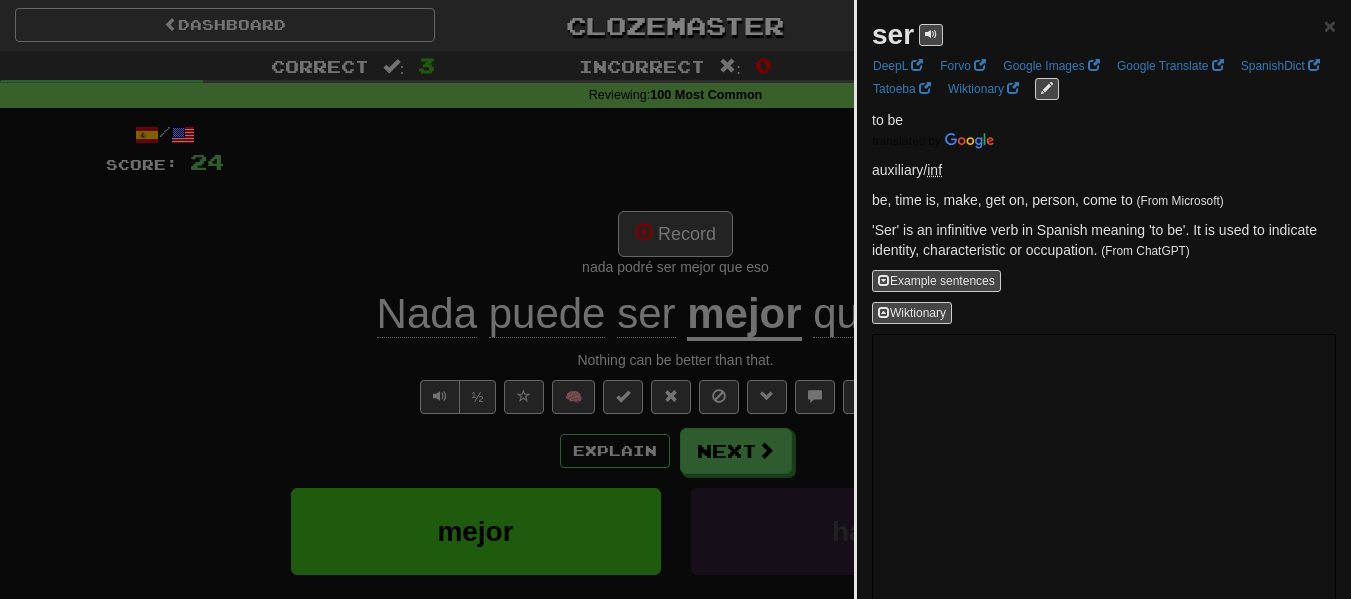 click at bounding box center [675, 299] 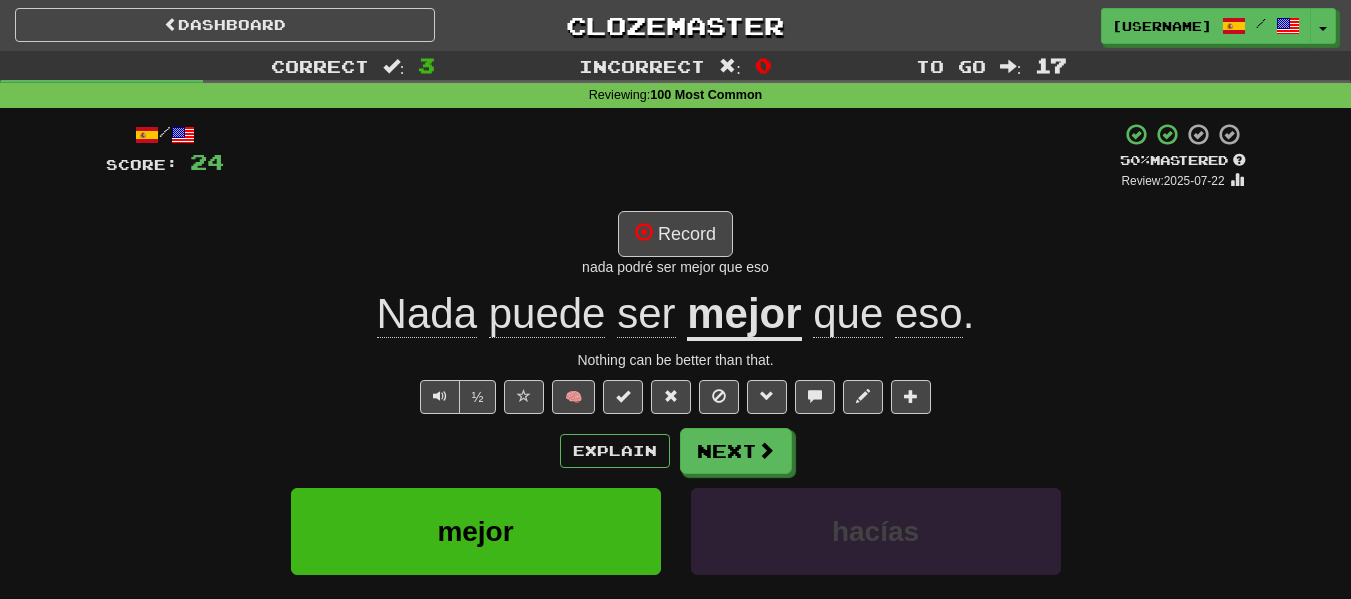 click on "puede" 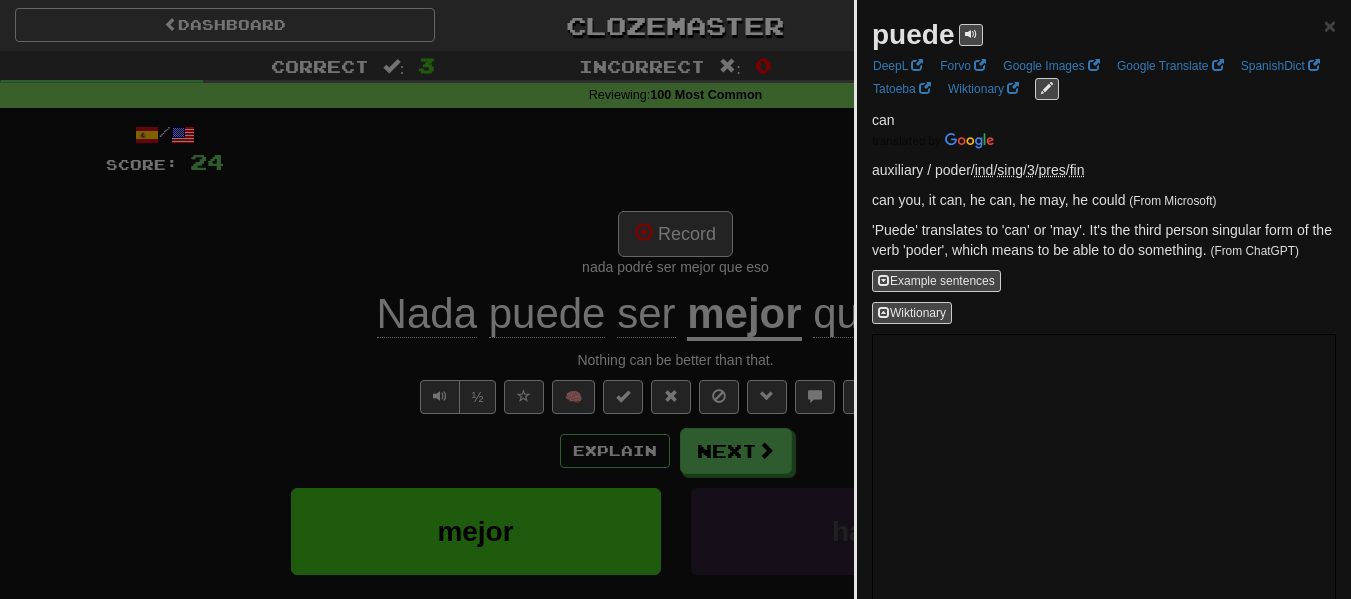 click at bounding box center (675, 299) 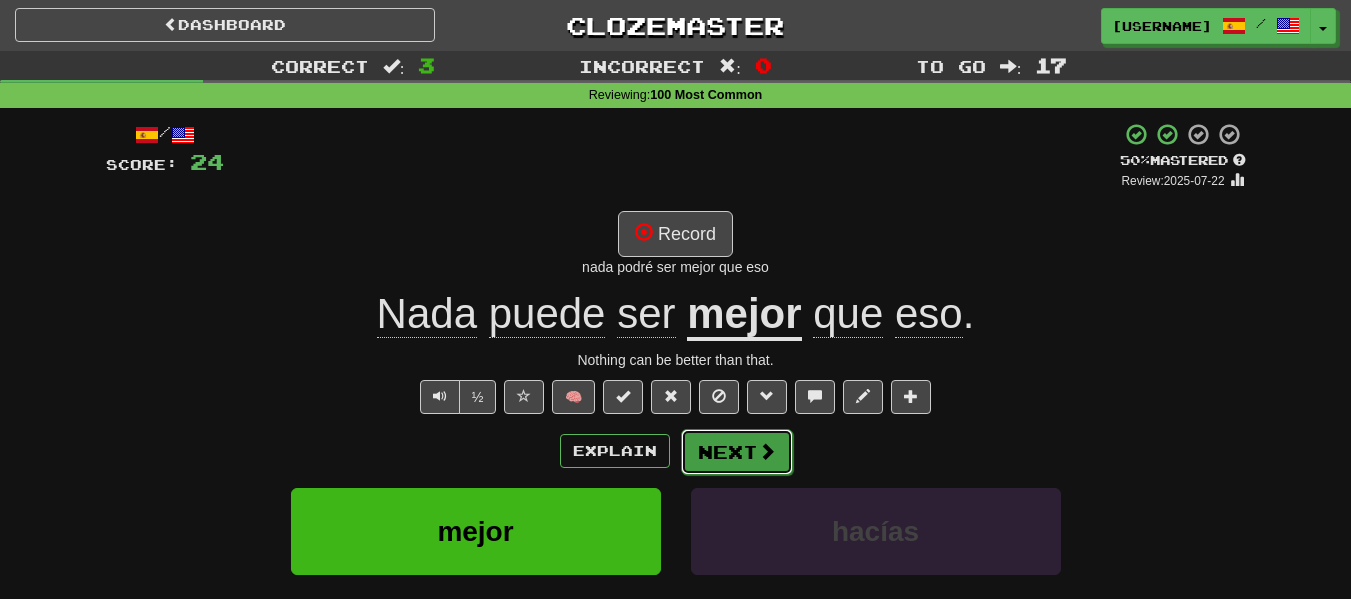 click on "Next" at bounding box center [737, 452] 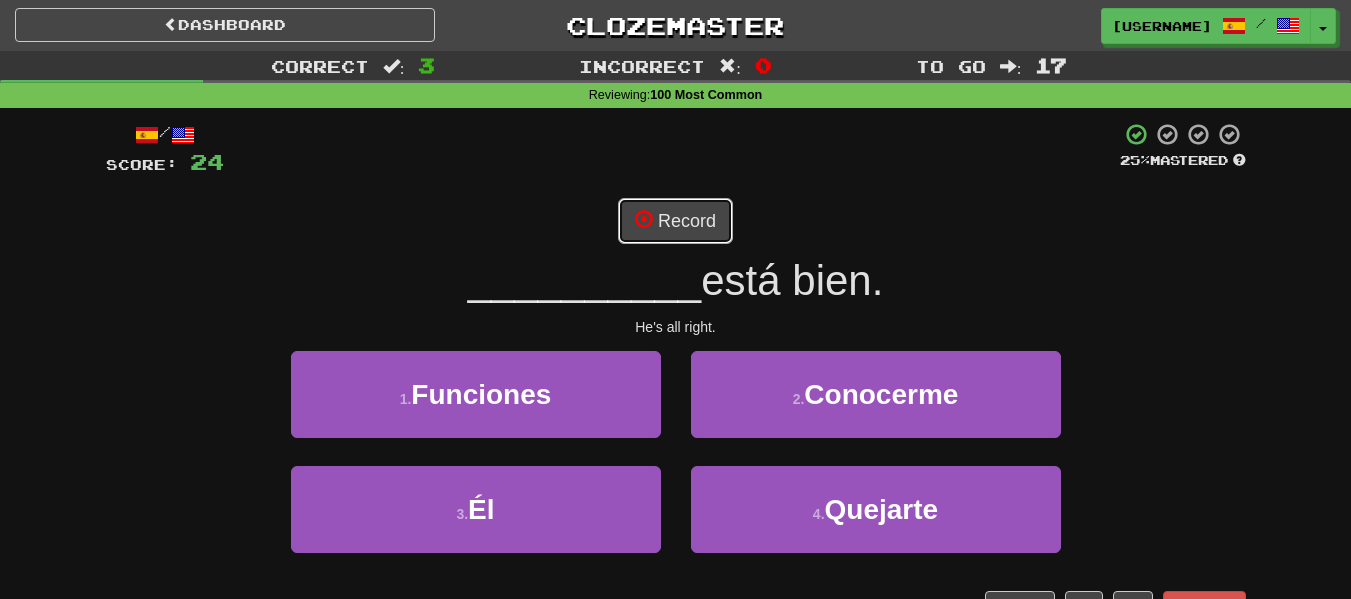click on "Record" at bounding box center [675, 221] 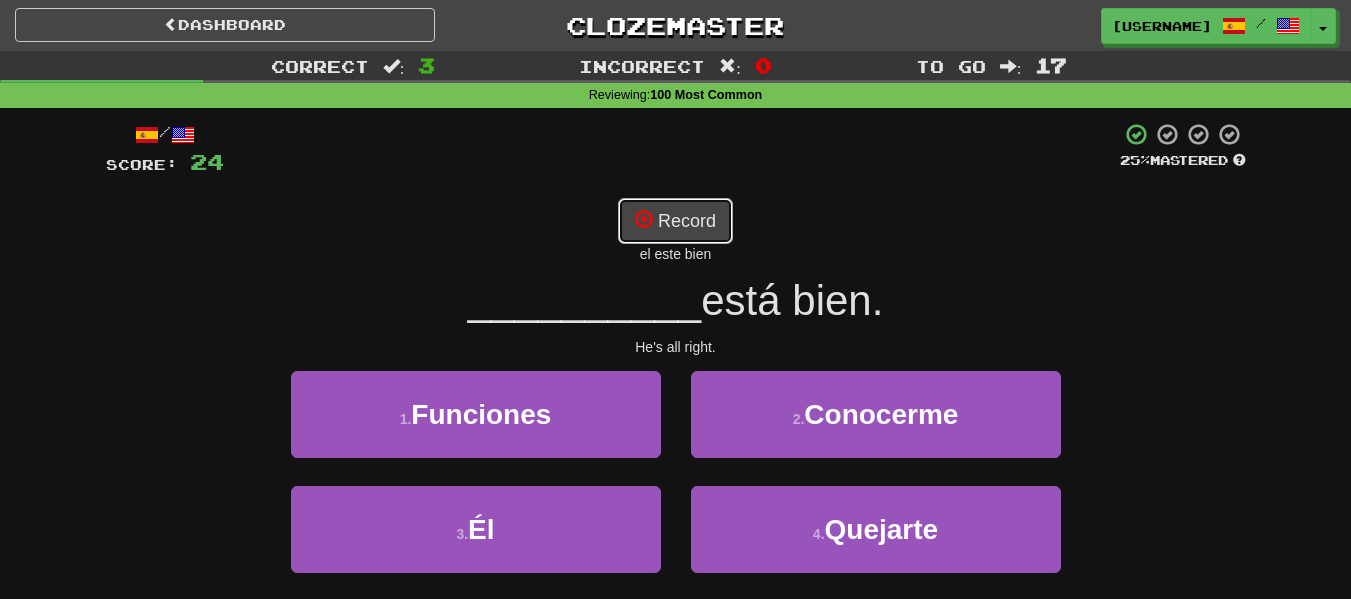 click on "Record" at bounding box center [675, 221] 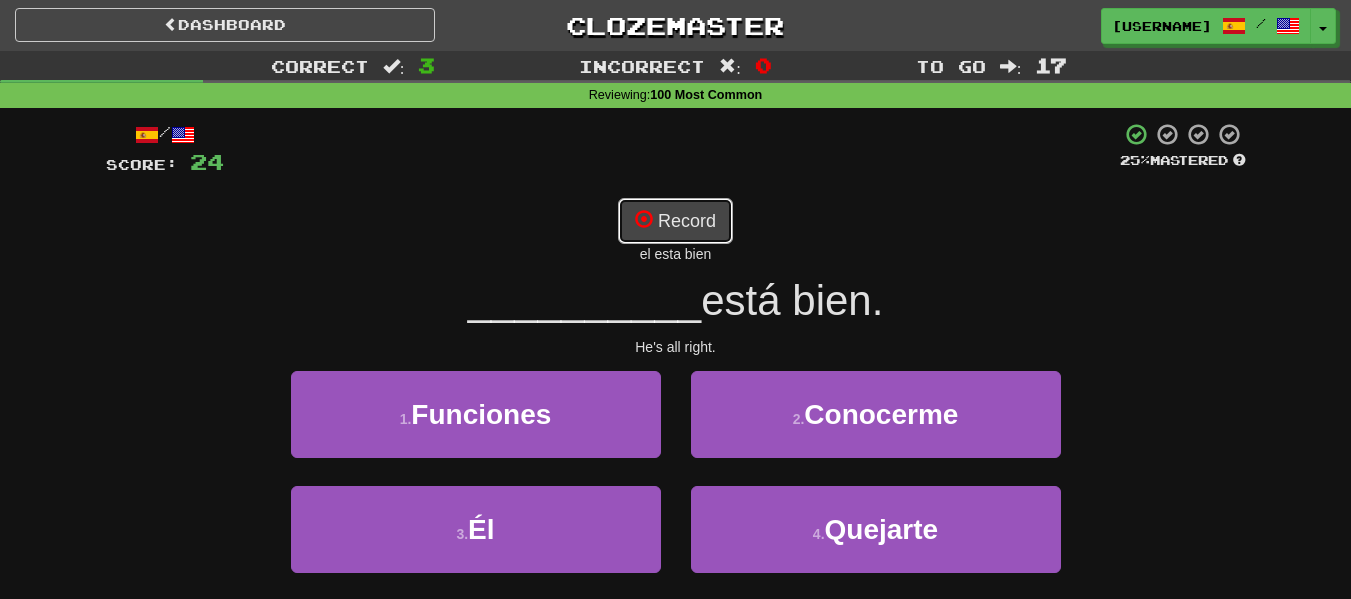 click on "Record" at bounding box center [675, 221] 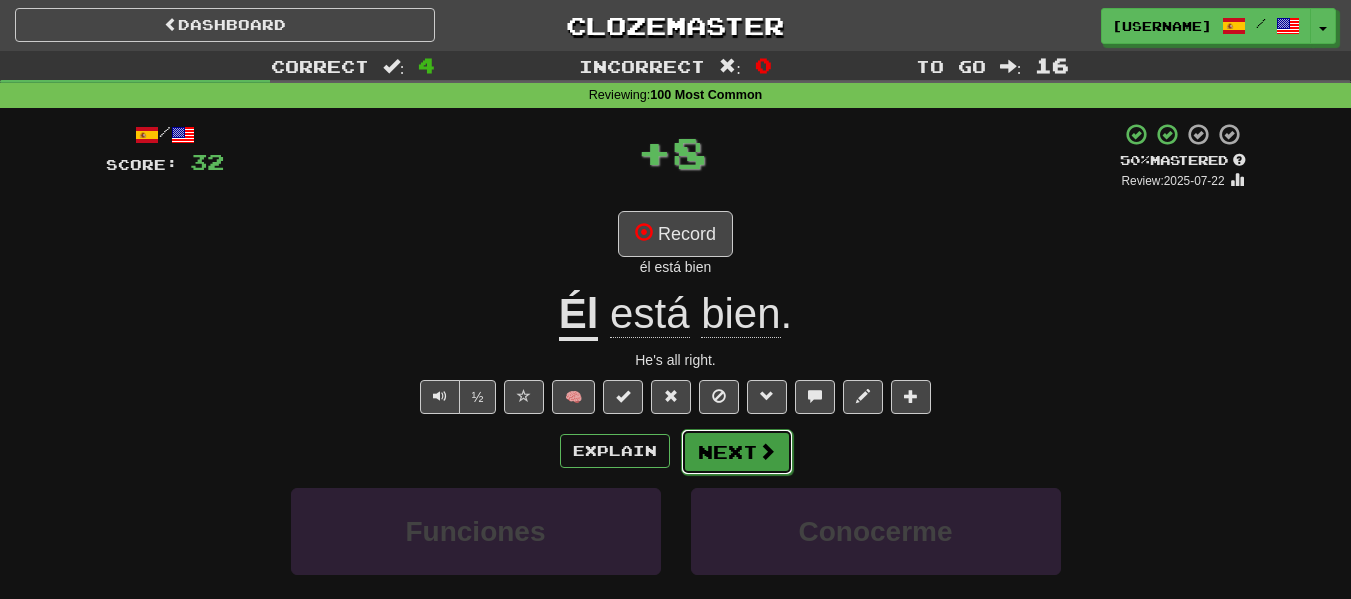 click on "Next" at bounding box center (737, 452) 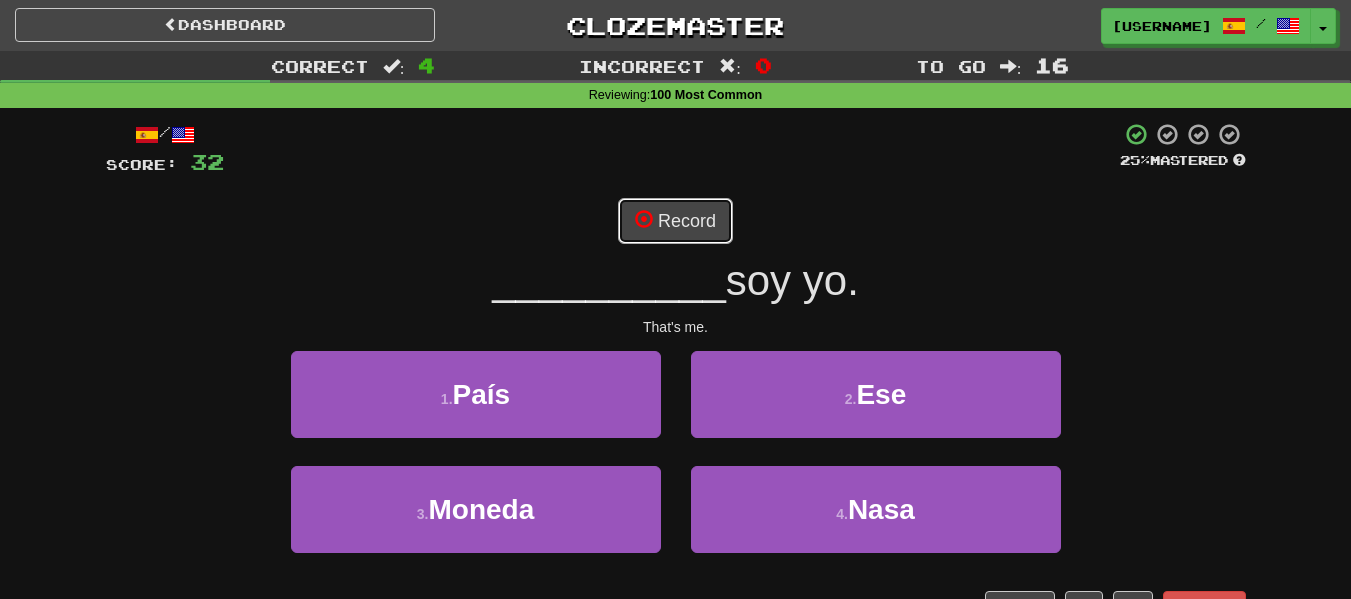 click on "Record" at bounding box center [675, 221] 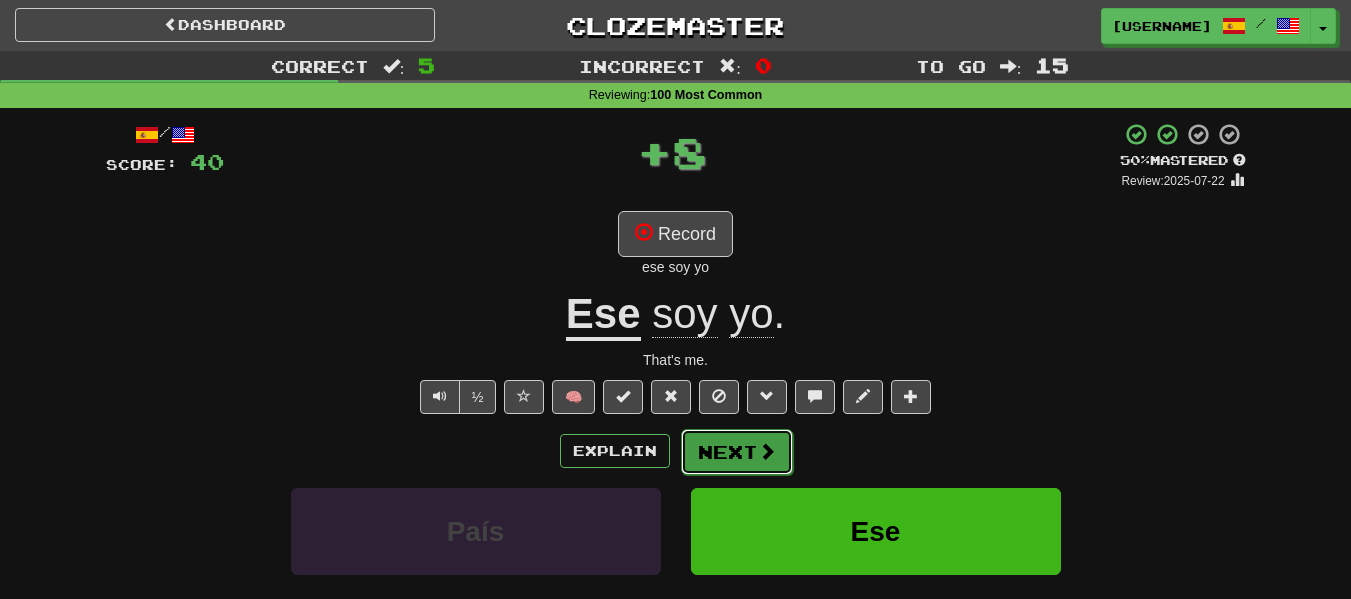 click on "Next" at bounding box center (737, 452) 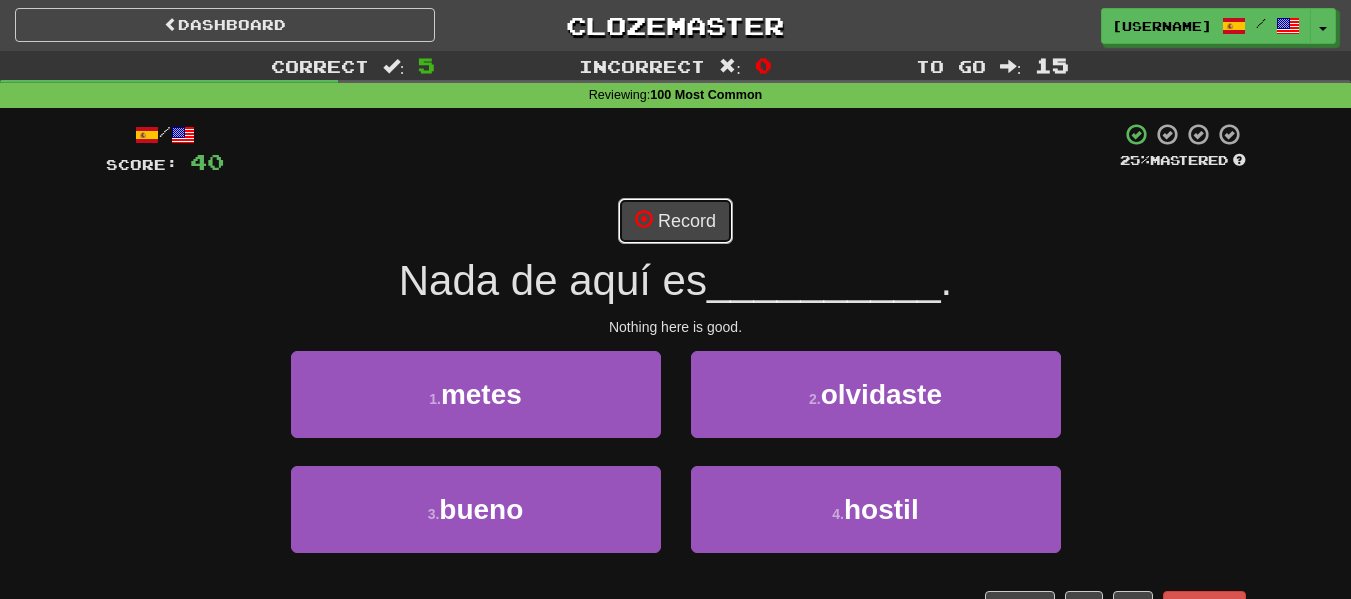 click on "Record" at bounding box center (675, 221) 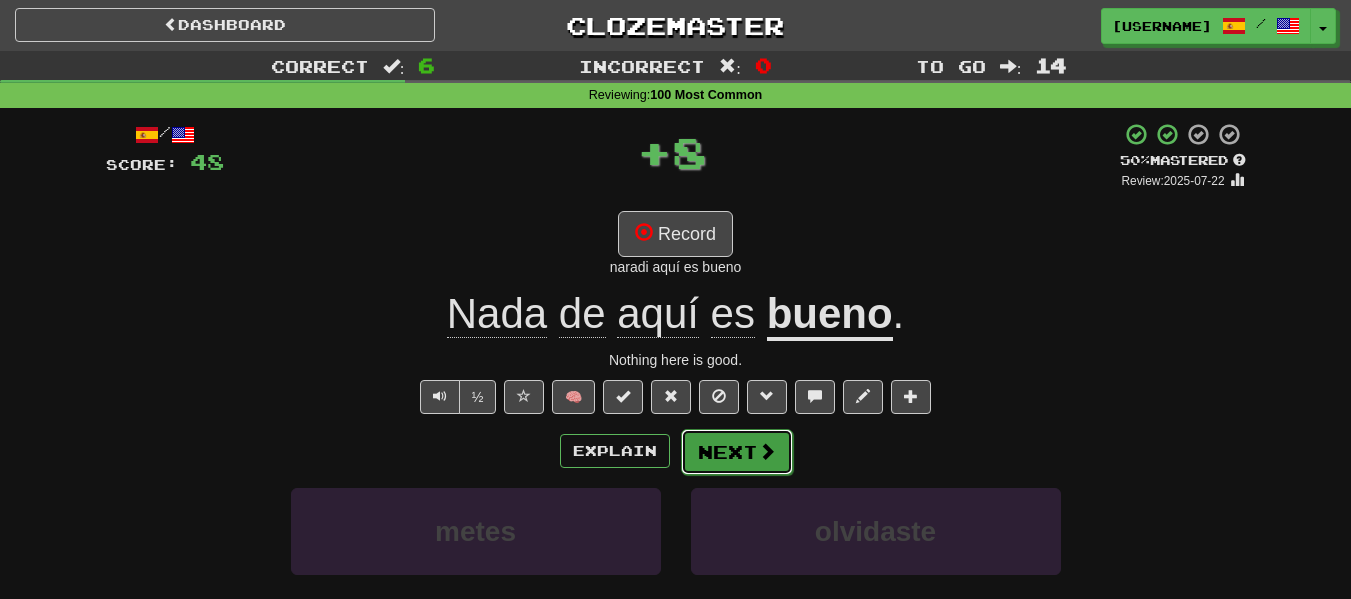 click on "Next" at bounding box center [737, 452] 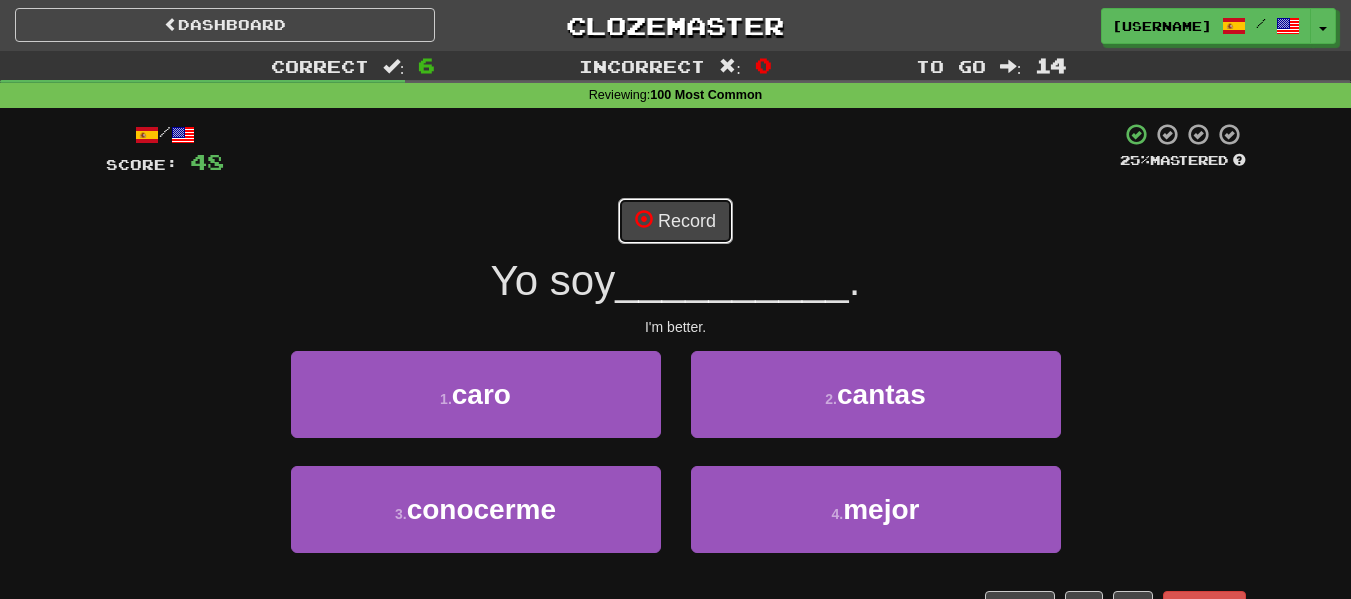 click on "Record" at bounding box center (675, 221) 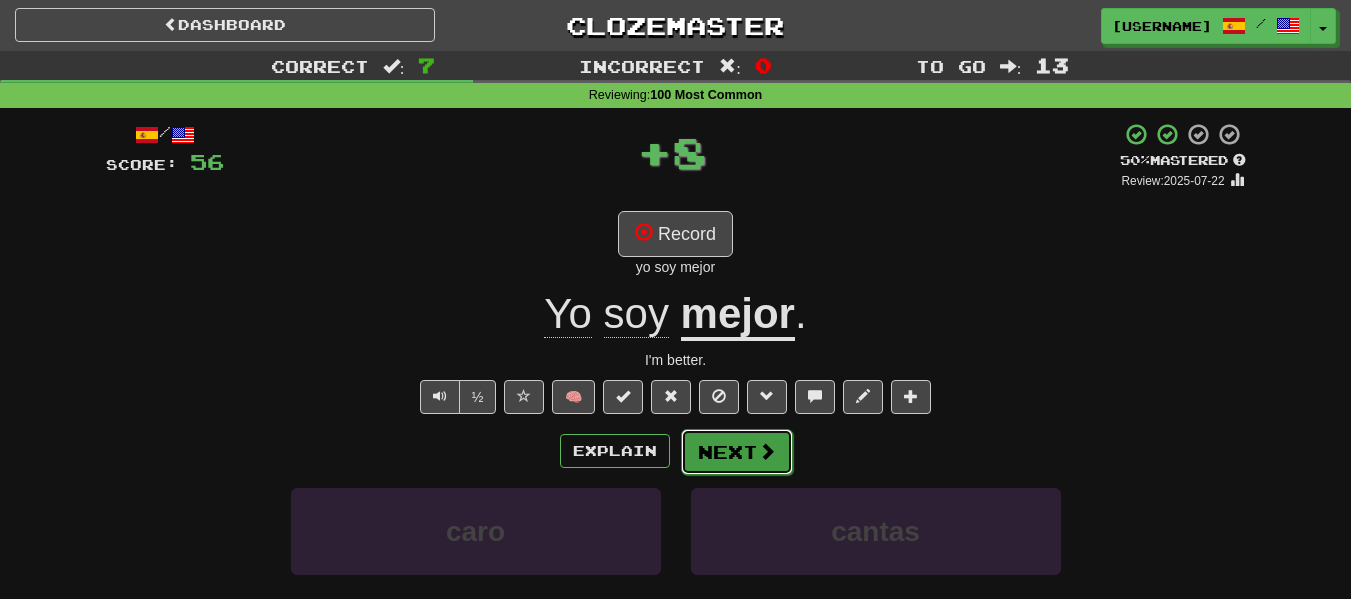 click on "Next" at bounding box center [737, 452] 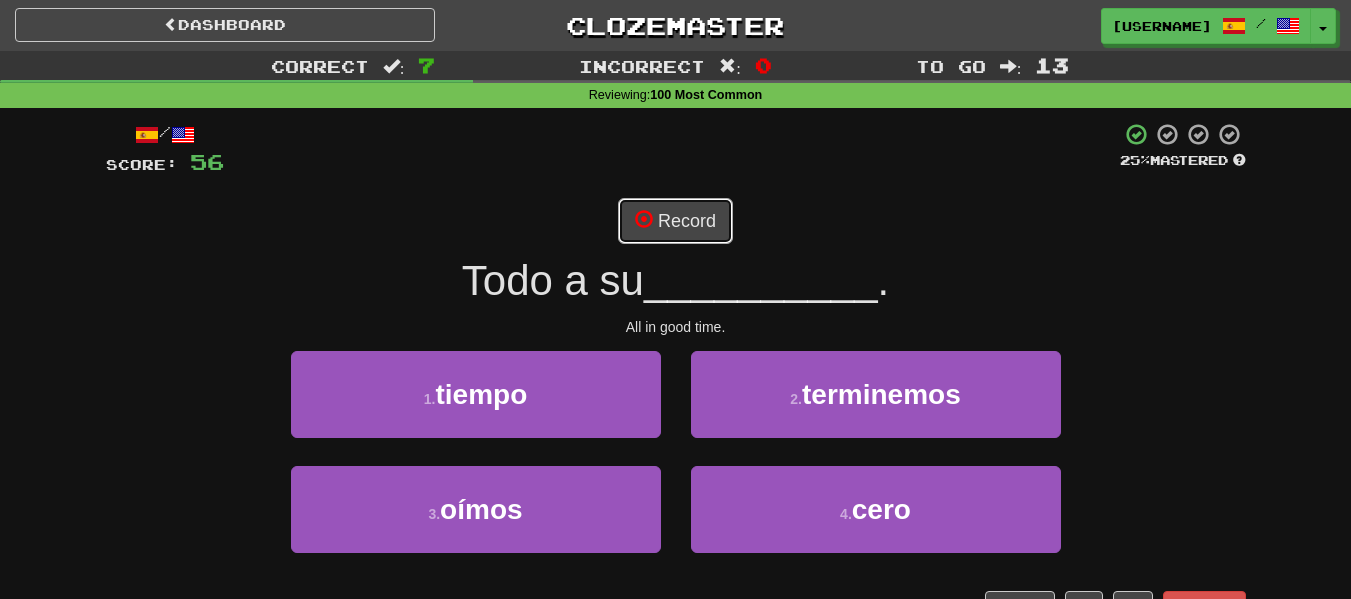 click on "Record" at bounding box center [675, 221] 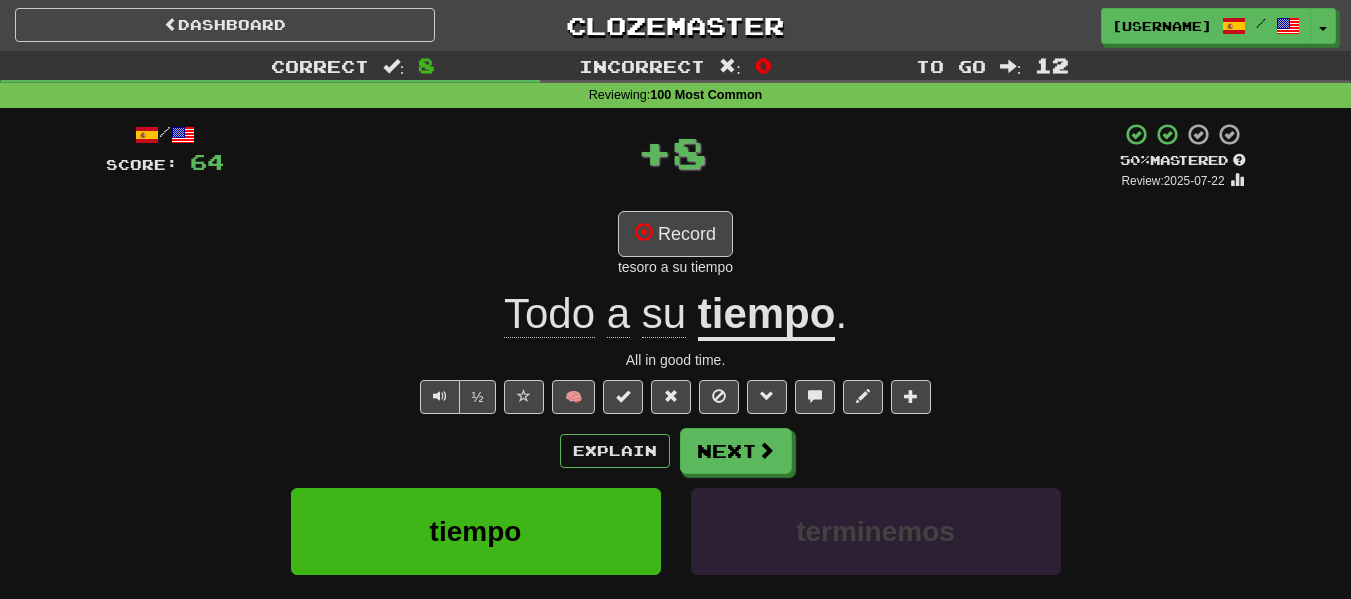 click on "su" 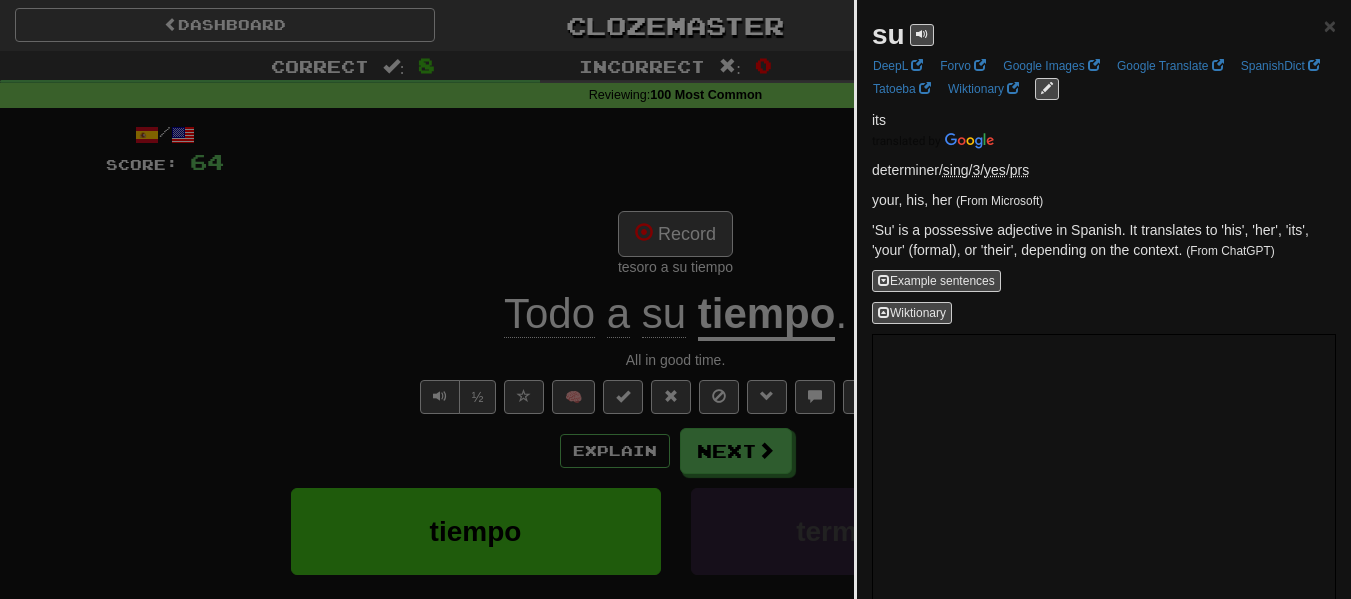 click at bounding box center (675, 299) 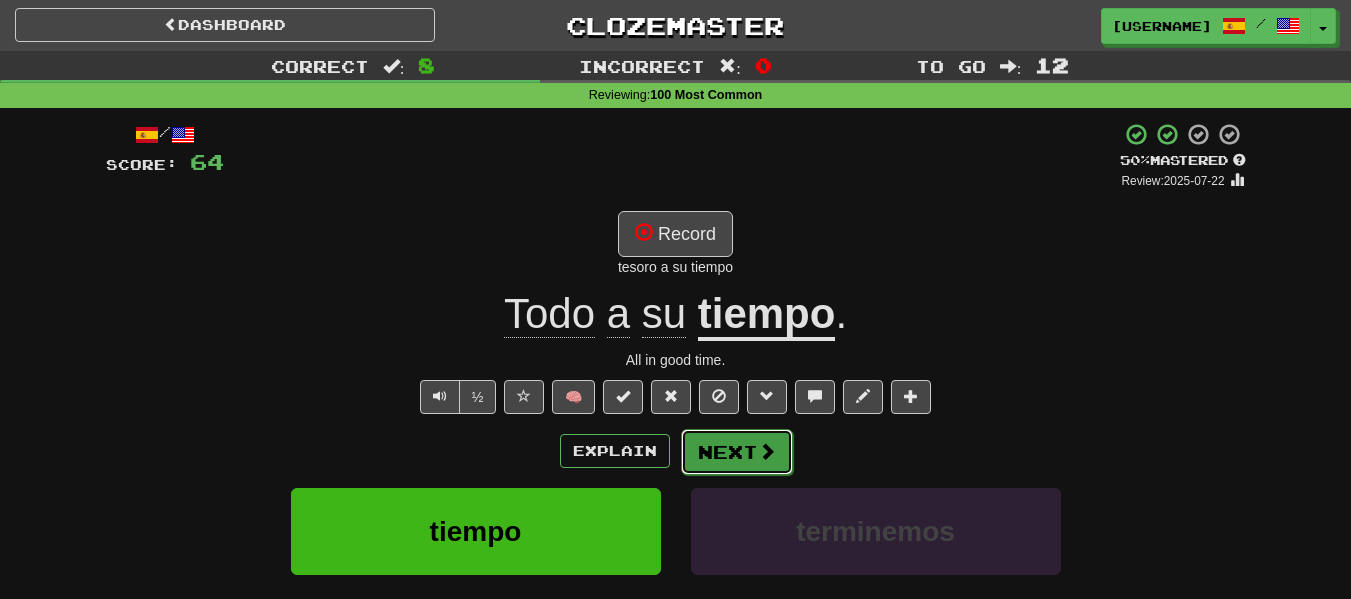 click on "Next" at bounding box center (737, 452) 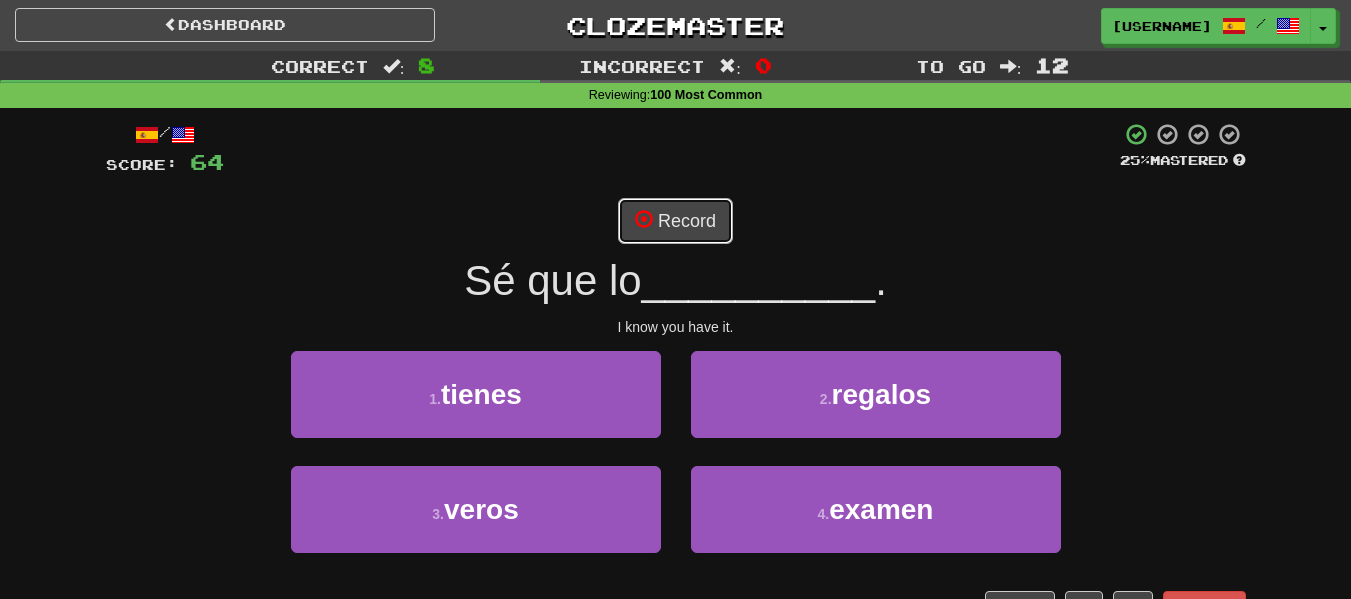 click on "Record" at bounding box center [675, 221] 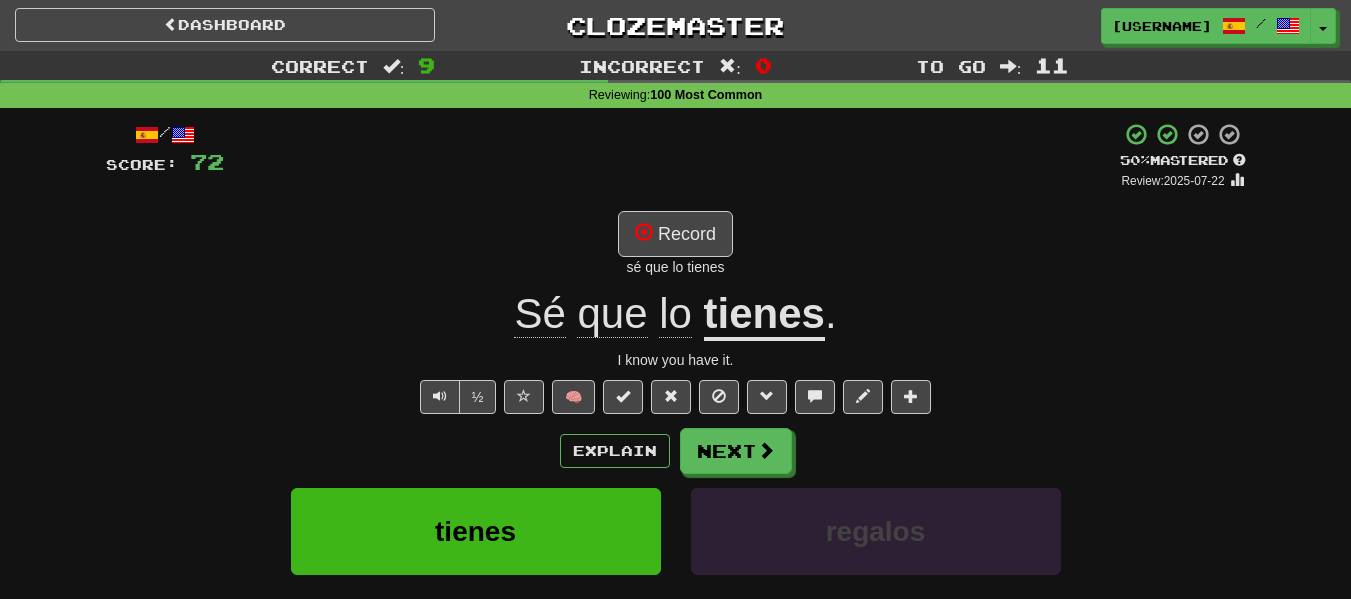 click on "que" 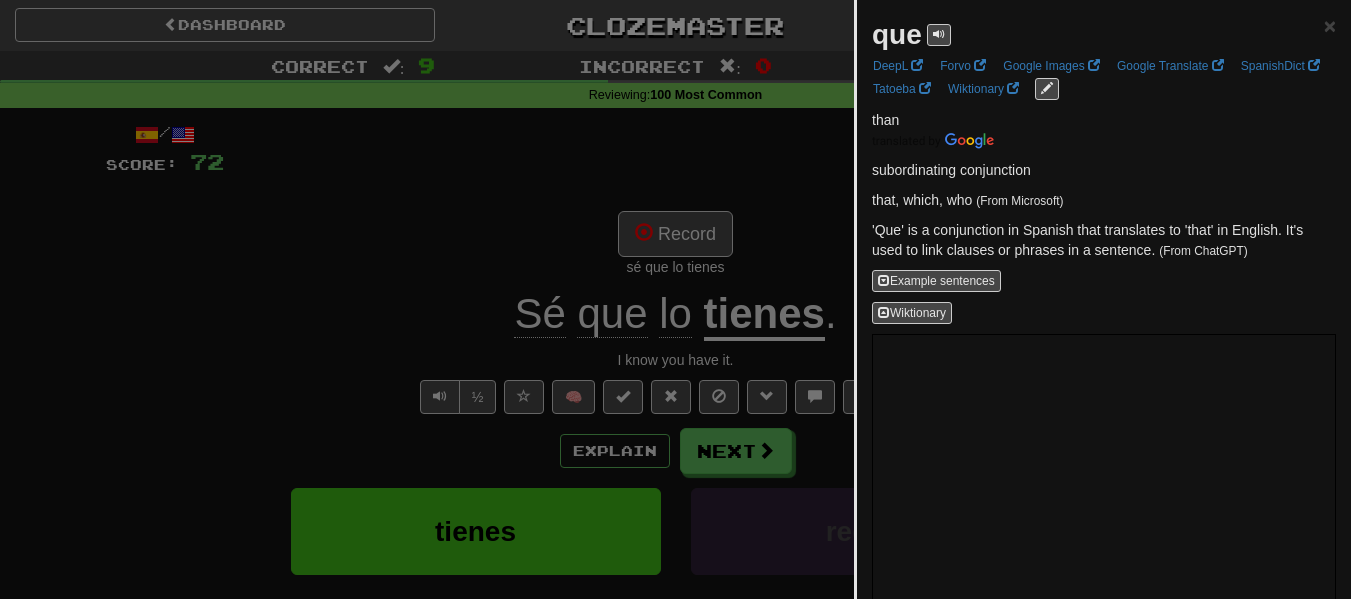 click at bounding box center [675, 299] 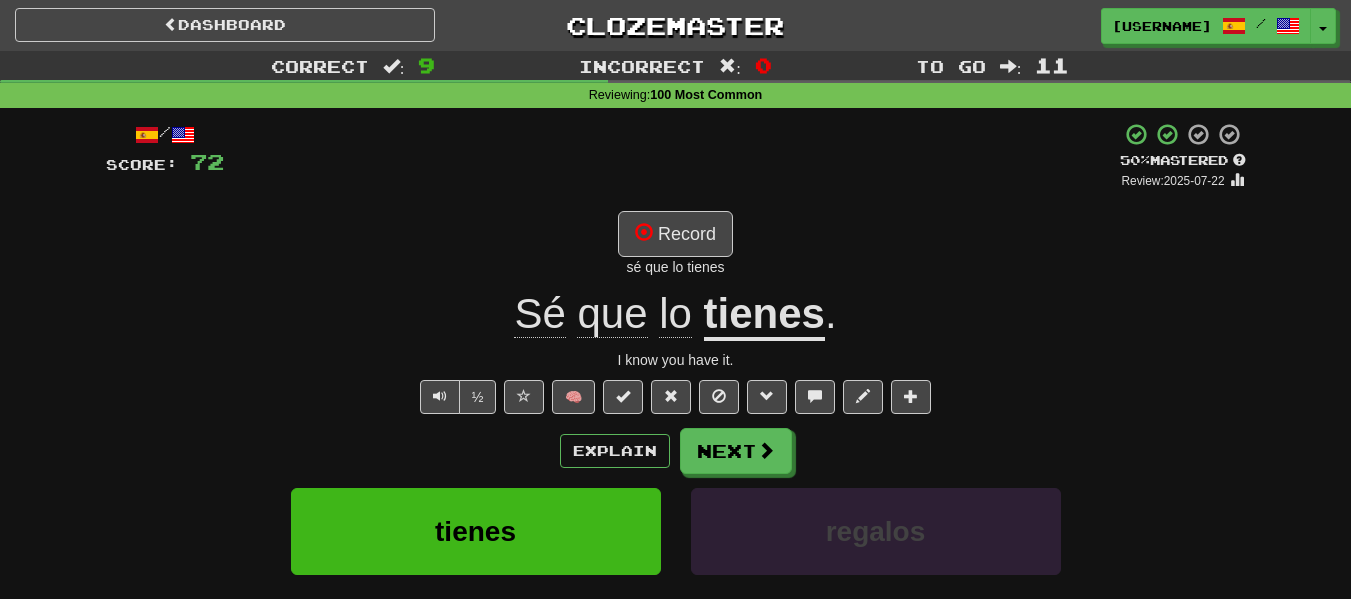 click on "lo" 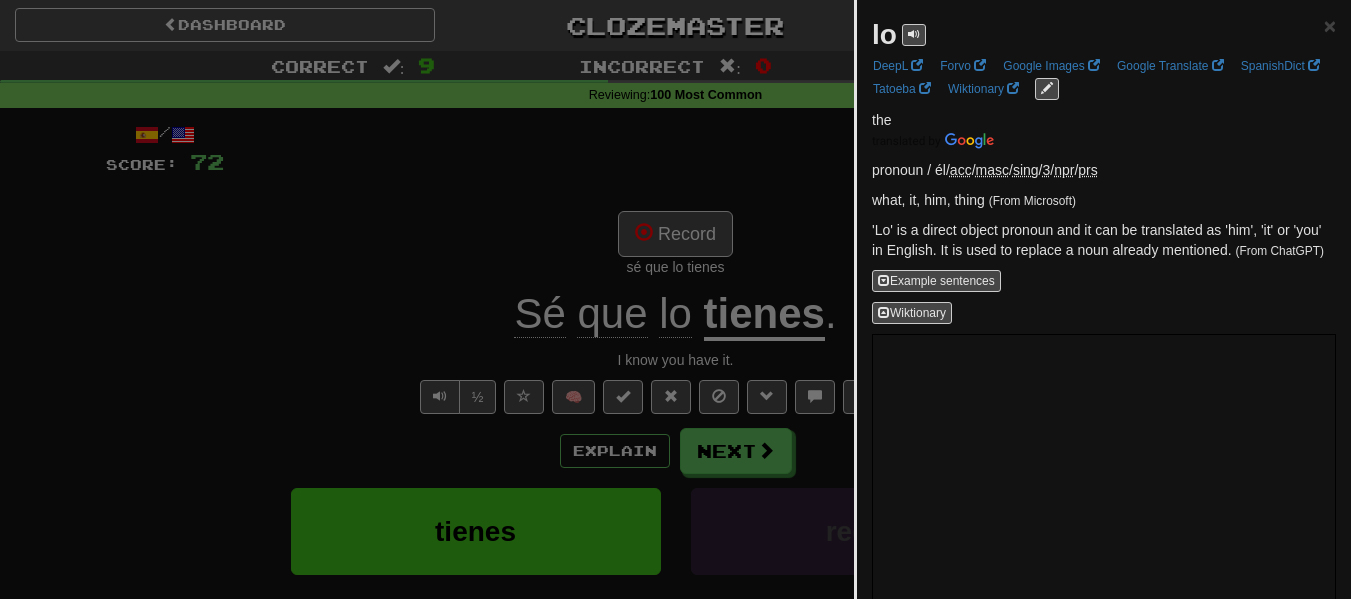 click at bounding box center [675, 299] 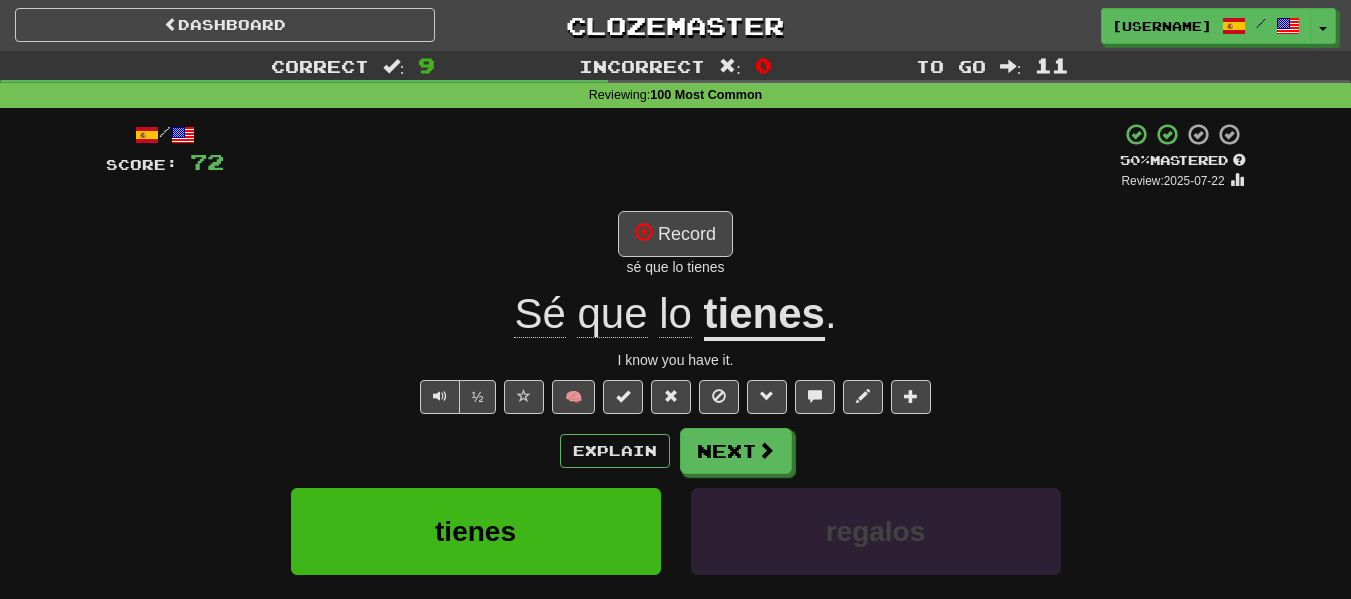 click on "Sé" 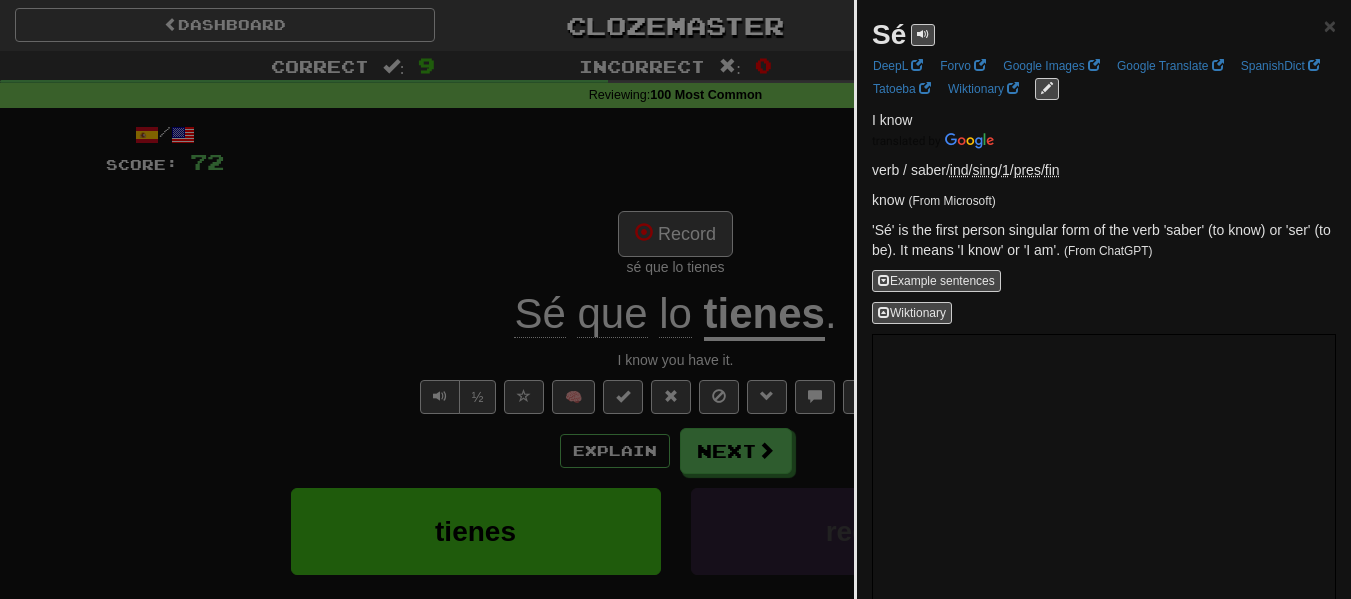 click at bounding box center [675, 299] 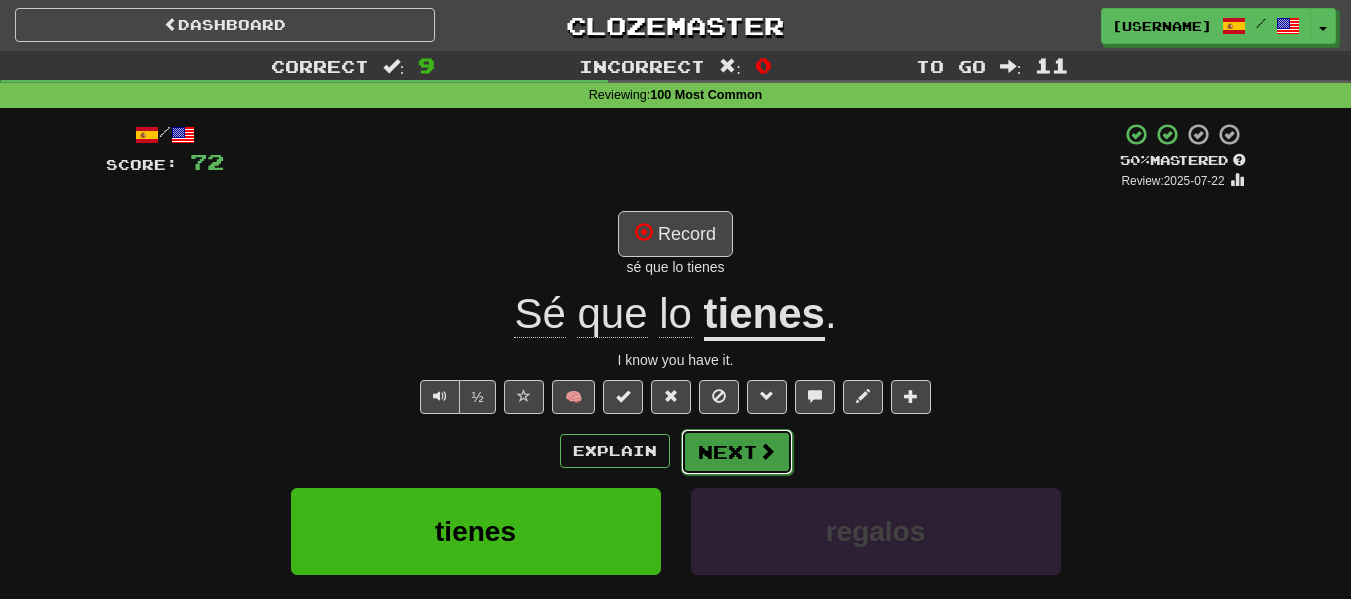 click on "Next" at bounding box center (737, 452) 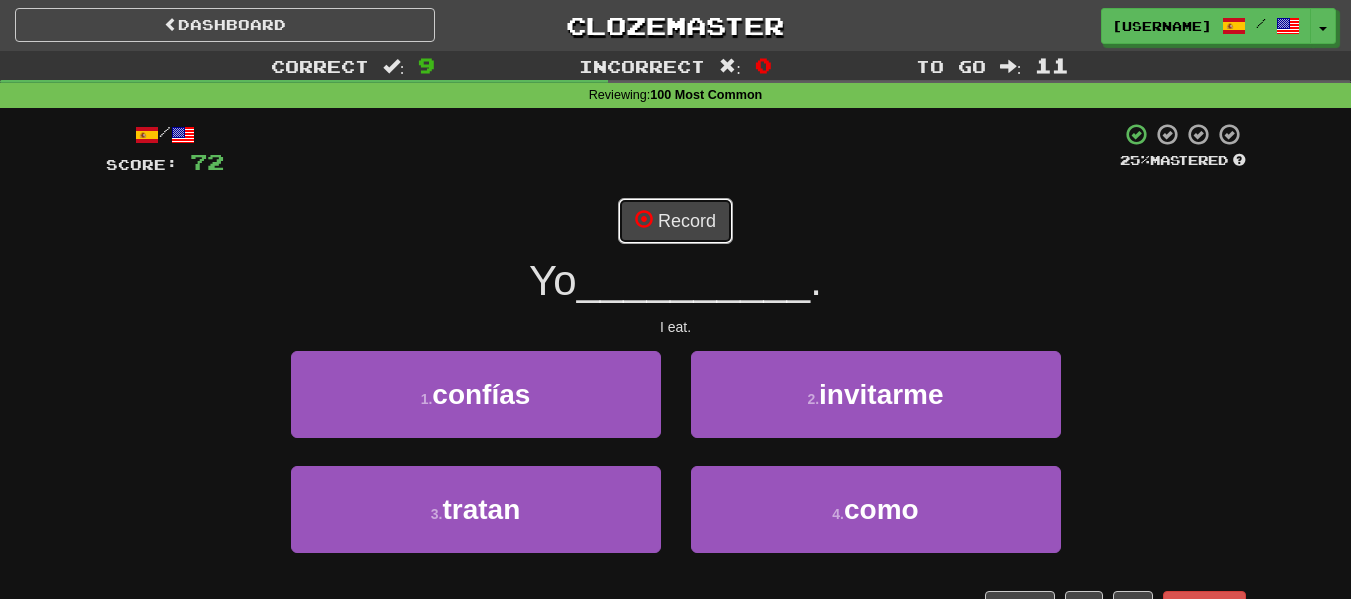 click on "Record" at bounding box center (675, 221) 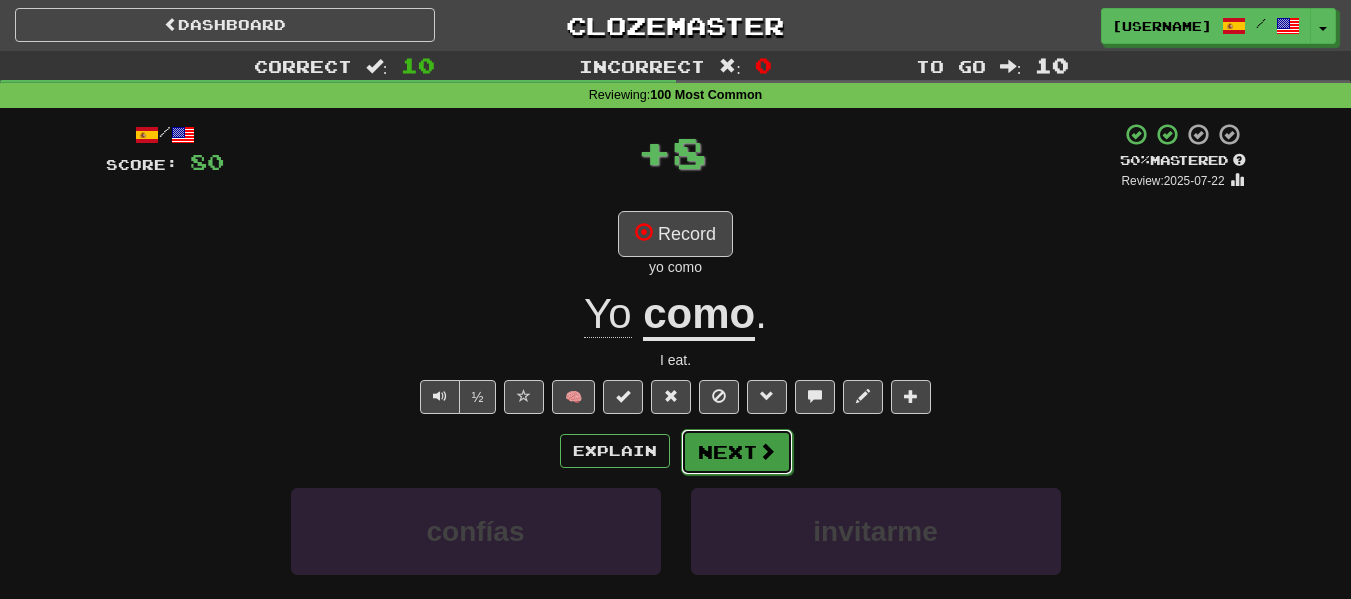 click on "Next" at bounding box center (737, 452) 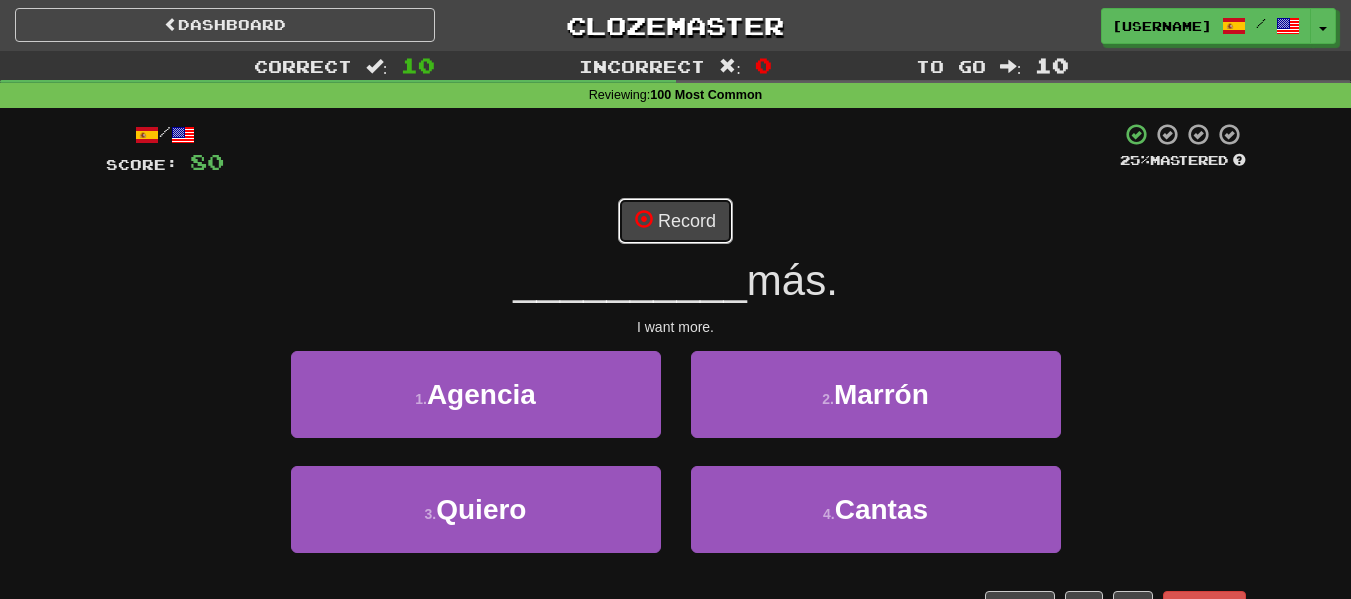 click on "Record" at bounding box center (675, 221) 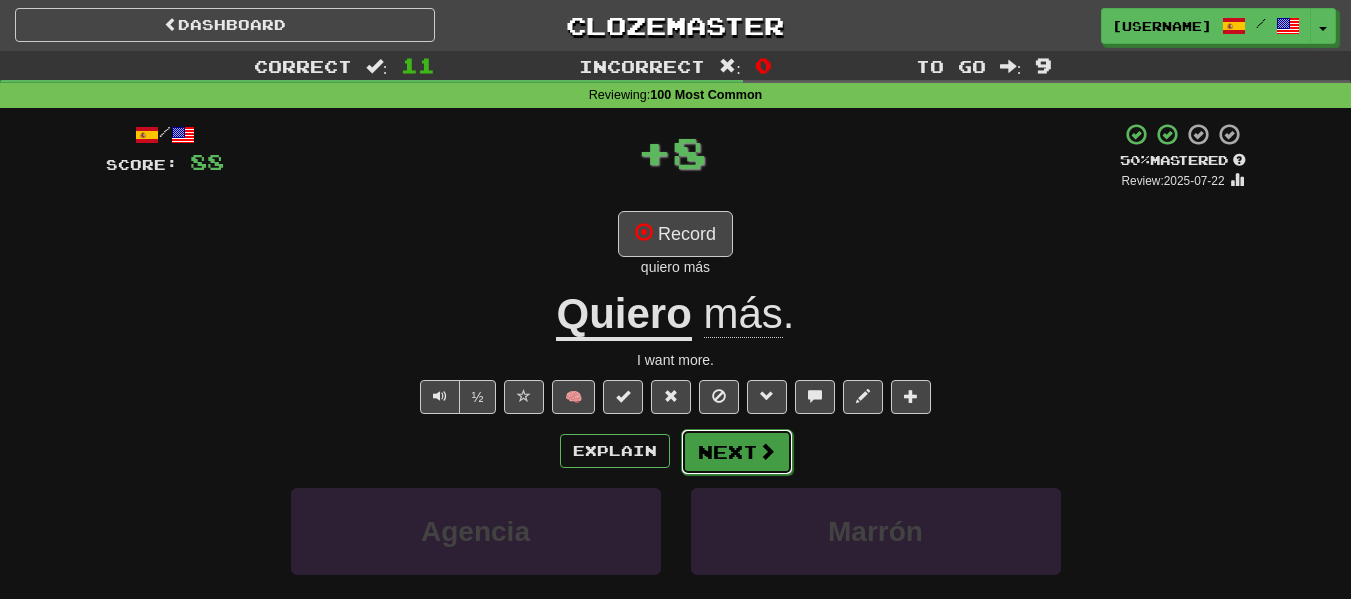 click on "Next" at bounding box center (737, 452) 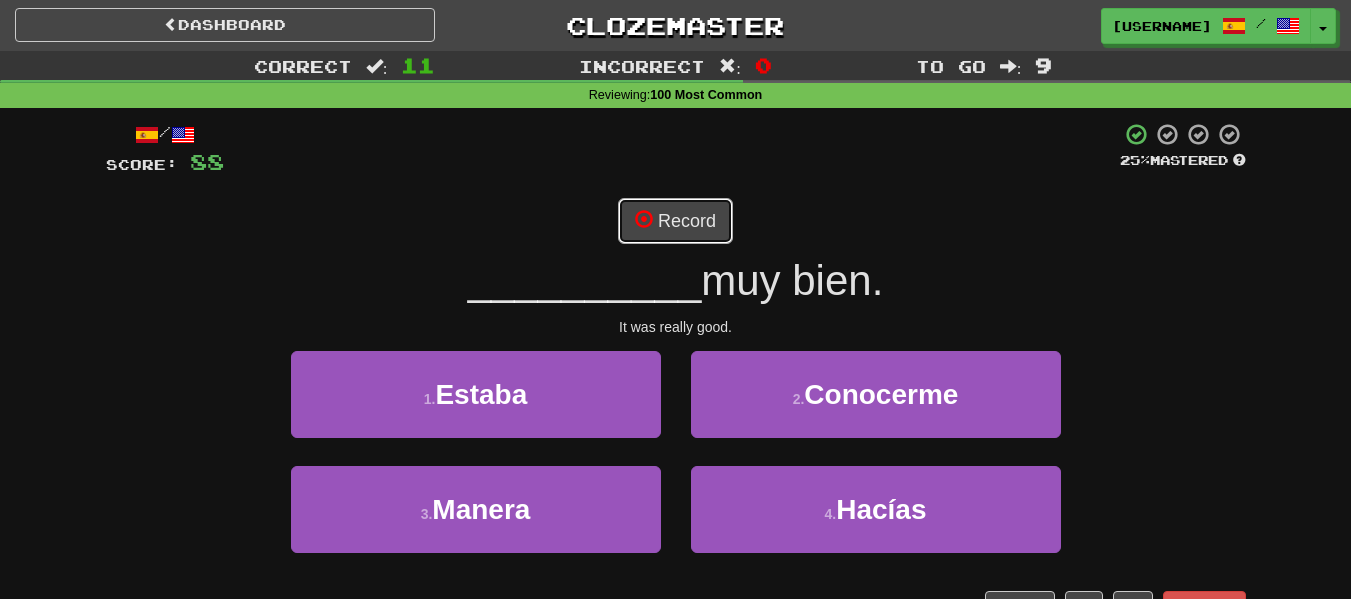 click on "Record" at bounding box center [675, 221] 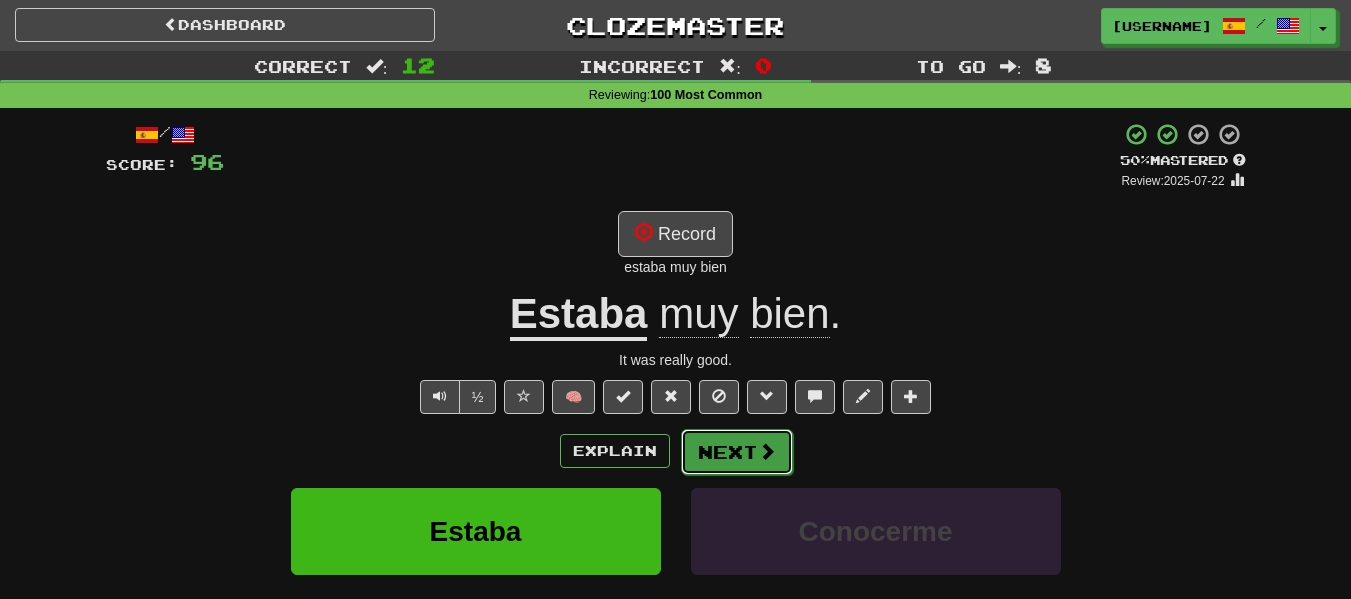 click at bounding box center (767, 451) 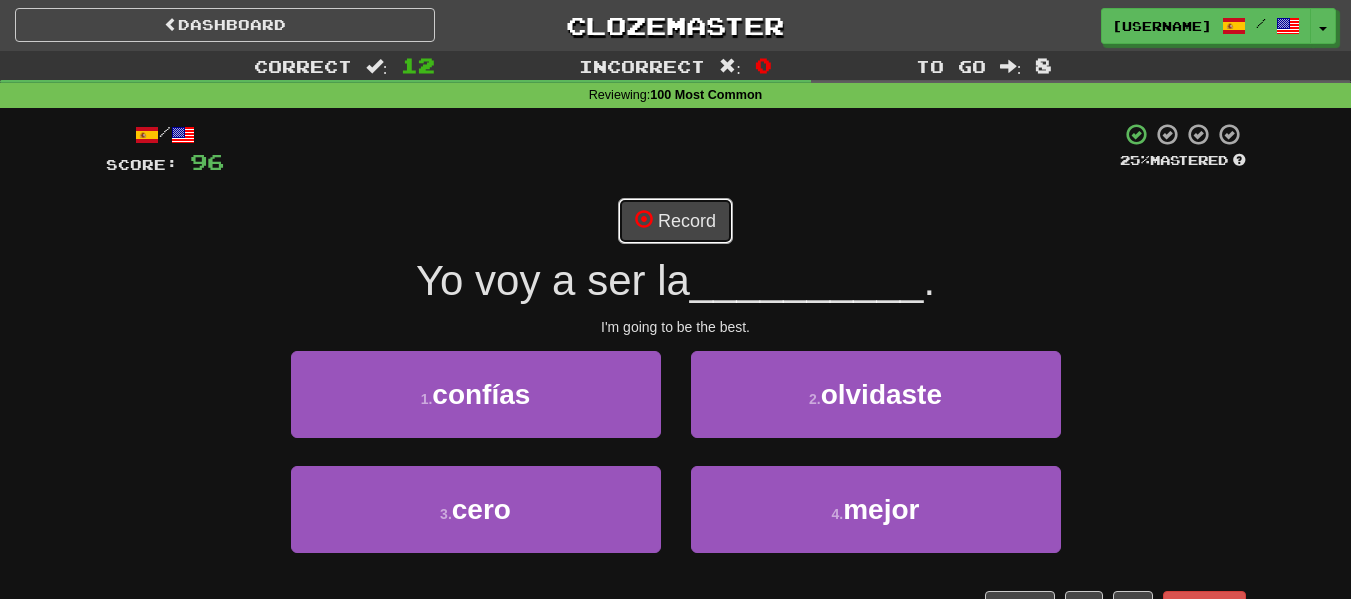 click on "Record" at bounding box center [675, 221] 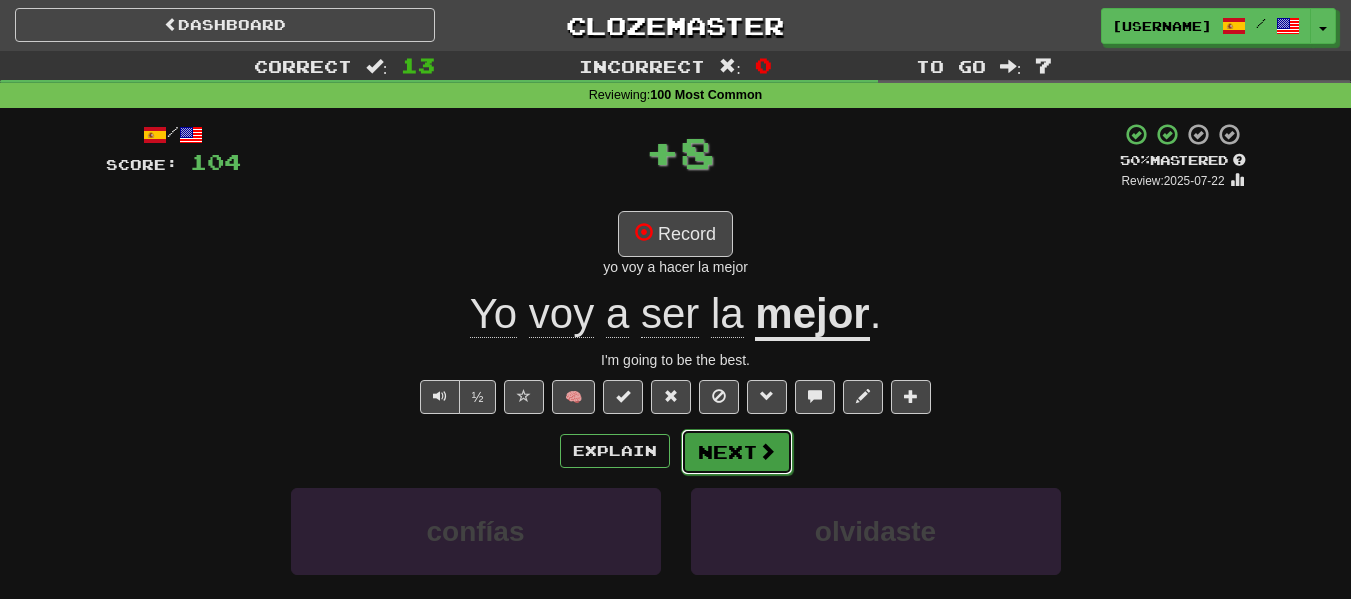 click on "Next" at bounding box center [737, 452] 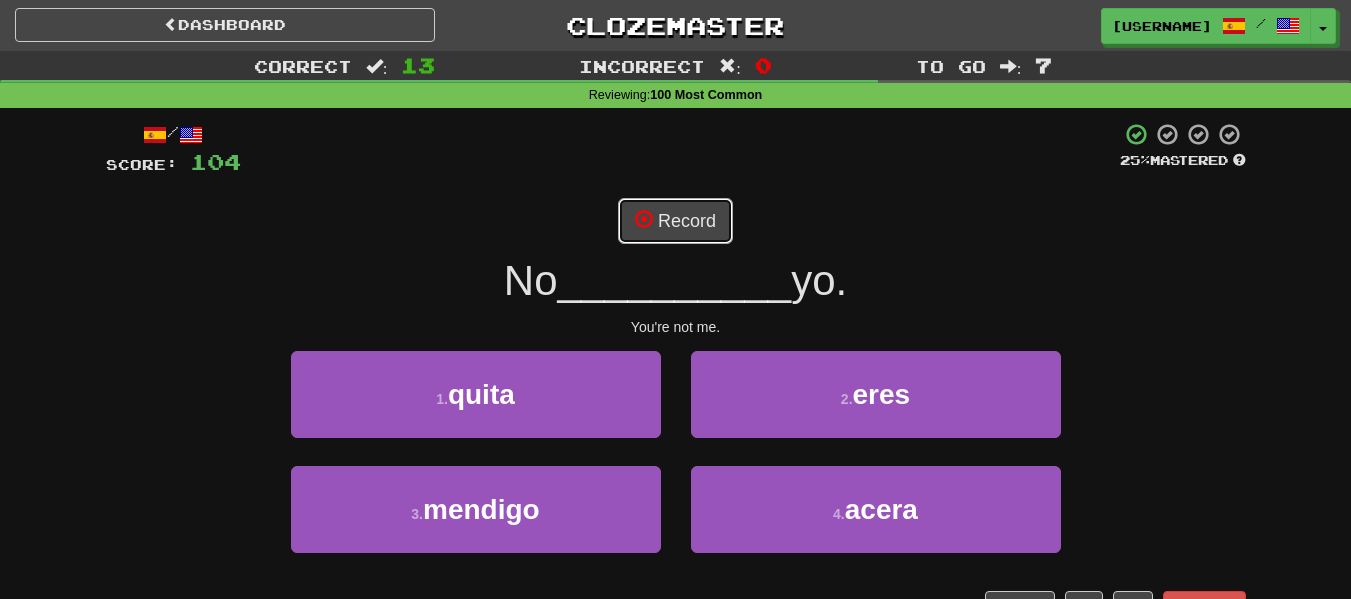 click on "Record" at bounding box center [675, 221] 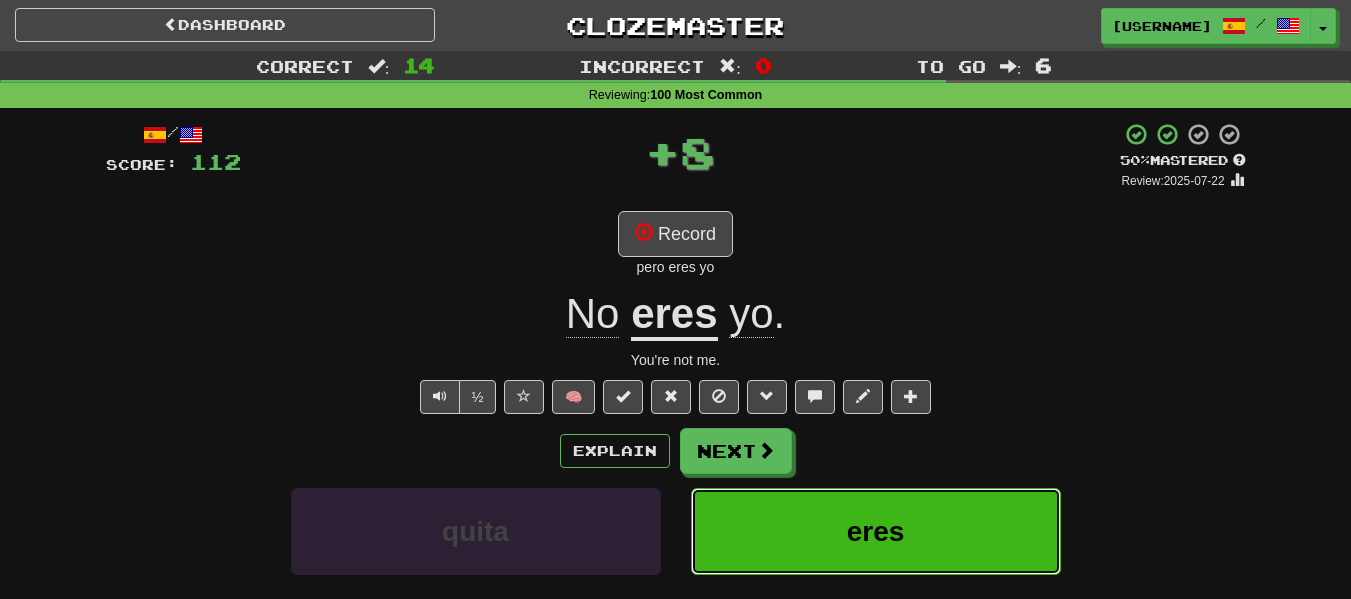 click on "eres" at bounding box center (876, 531) 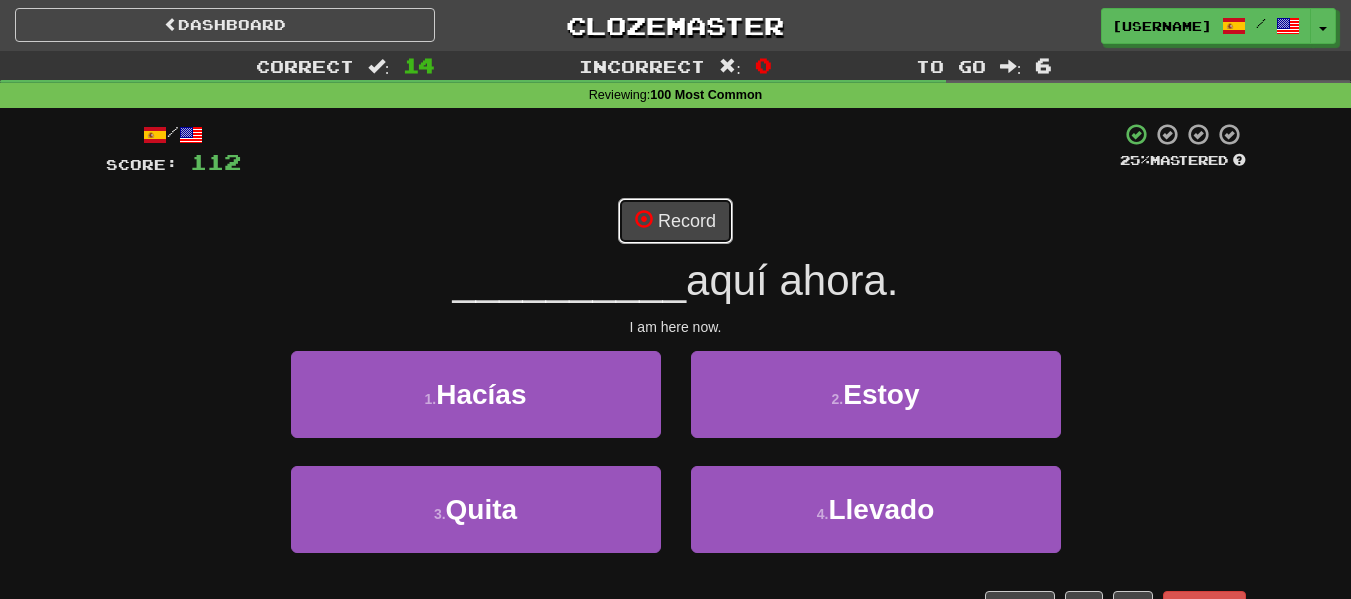 click on "Record" at bounding box center [675, 221] 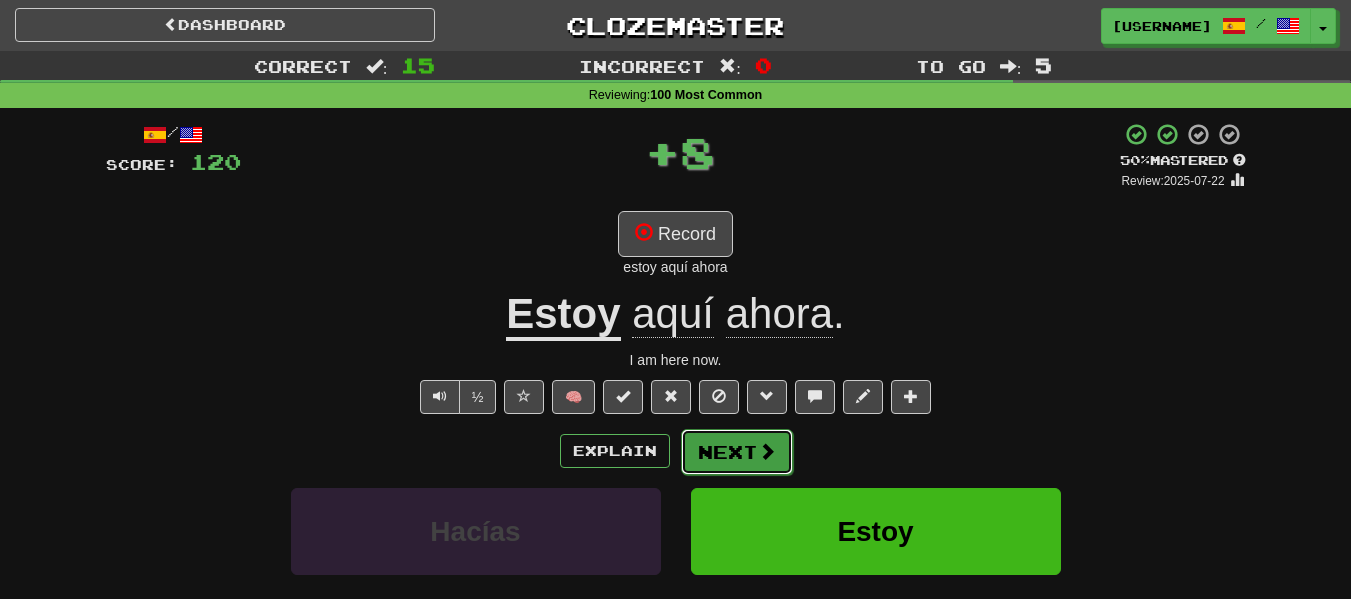 click on "Next" at bounding box center [737, 452] 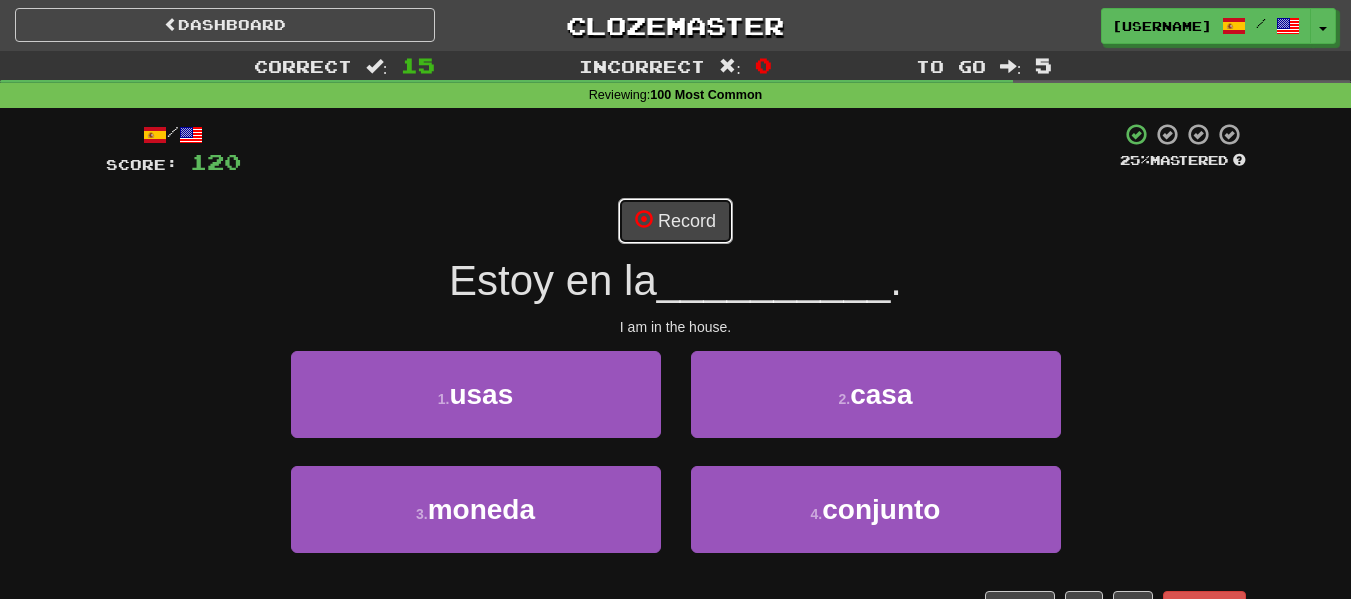 click on "Record" at bounding box center (675, 221) 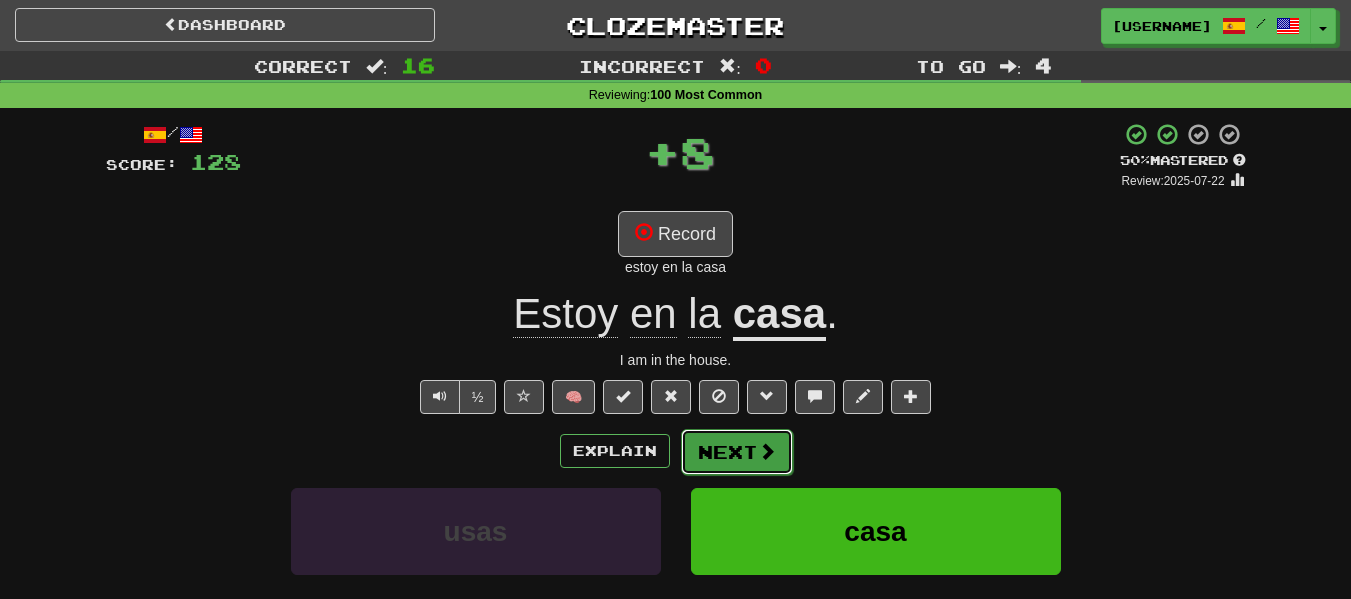 click on "Next" at bounding box center [737, 452] 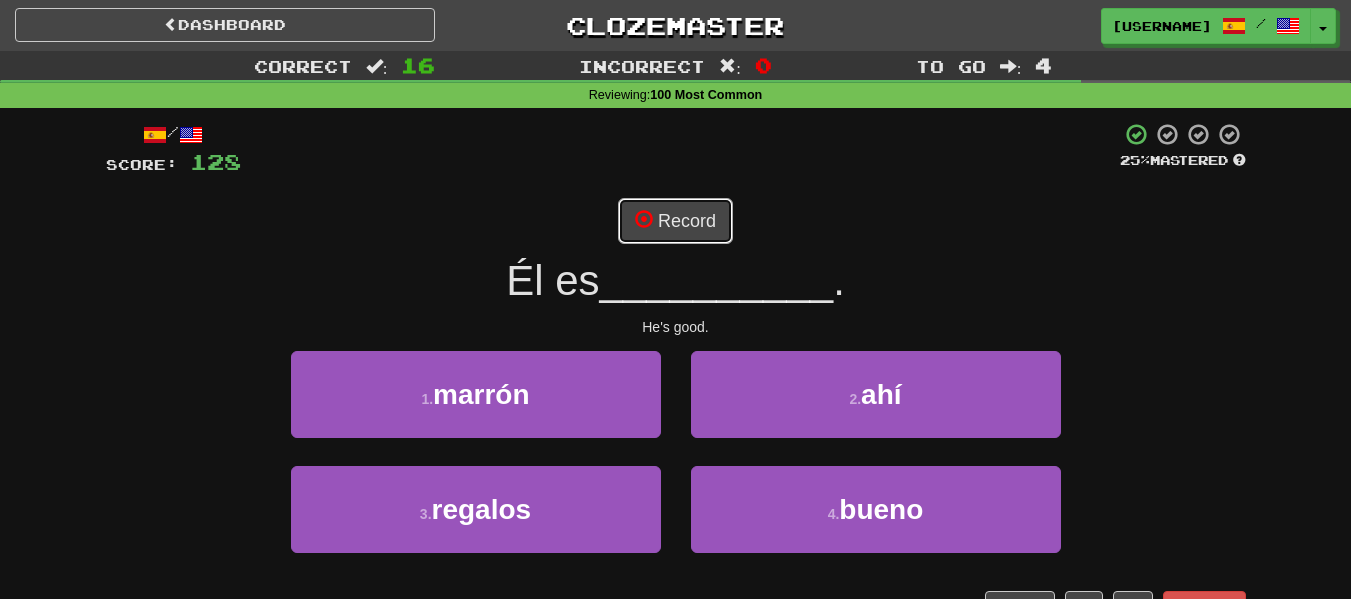 click on "Record" at bounding box center (675, 221) 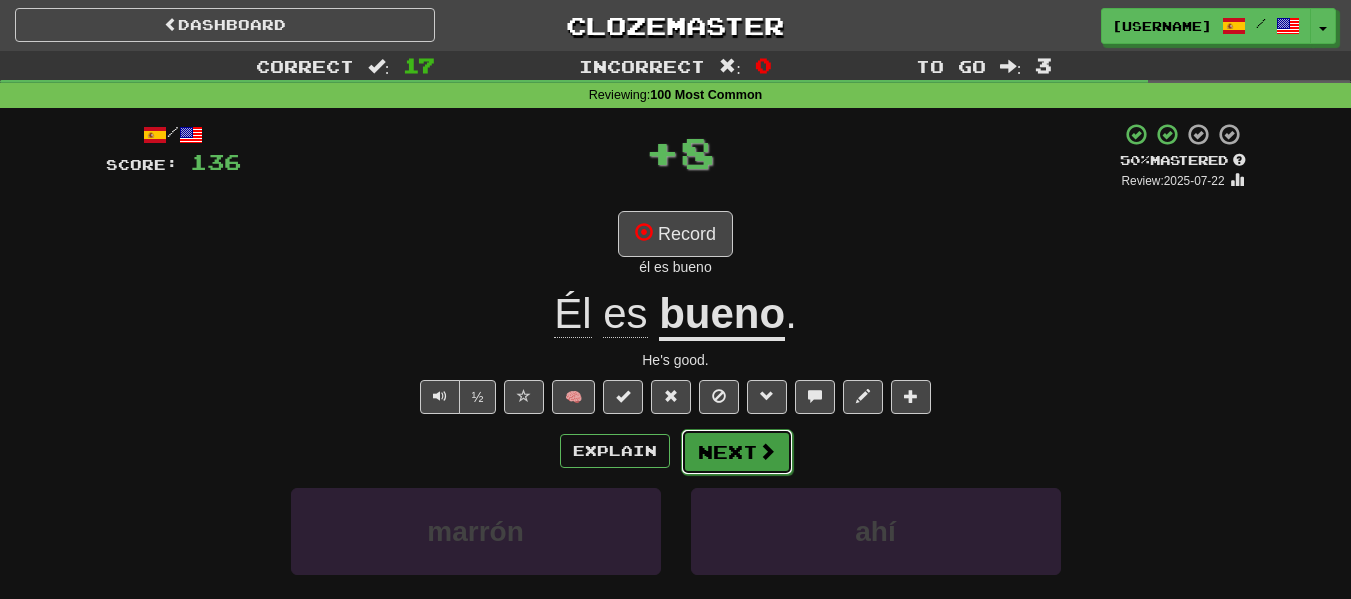 click on "Next" at bounding box center [737, 452] 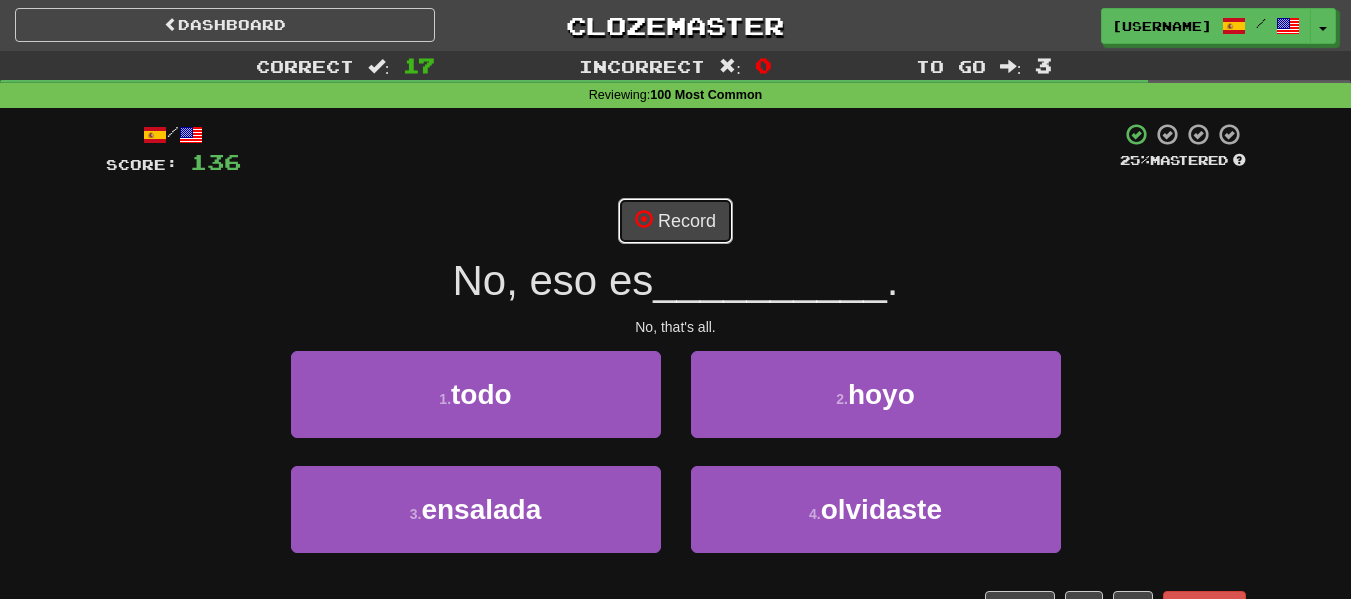 click on "Record" at bounding box center [675, 221] 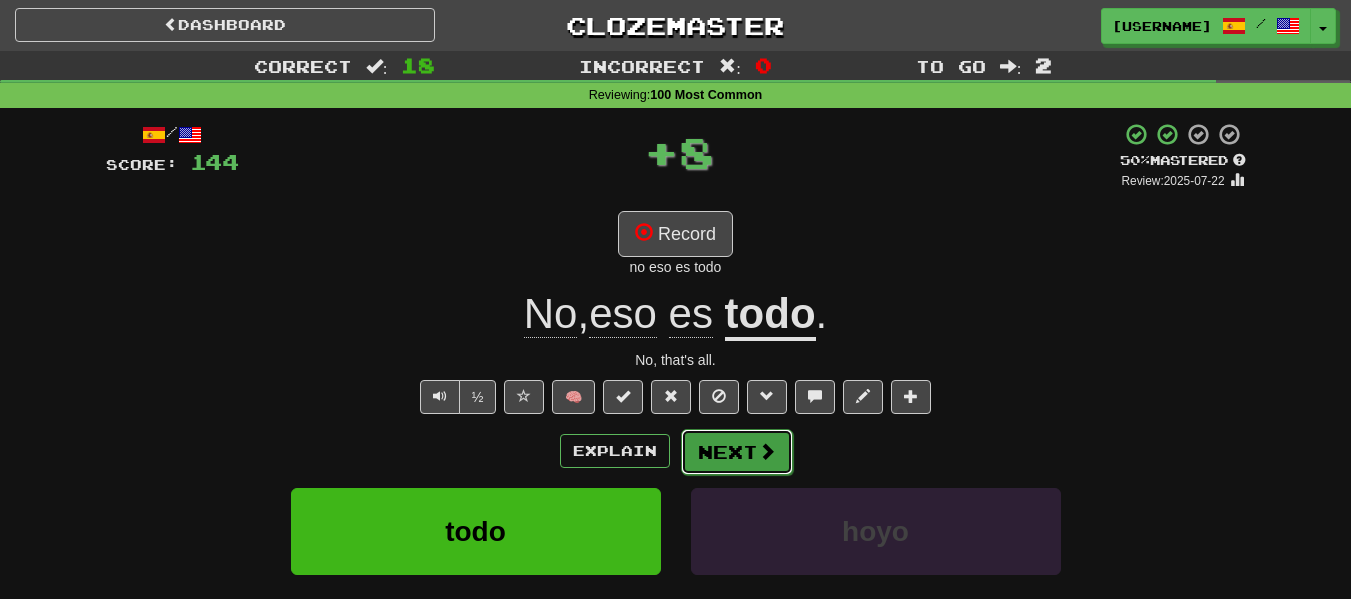 click at bounding box center [767, 451] 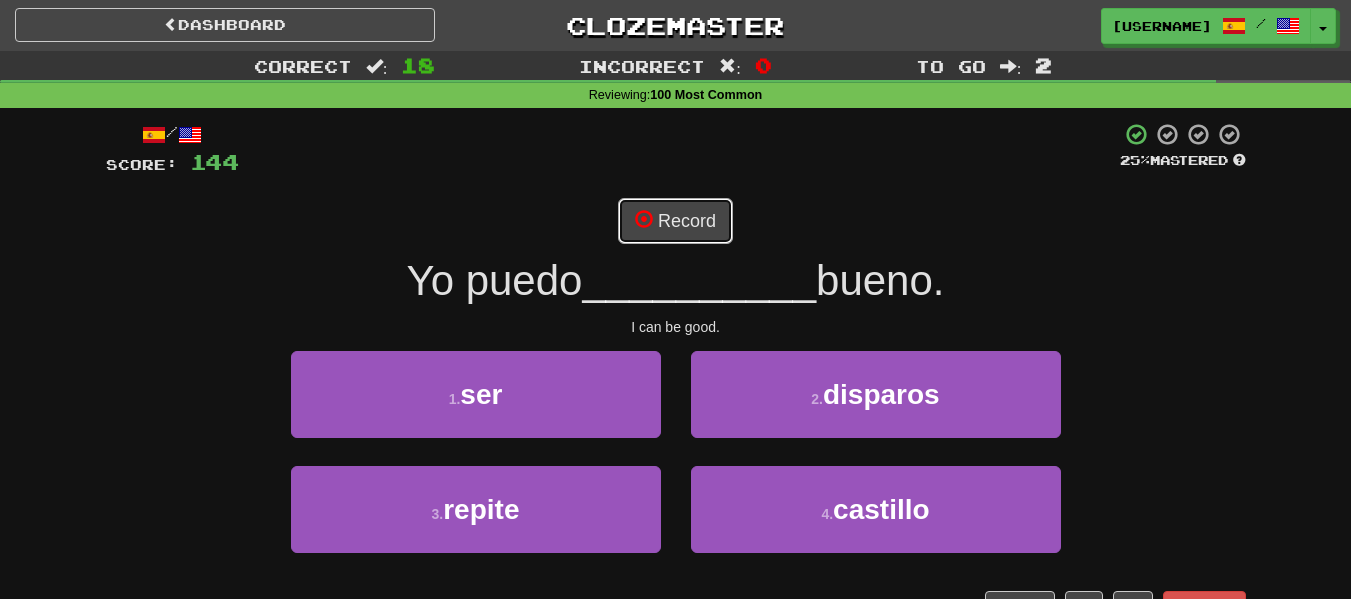click on "Record" at bounding box center [675, 221] 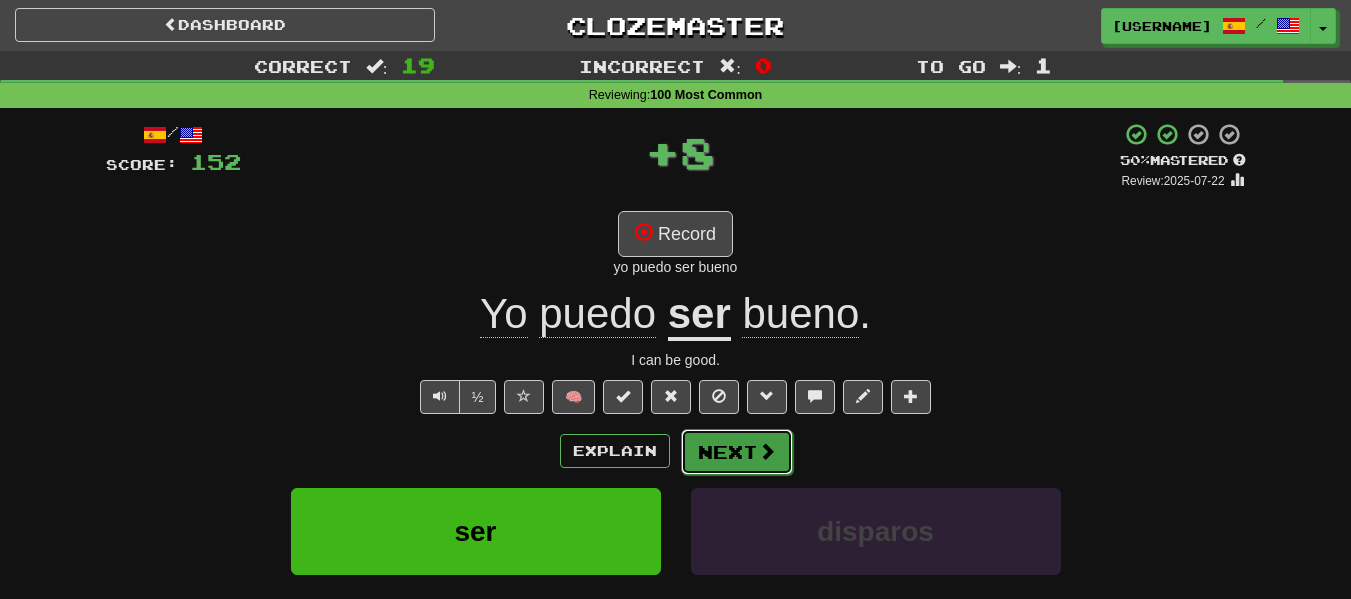click on "Next" at bounding box center [737, 452] 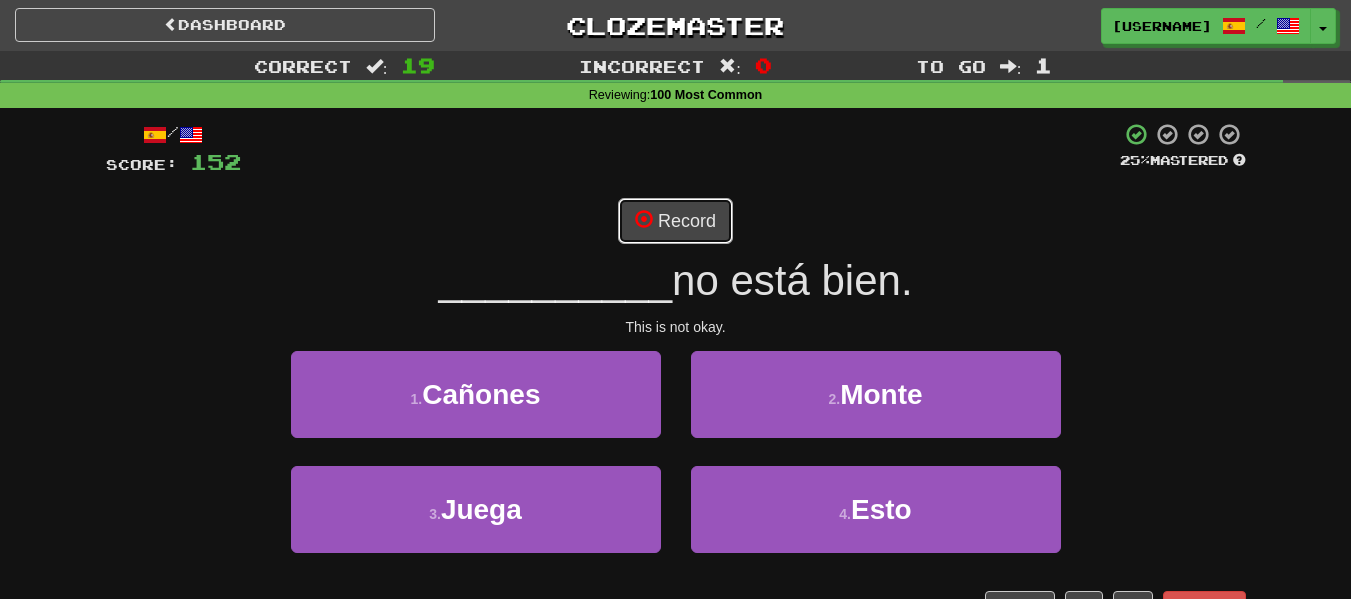 click on "Record" at bounding box center [675, 221] 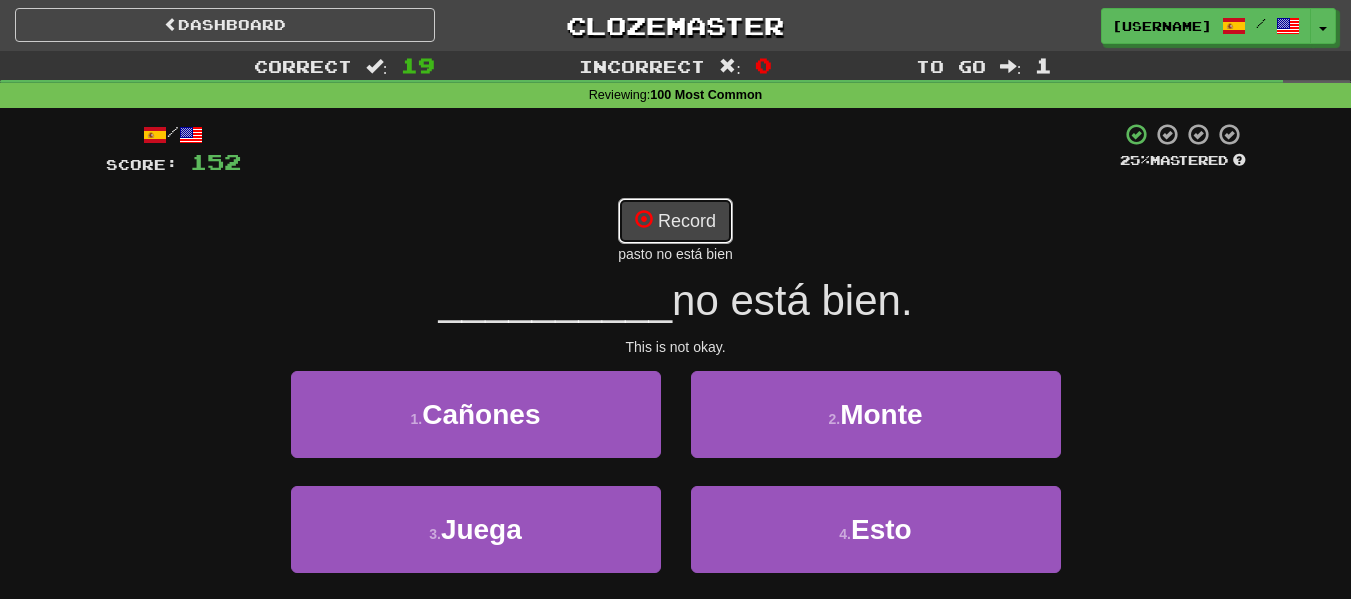 click on "Record" at bounding box center (675, 221) 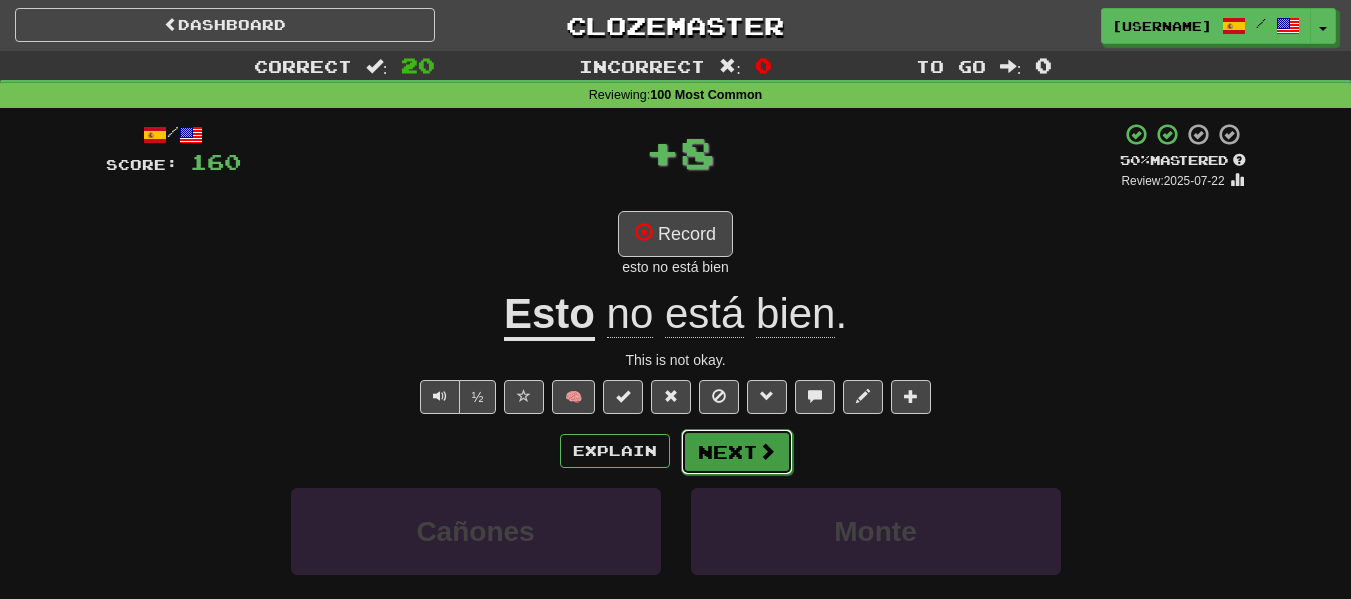 click at bounding box center (767, 451) 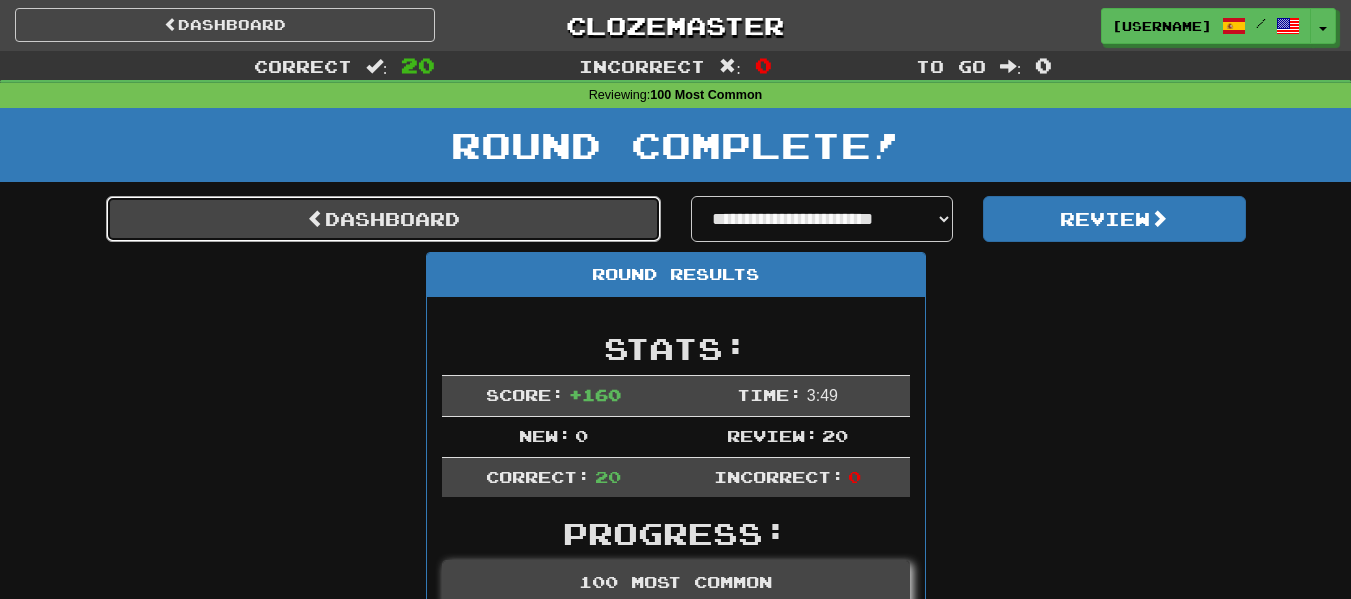 click on "Dashboard" at bounding box center (383, 219) 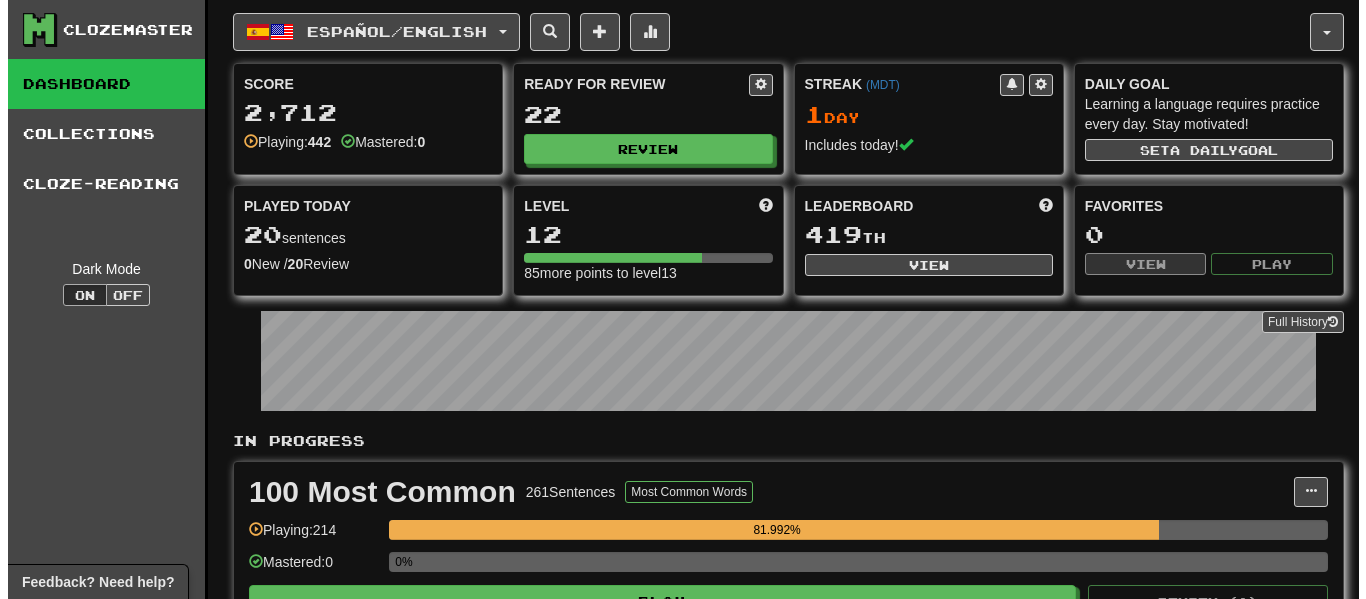 scroll, scrollTop: 0, scrollLeft: 0, axis: both 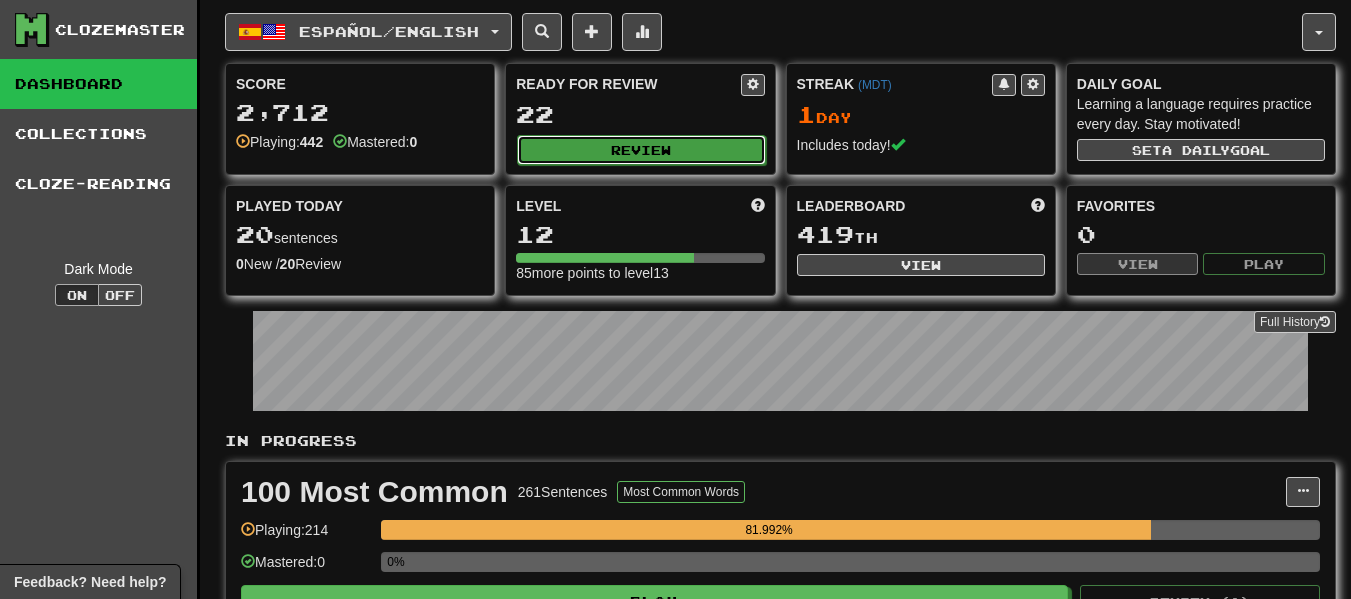 click on "Review" at bounding box center [641, 150] 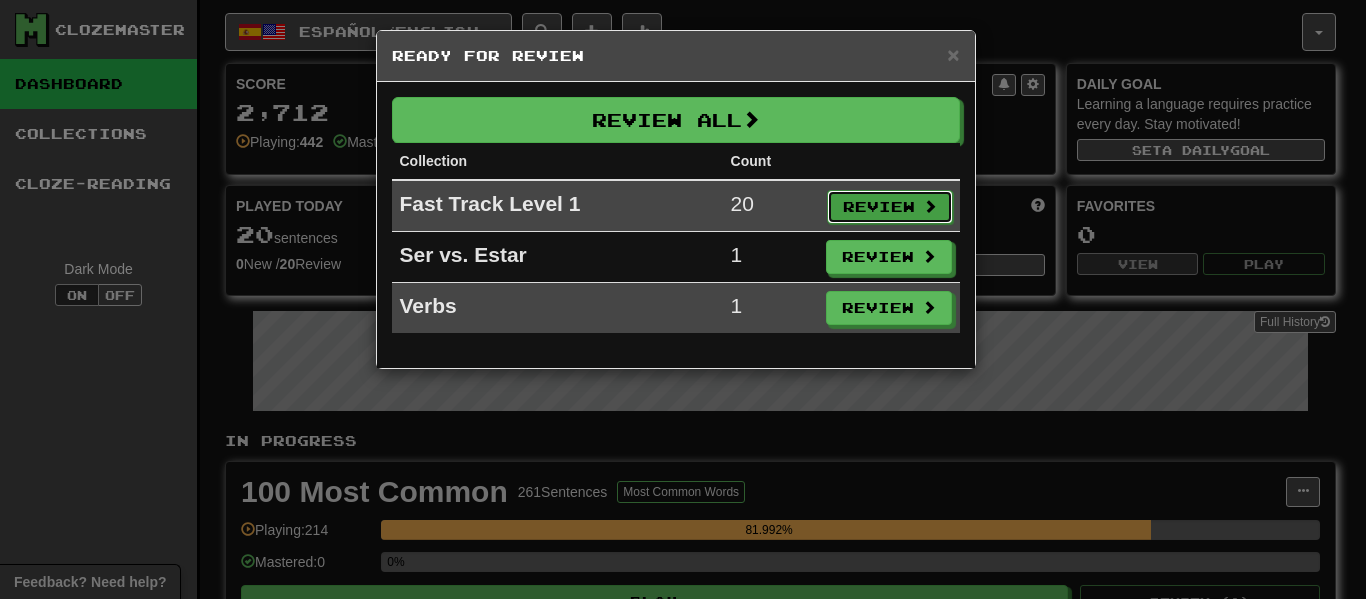 click on "Review" at bounding box center [890, 207] 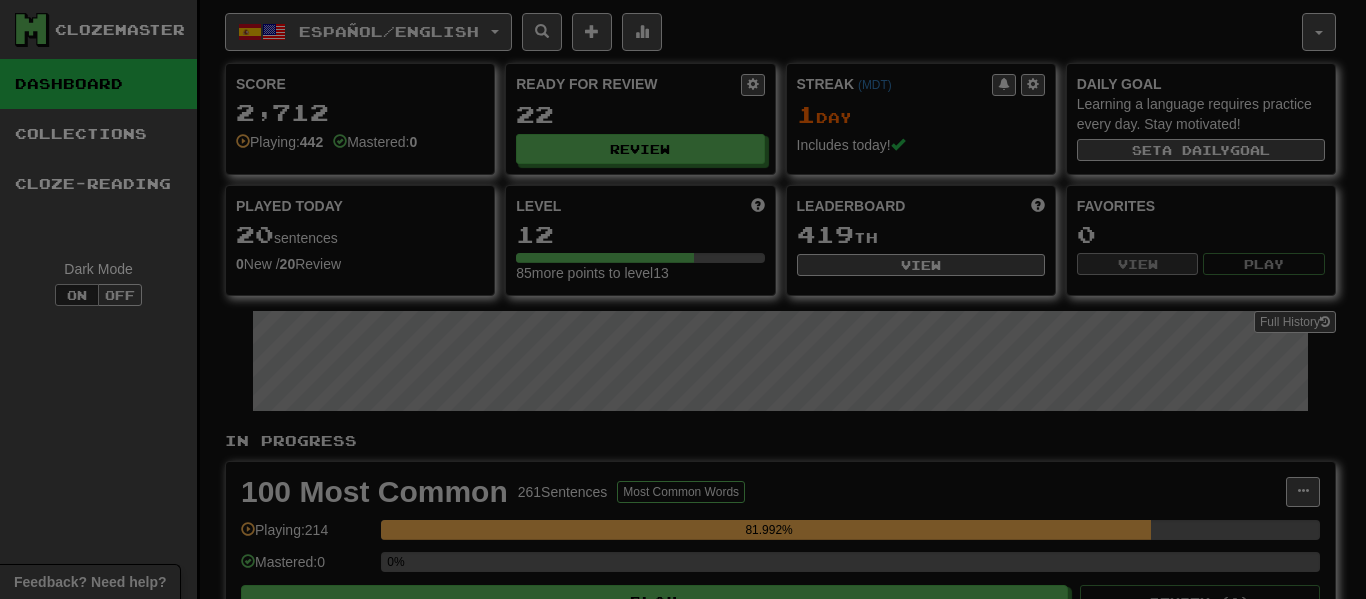 select on "**" 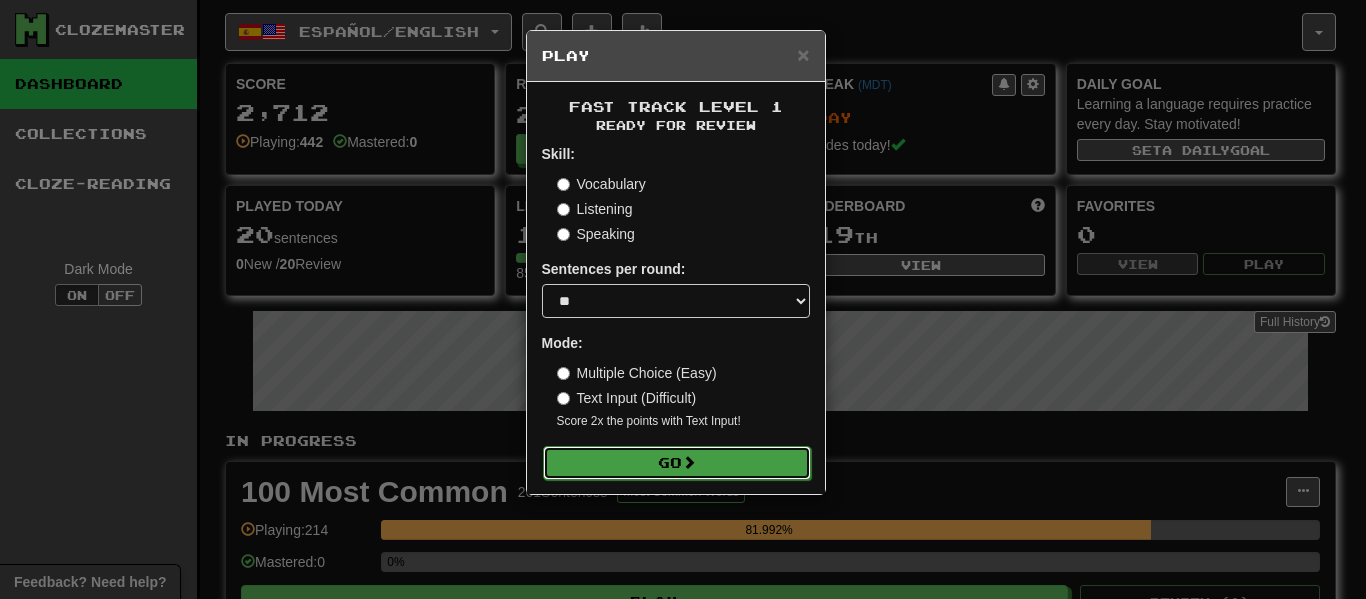 click on "Go" at bounding box center (677, 463) 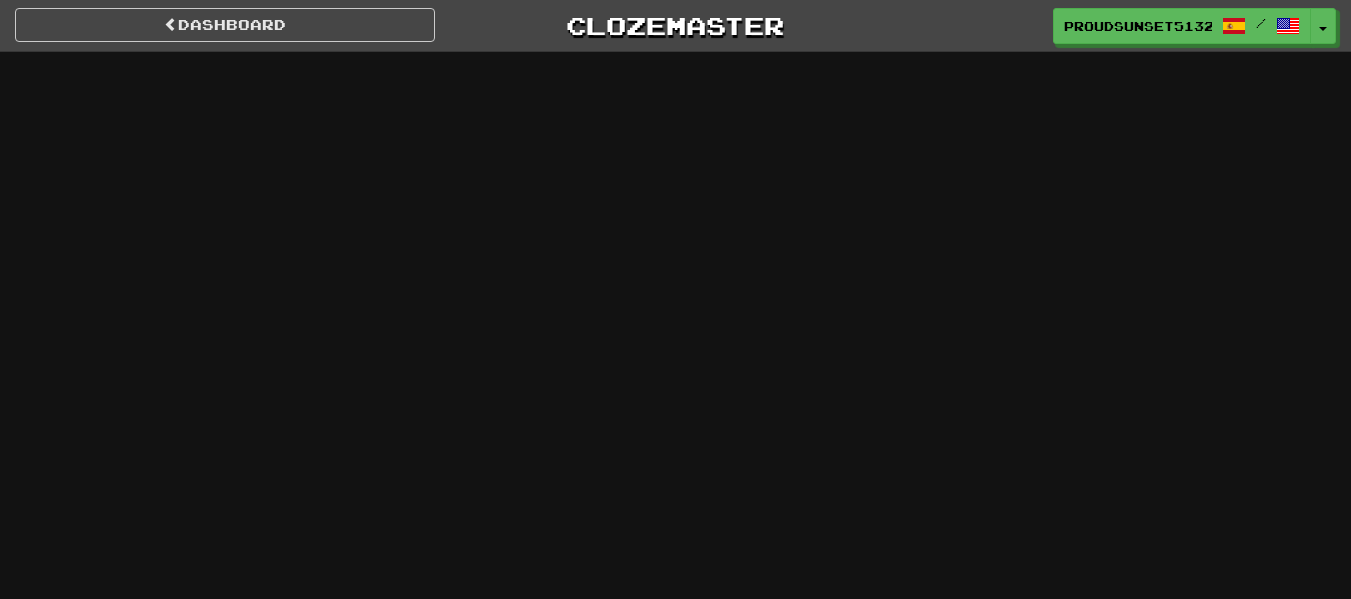 scroll, scrollTop: 0, scrollLeft: 0, axis: both 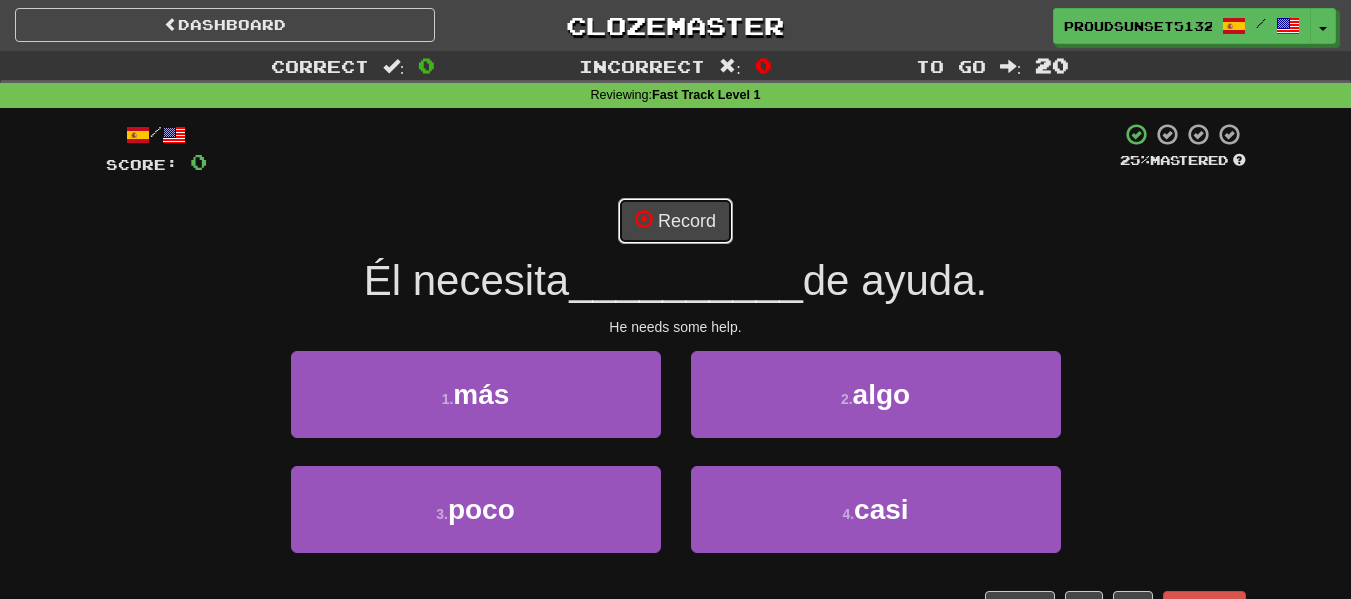 click on "Record" at bounding box center (675, 221) 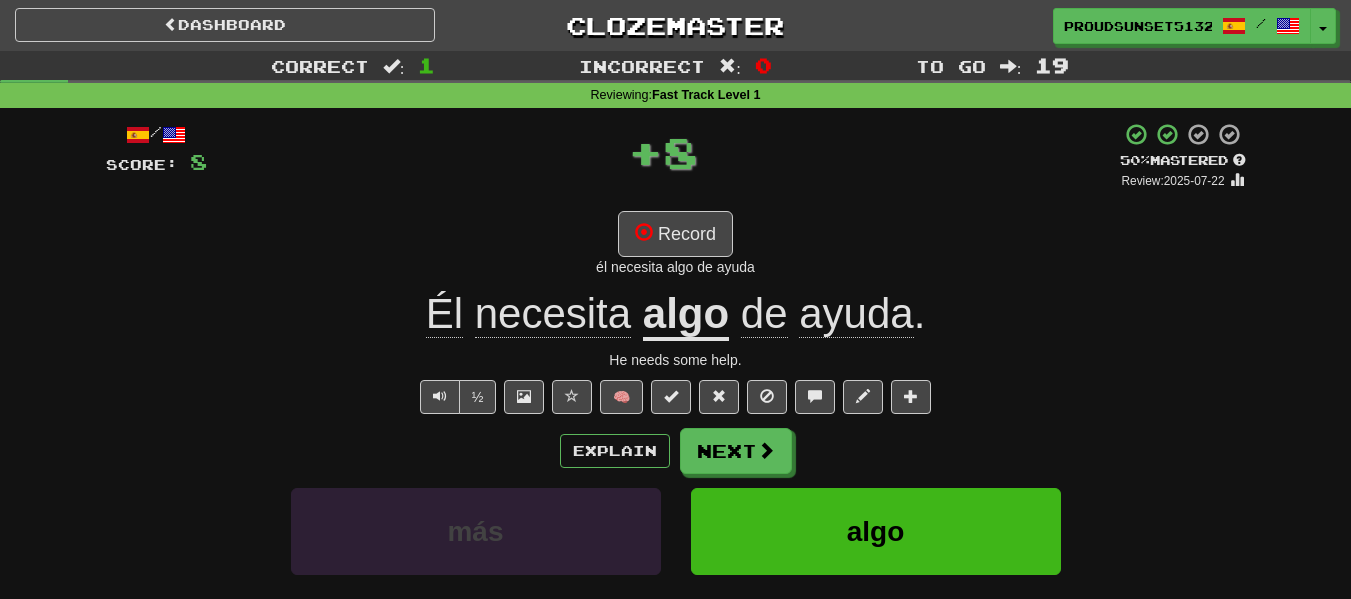 click on "algo" at bounding box center [686, 315] 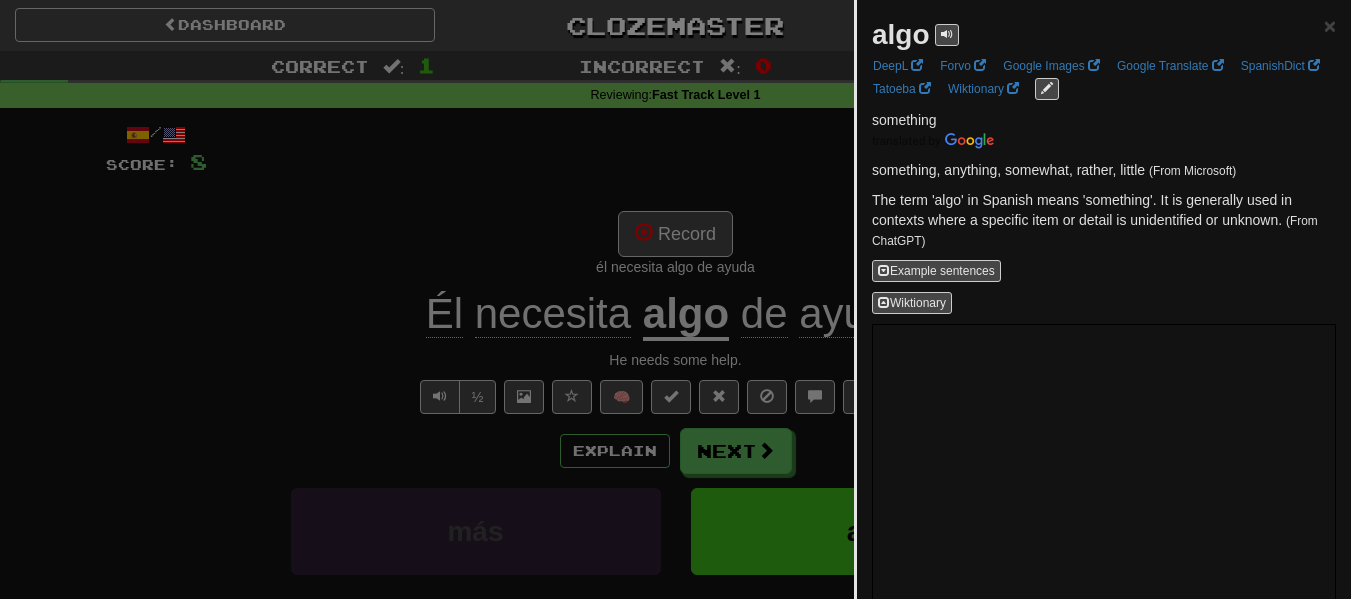 click at bounding box center (675, 299) 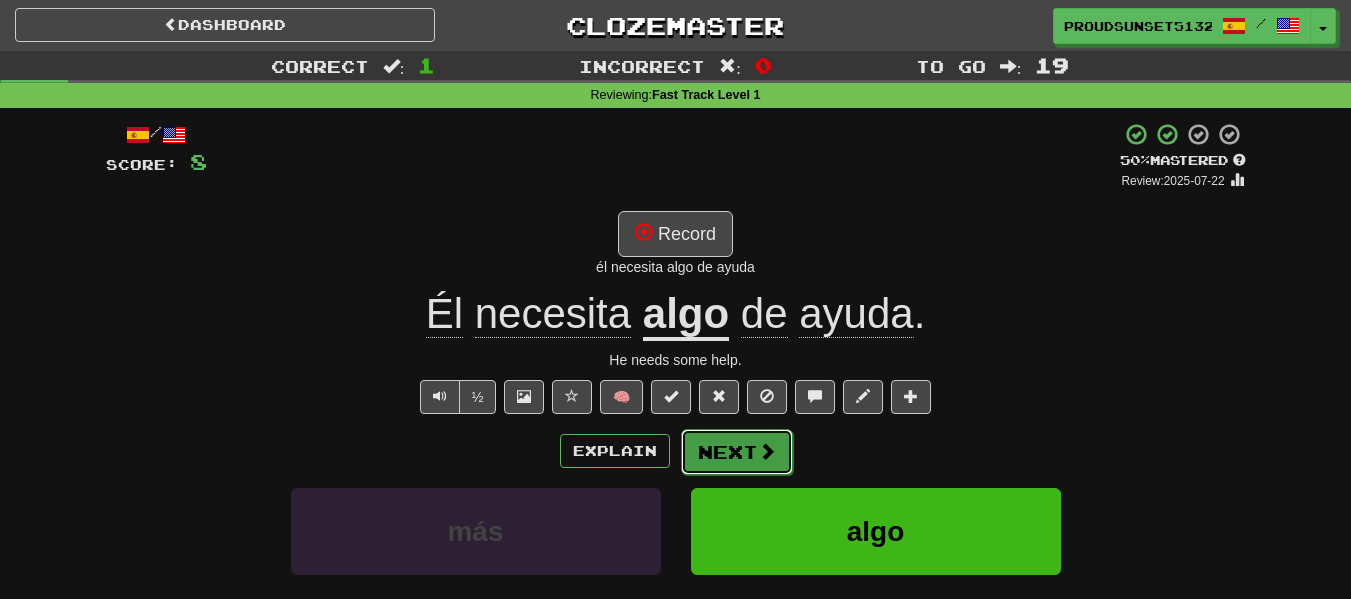 click on "Next" at bounding box center (737, 452) 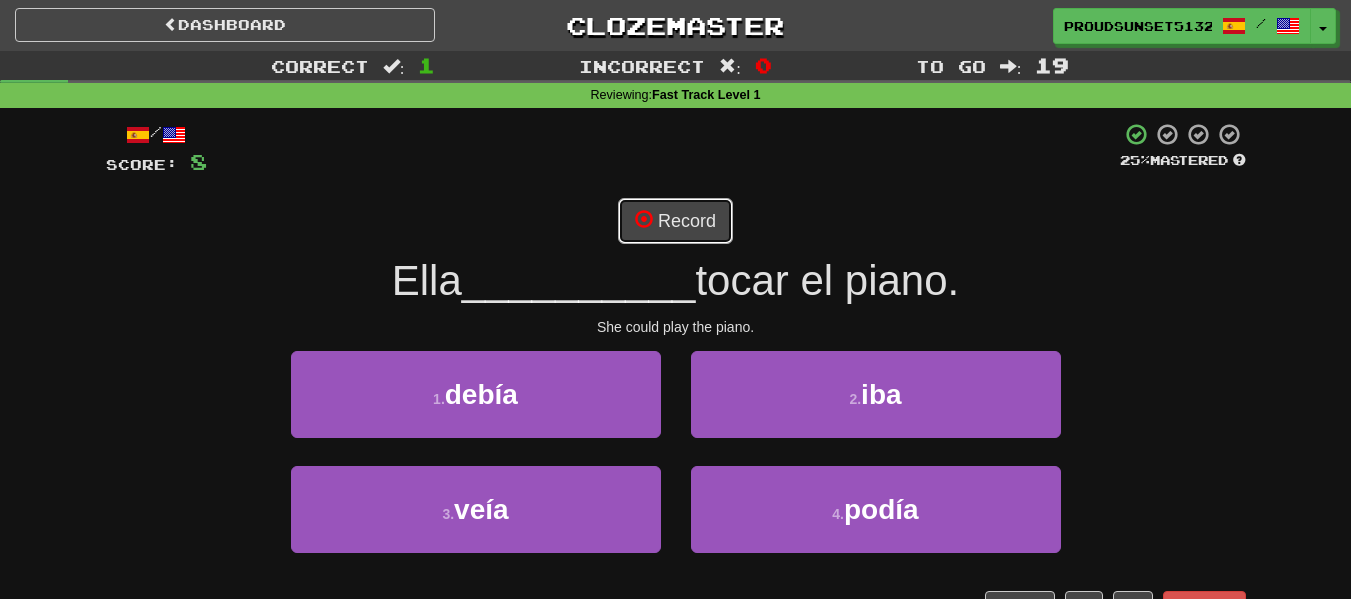 click on "Record" at bounding box center [675, 221] 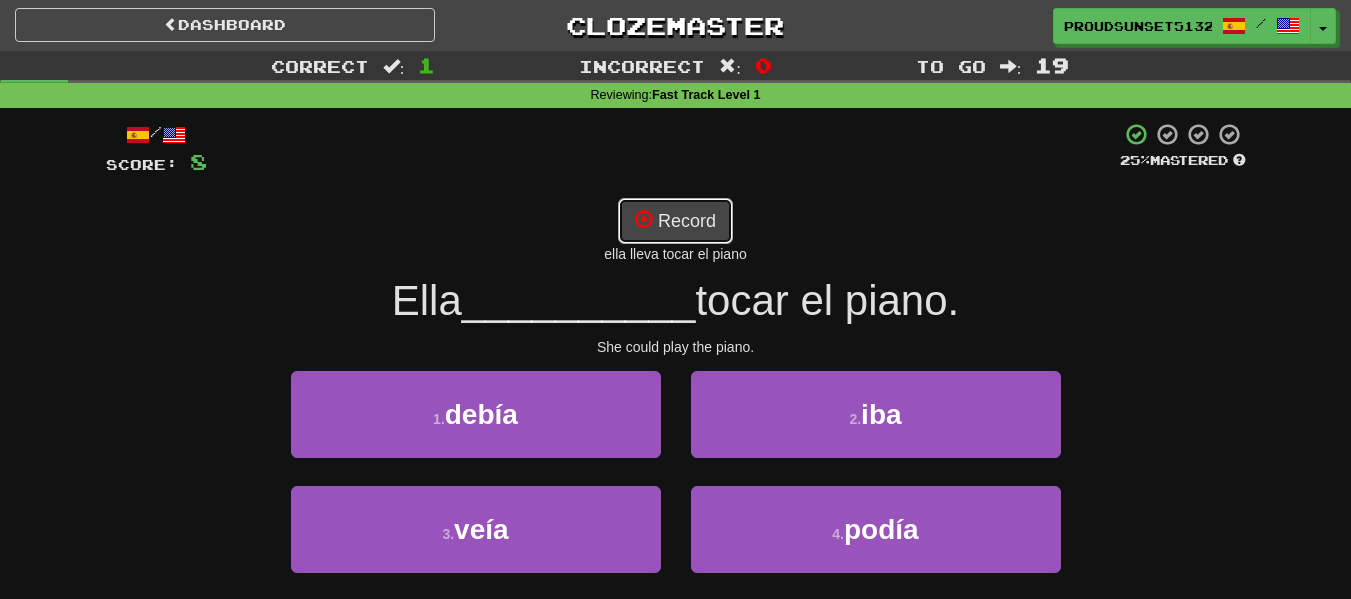 click on "Record" at bounding box center [675, 221] 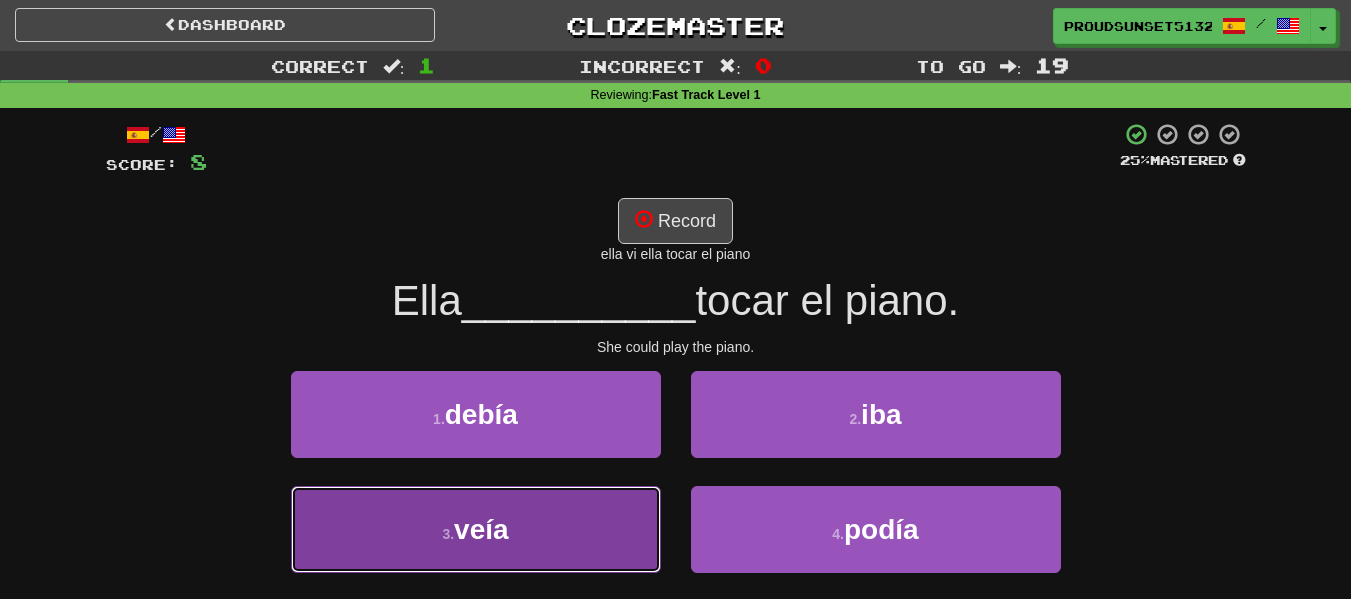 click on "veía" at bounding box center (481, 529) 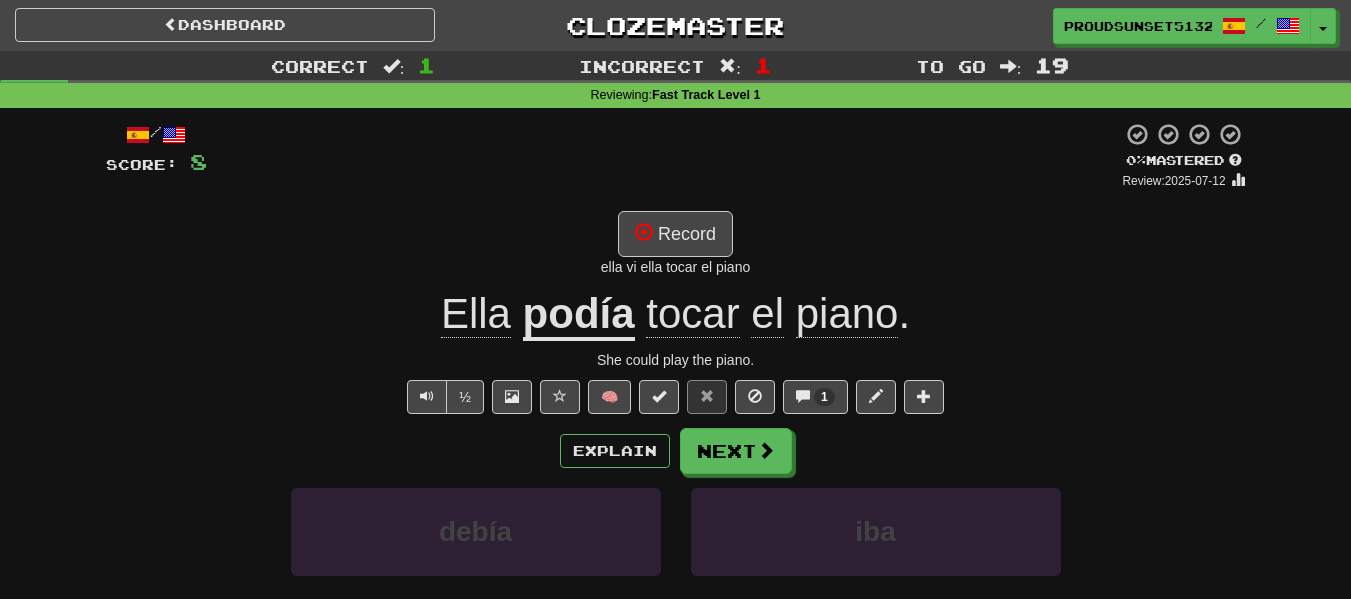 click on "podía" at bounding box center (579, 315) 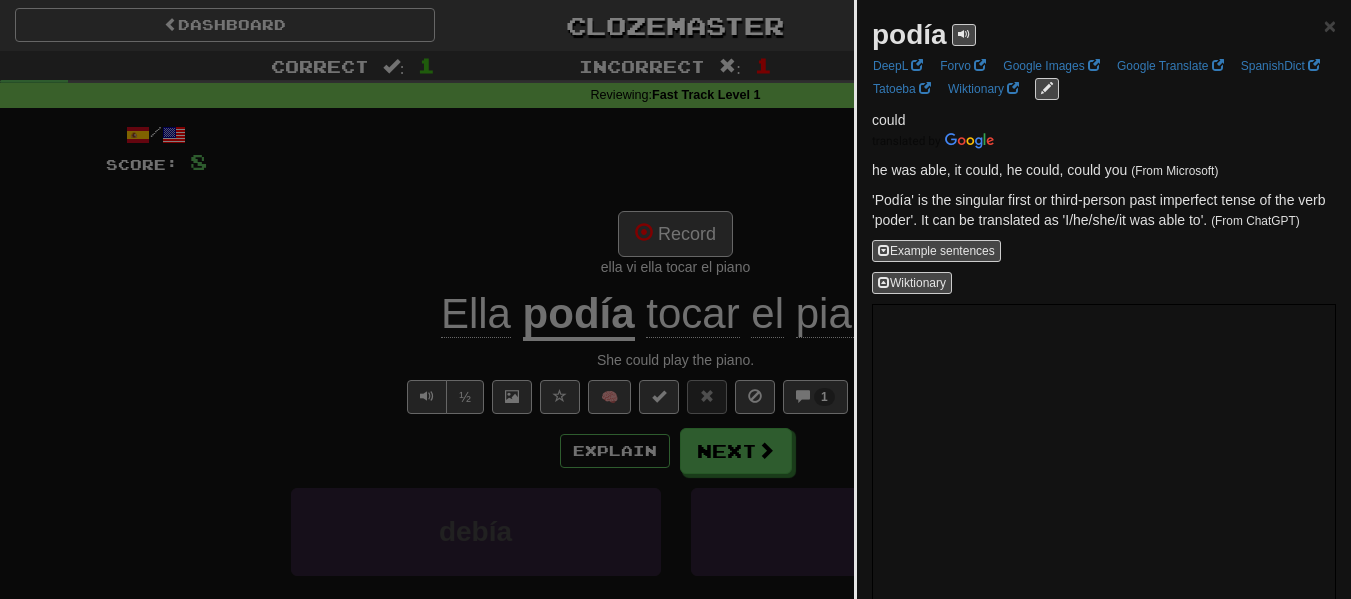 click at bounding box center [675, 299] 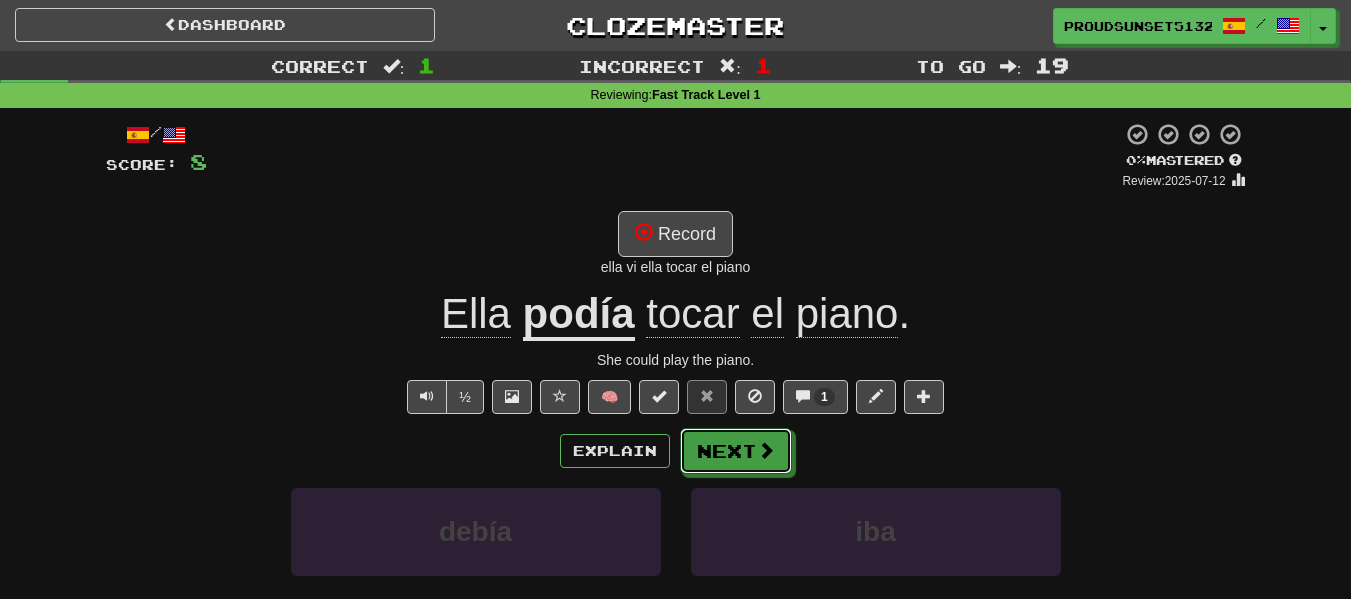 click at bounding box center [766, 450] 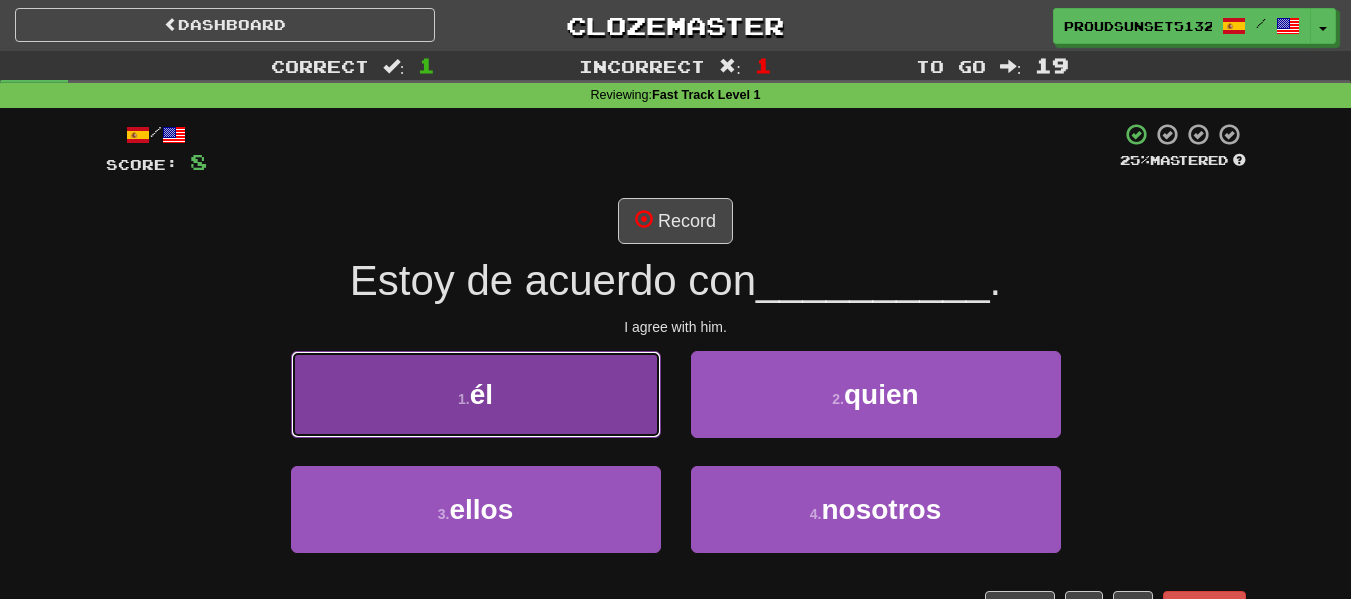 click on "1 .  él" at bounding box center (476, 394) 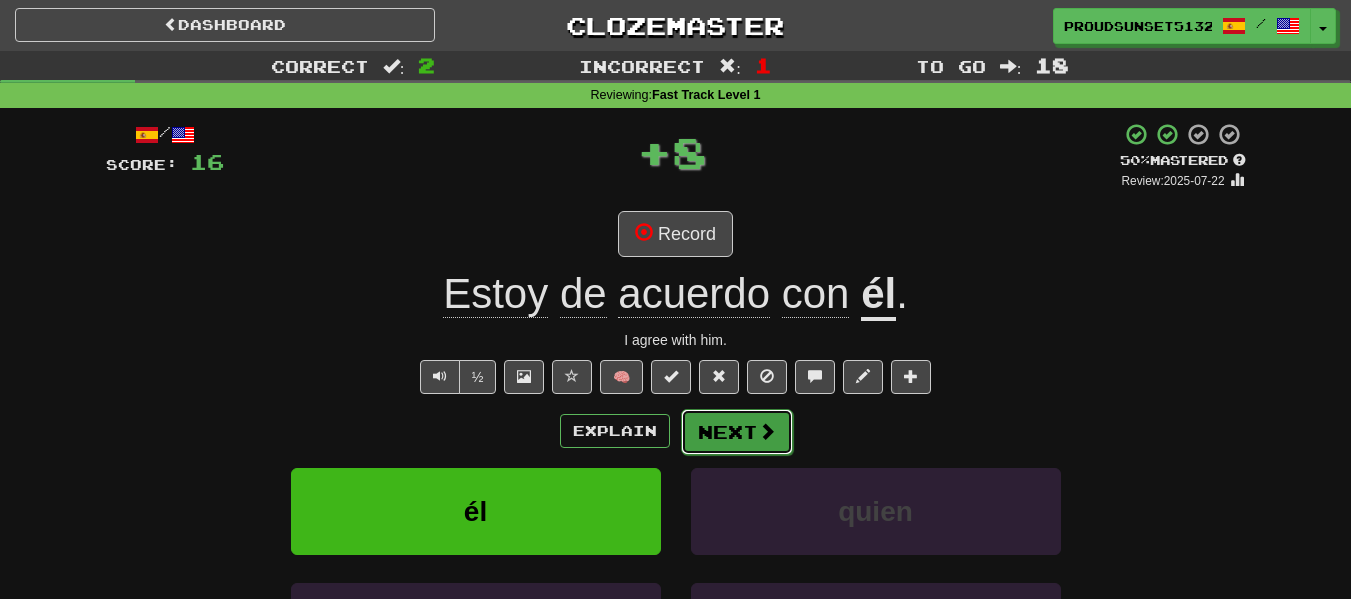 click on "Next" at bounding box center [737, 432] 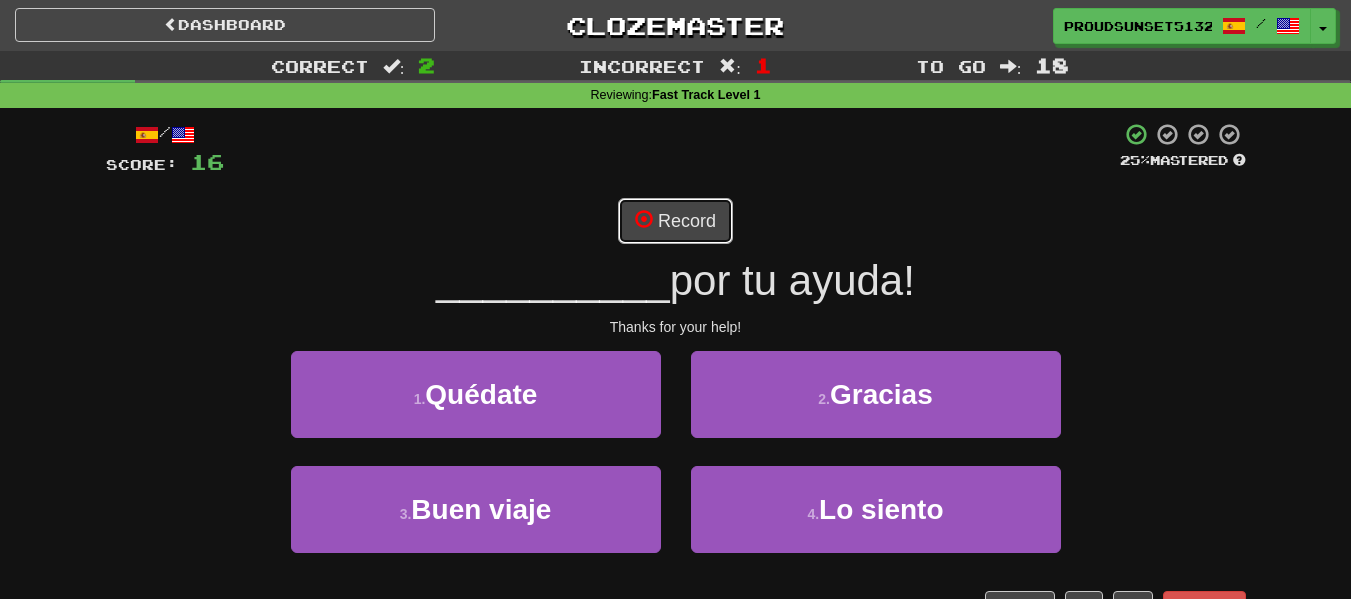 click on "Record" at bounding box center [675, 221] 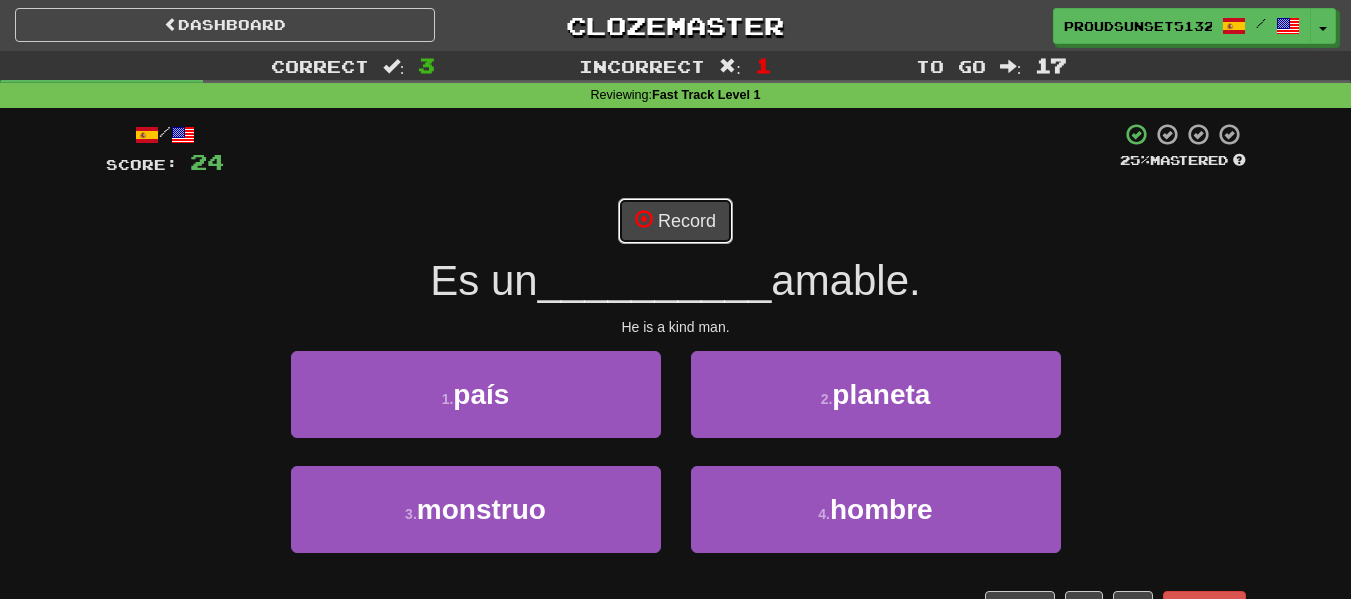 click on "Record" at bounding box center [675, 221] 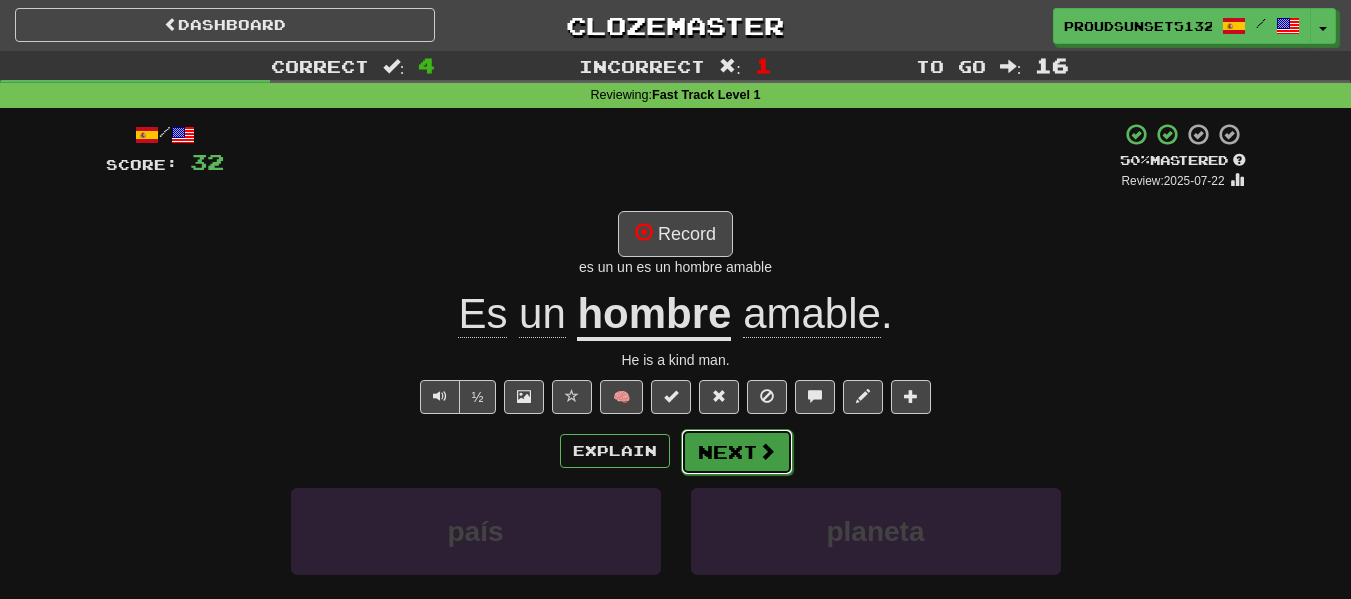click on "Next" at bounding box center [737, 452] 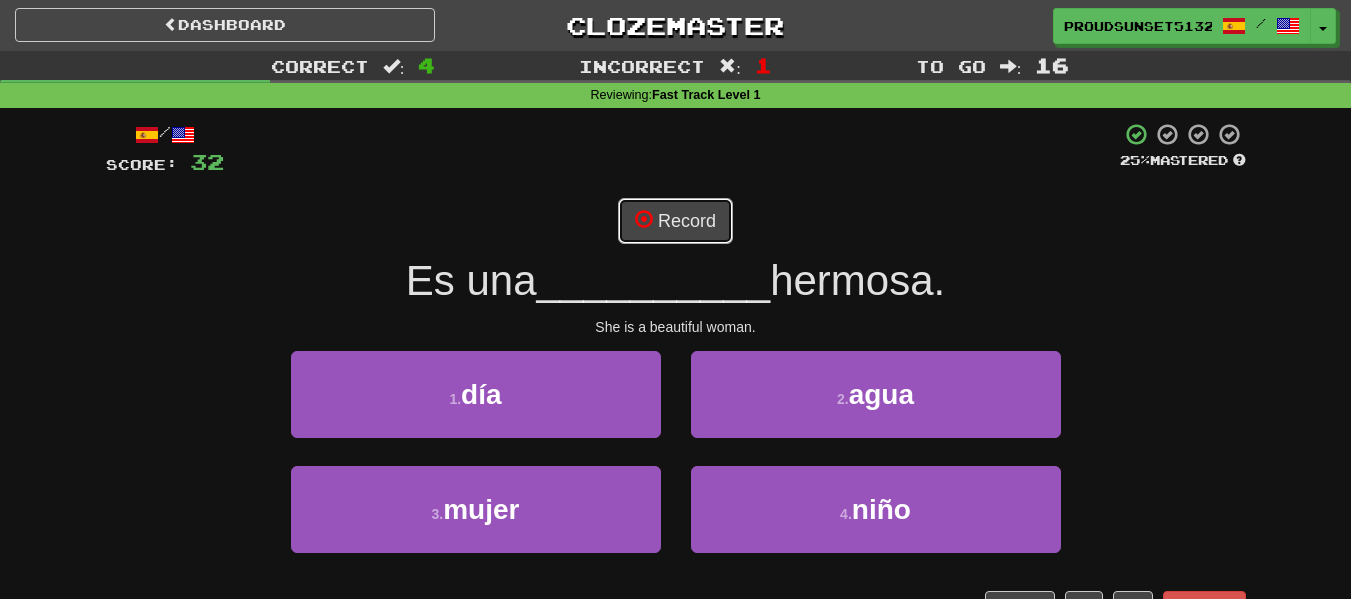 click on "Record" at bounding box center [675, 221] 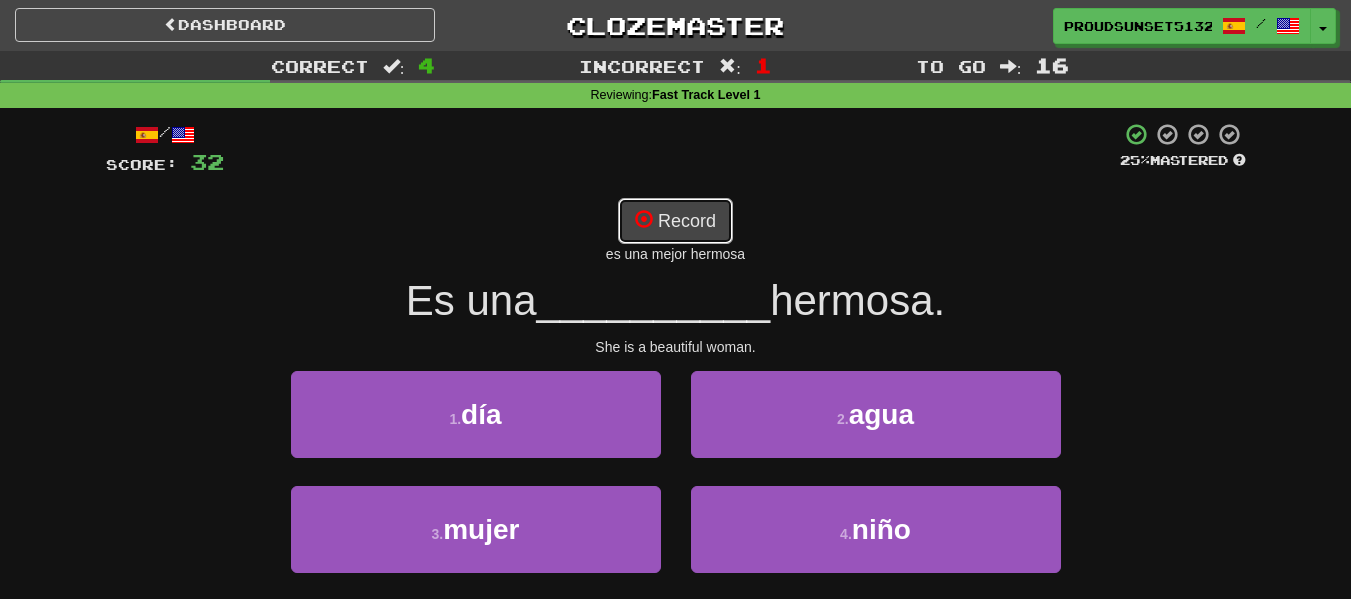 click on "Record" at bounding box center [675, 221] 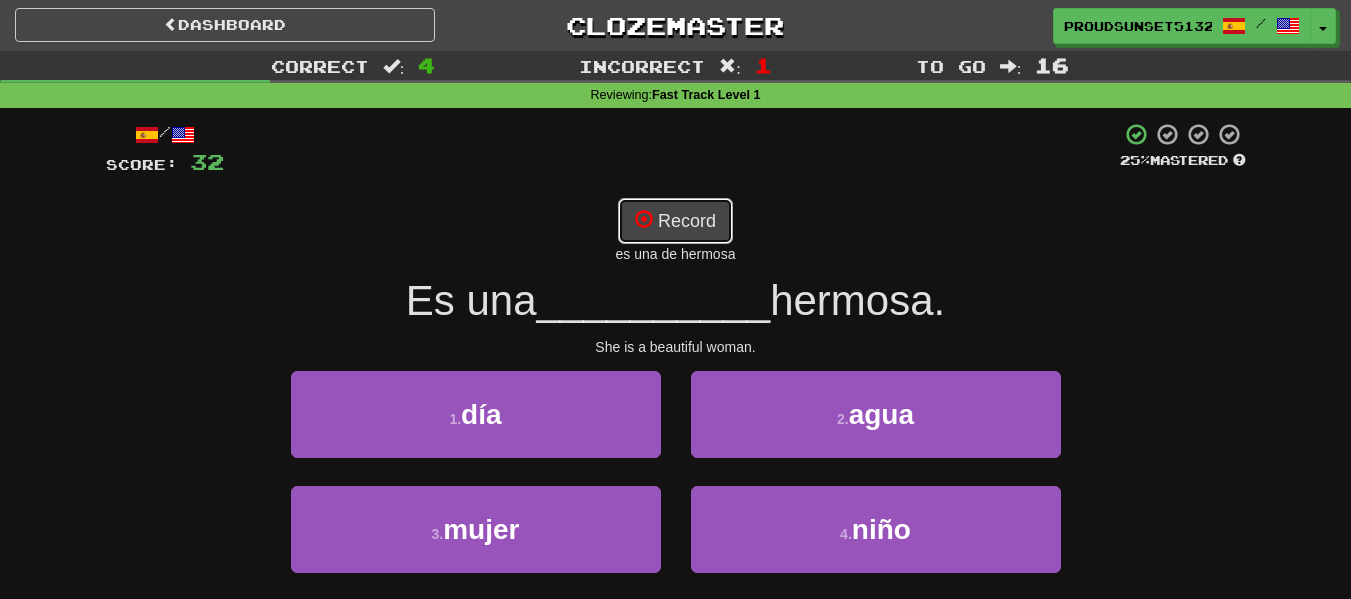 click on "Record" at bounding box center [675, 221] 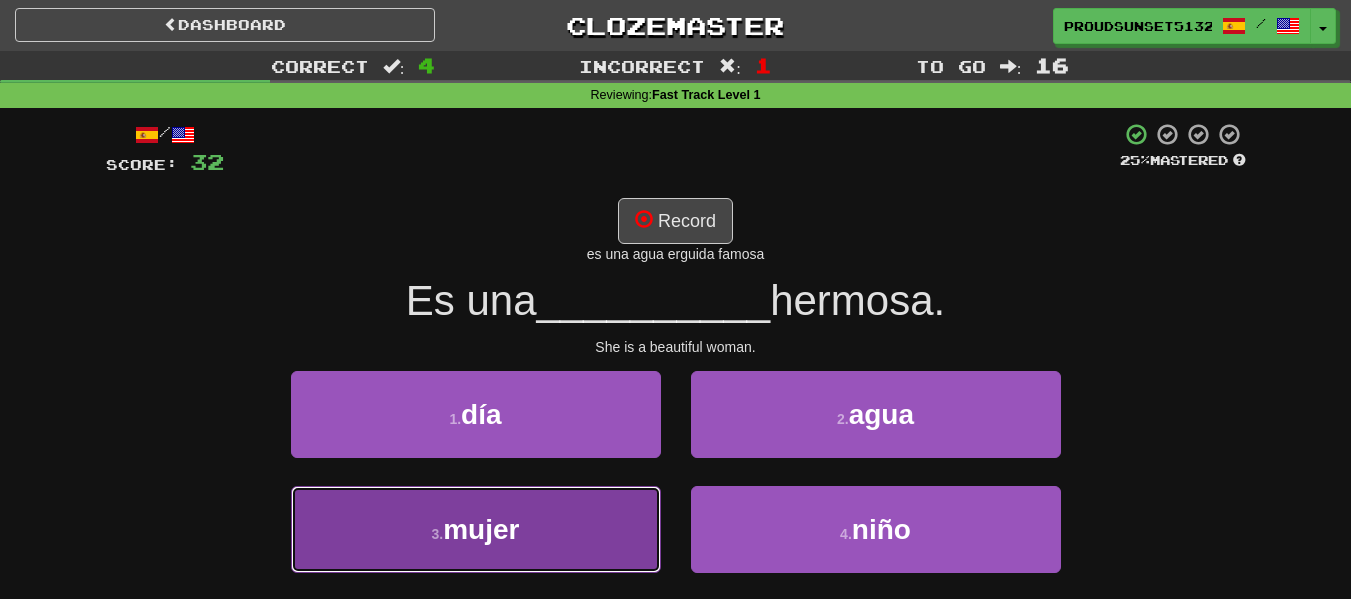 click on "mujer" at bounding box center [481, 529] 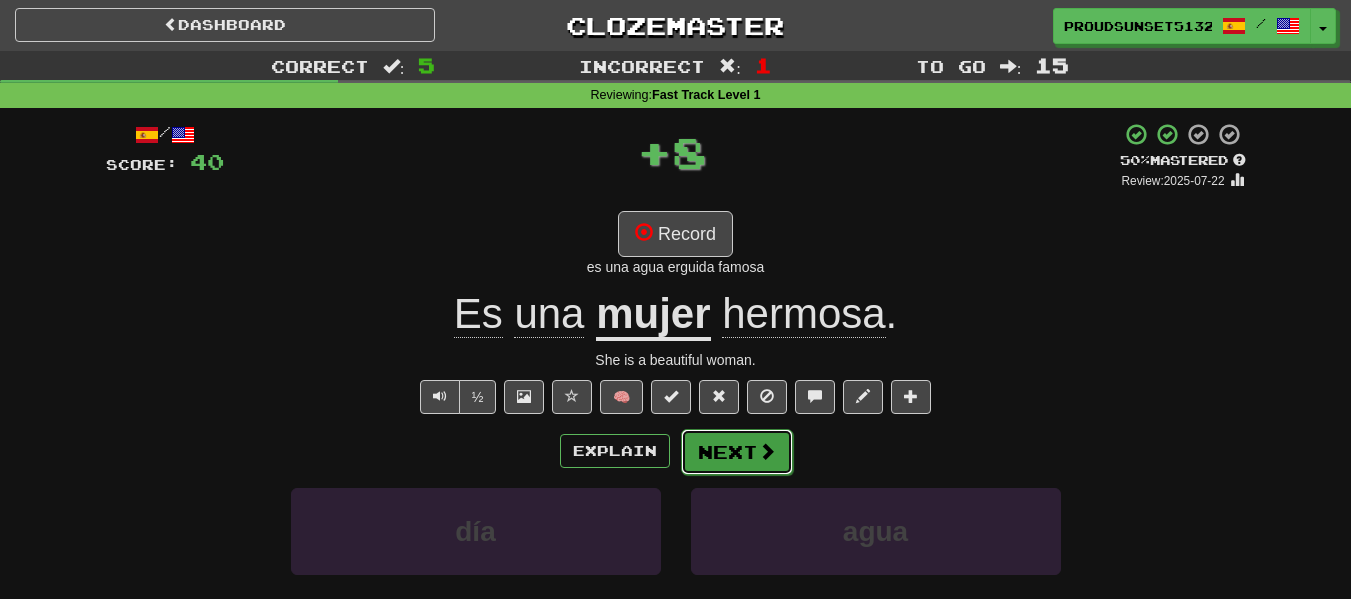 click on "Next" at bounding box center (737, 452) 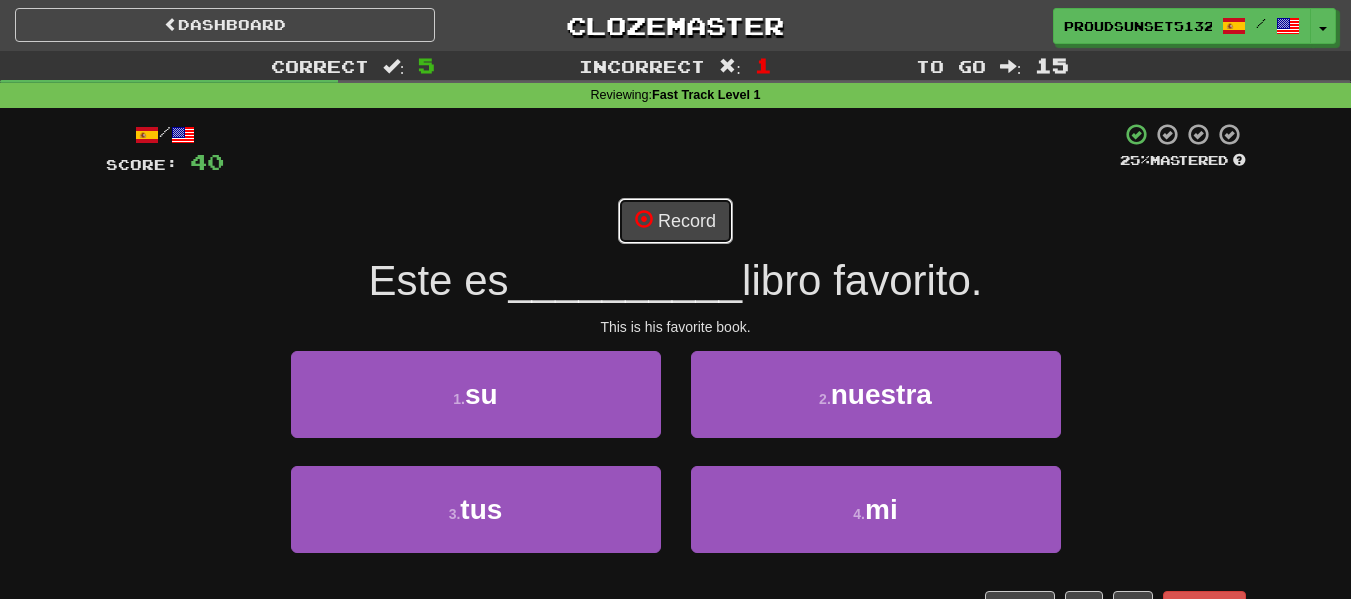 click on "Record" at bounding box center (675, 221) 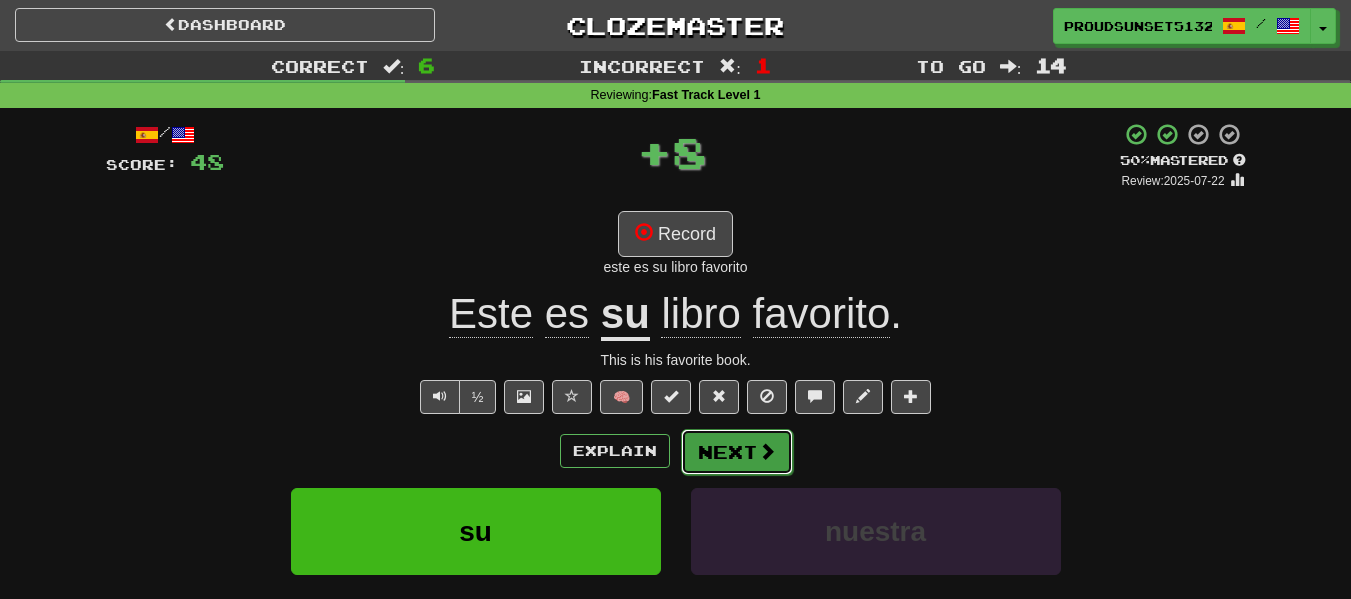 click on "Next" at bounding box center (737, 452) 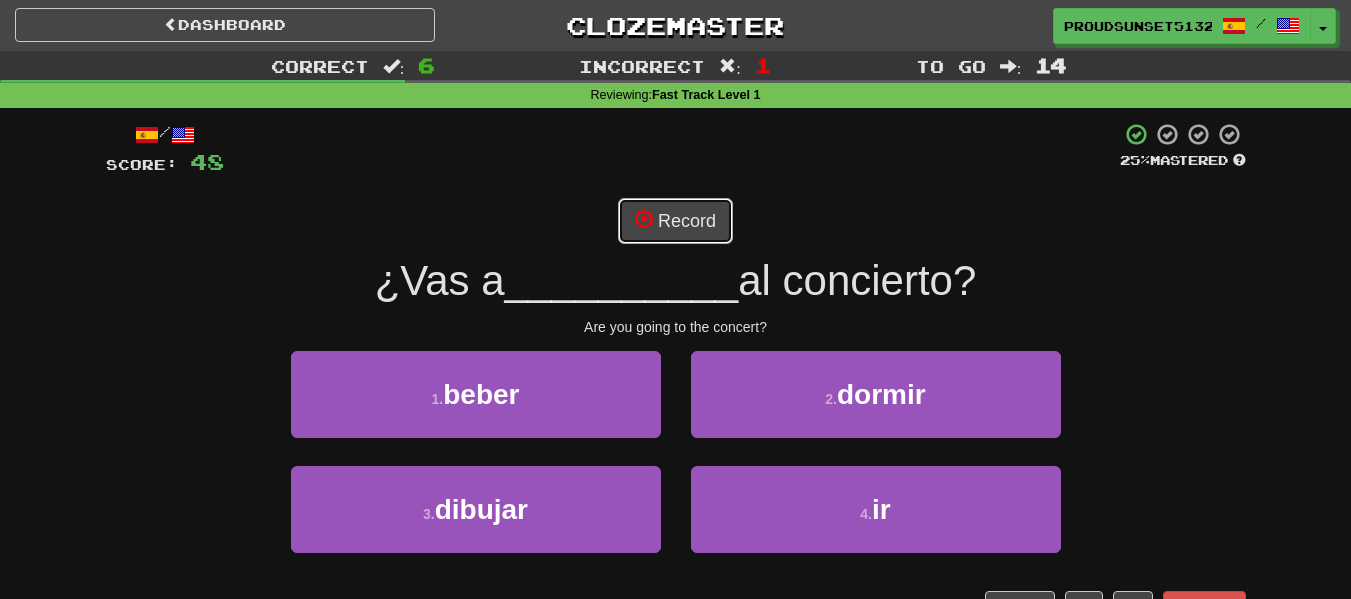 click on "Record" at bounding box center [675, 221] 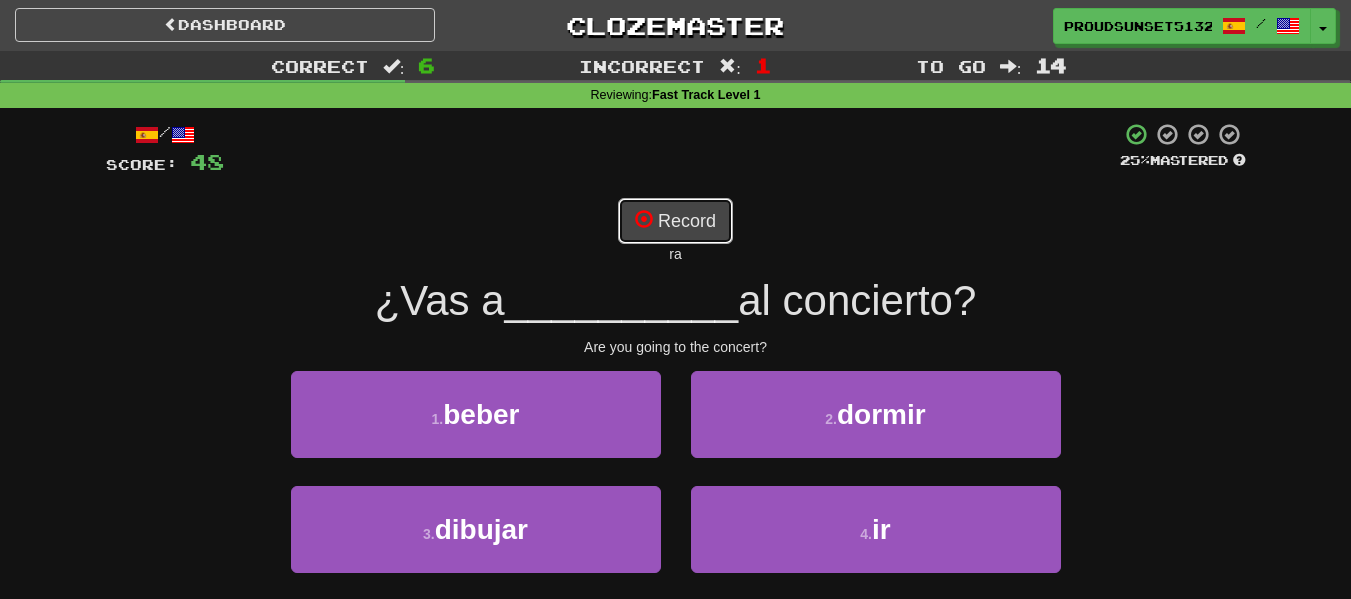 click on "Record" at bounding box center [675, 221] 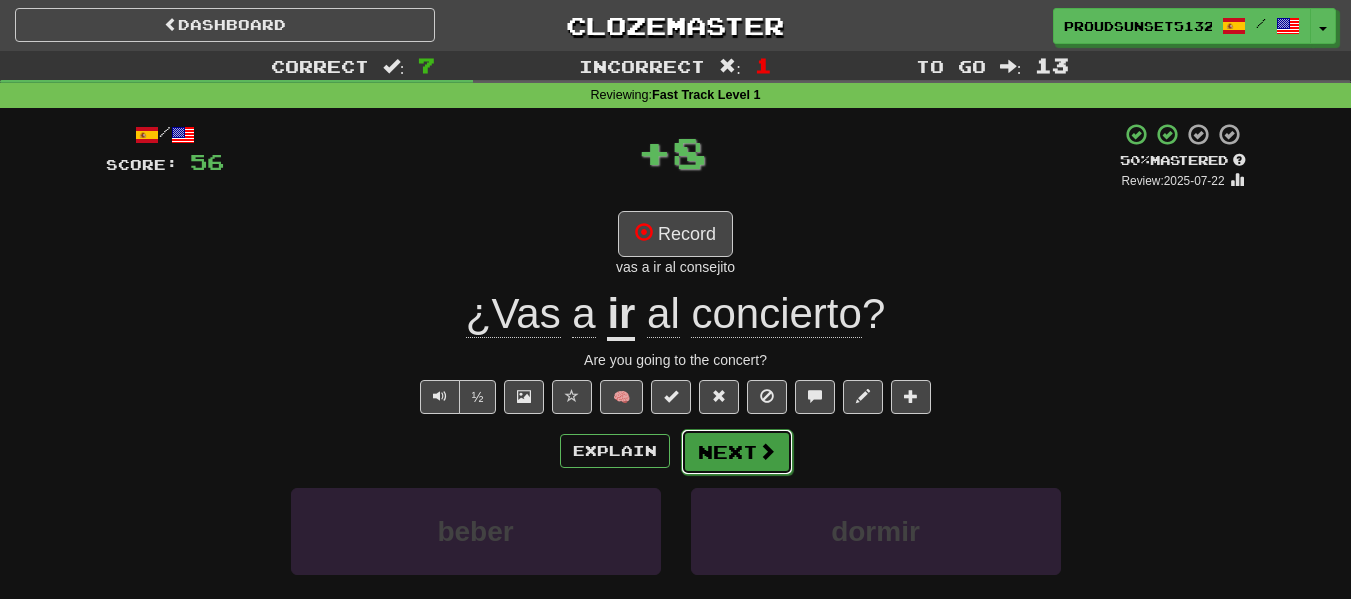 click on "Next" at bounding box center [737, 452] 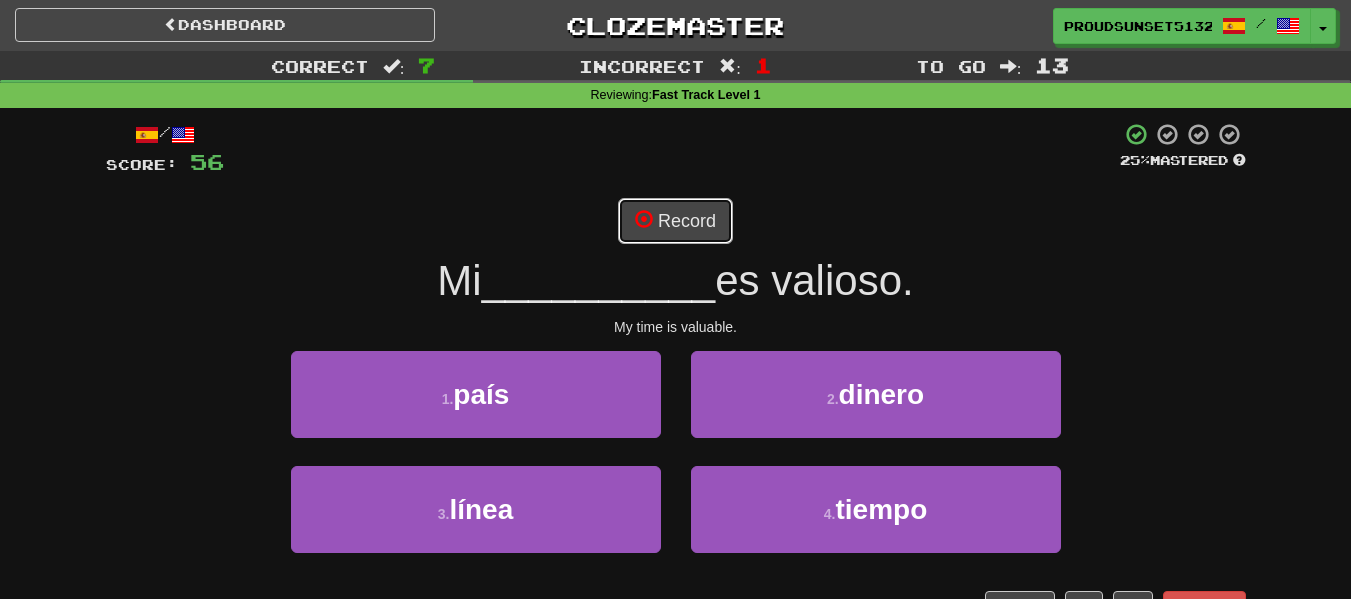 click on "Record" at bounding box center (675, 221) 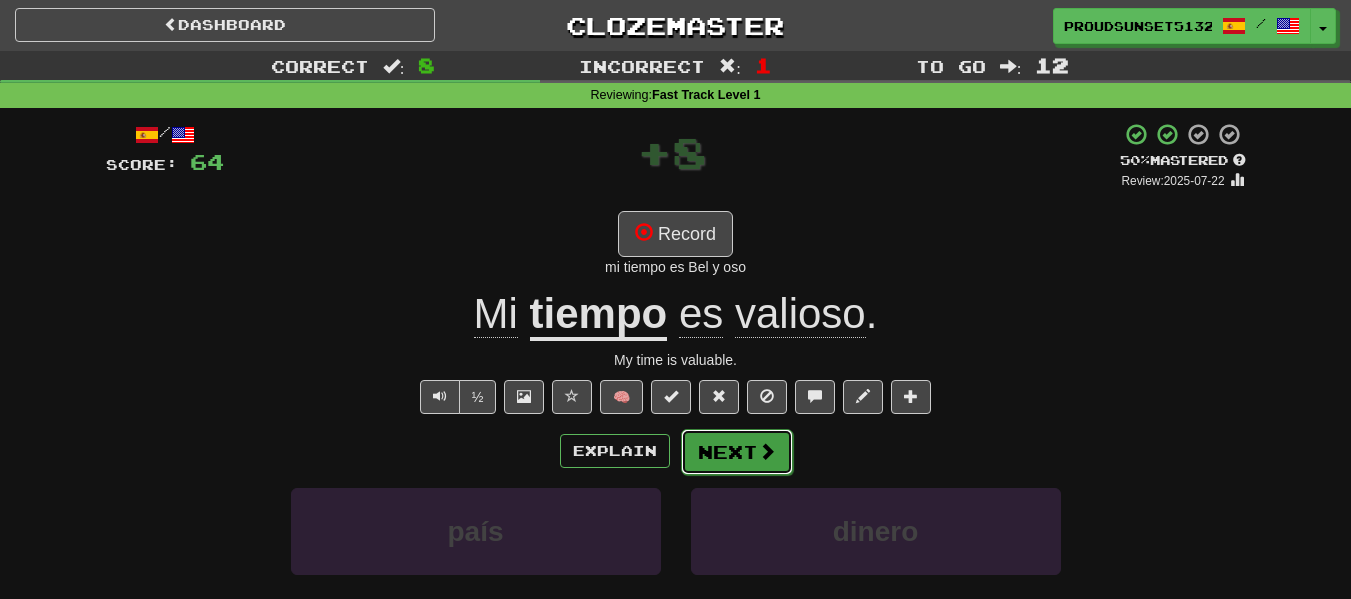 click on "Next" at bounding box center (737, 452) 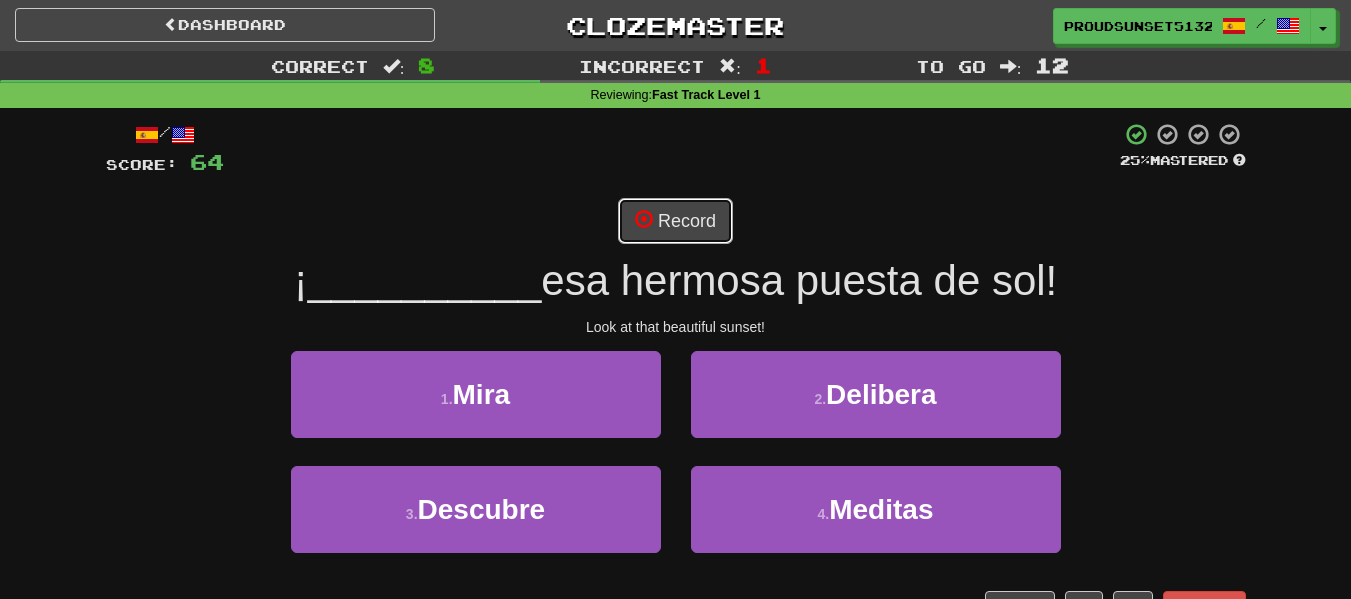 click on "Record" at bounding box center (675, 221) 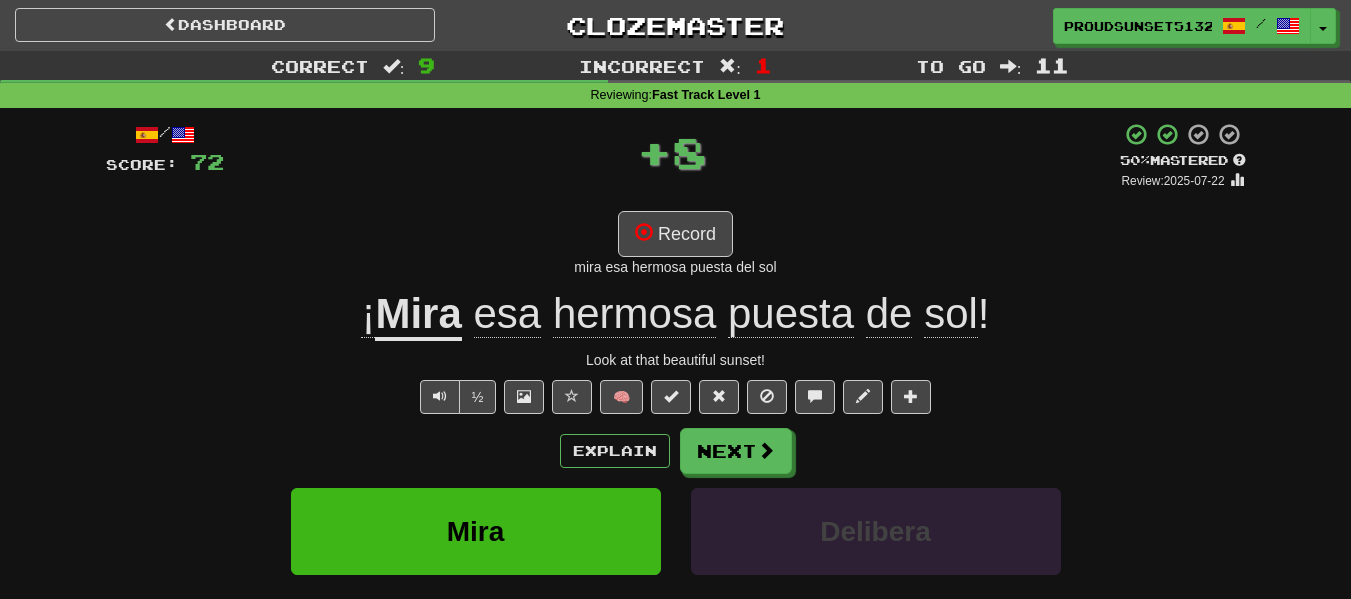 click on "Mira" at bounding box center (418, 315) 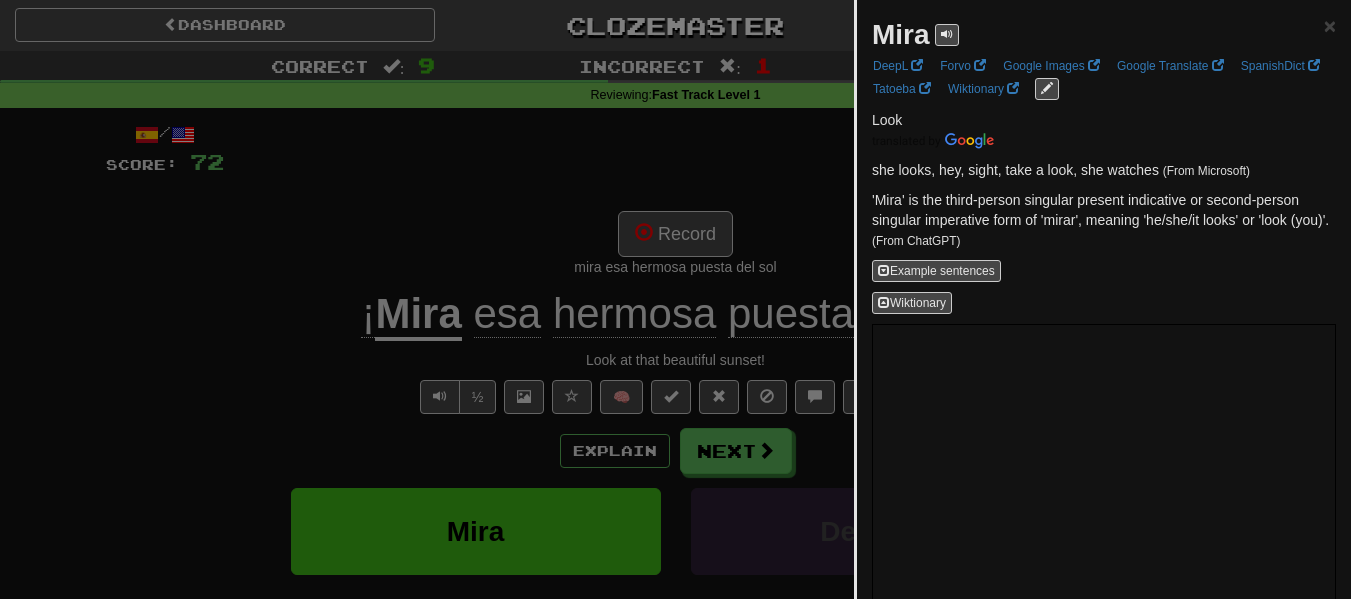 click at bounding box center [675, 299] 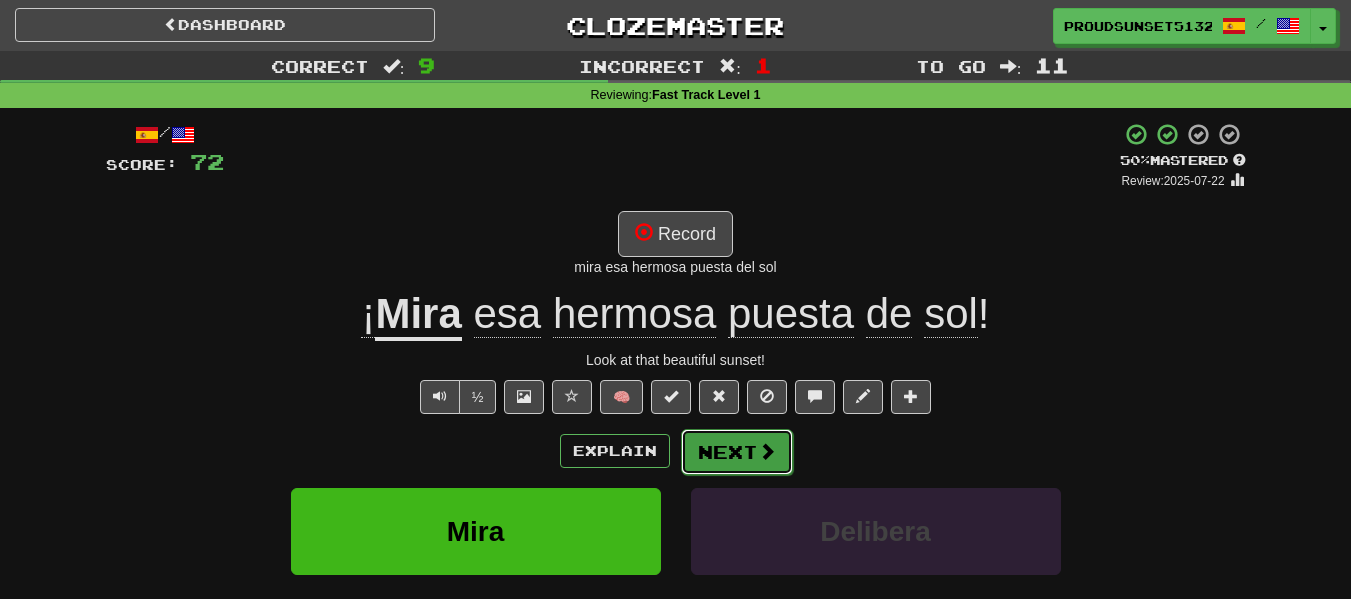 click on "Next" at bounding box center (737, 452) 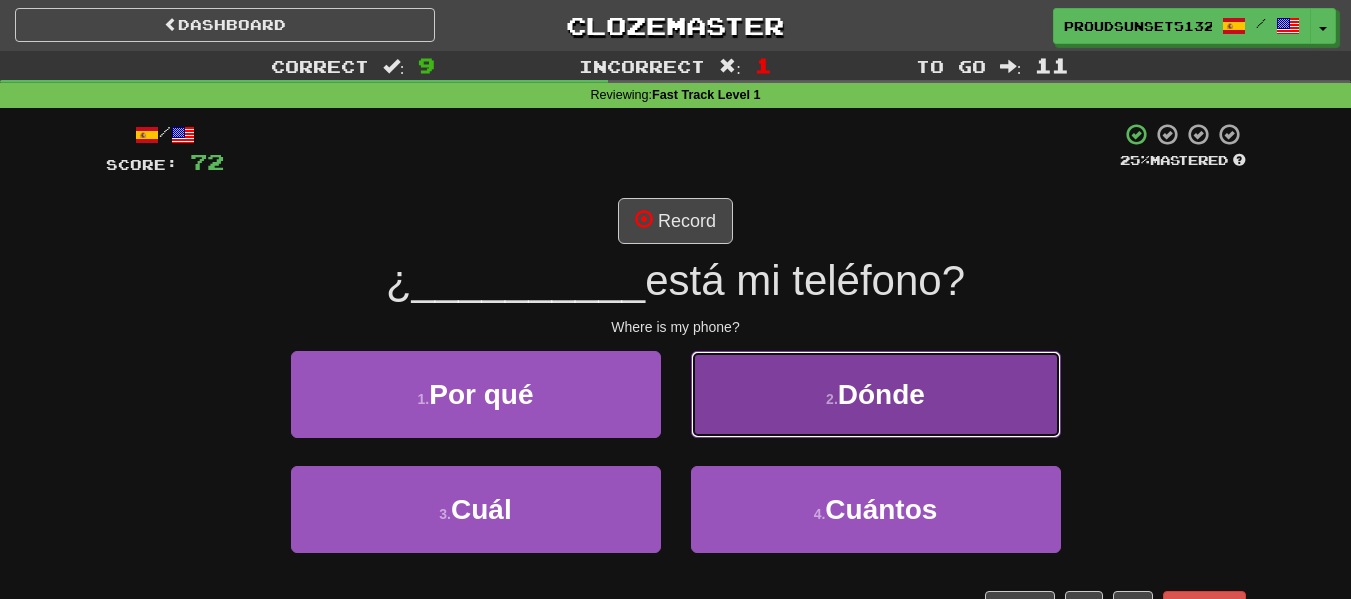 click on "2 .  Dónde" at bounding box center [876, 394] 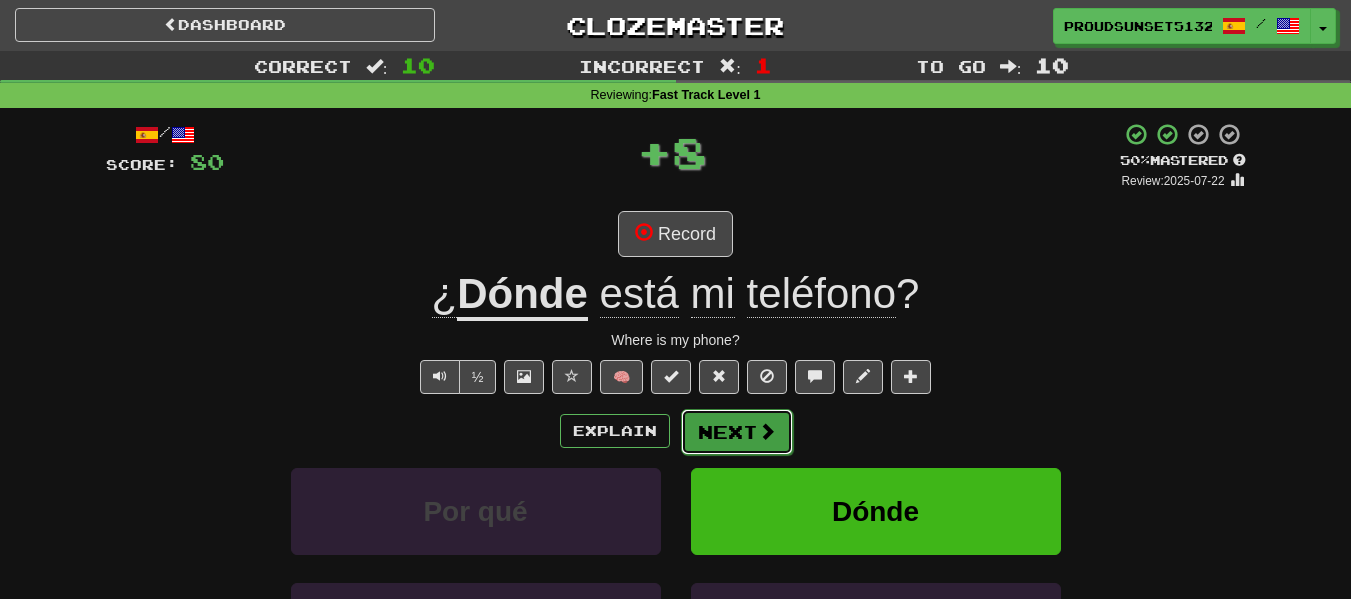 click on "Next" at bounding box center (737, 432) 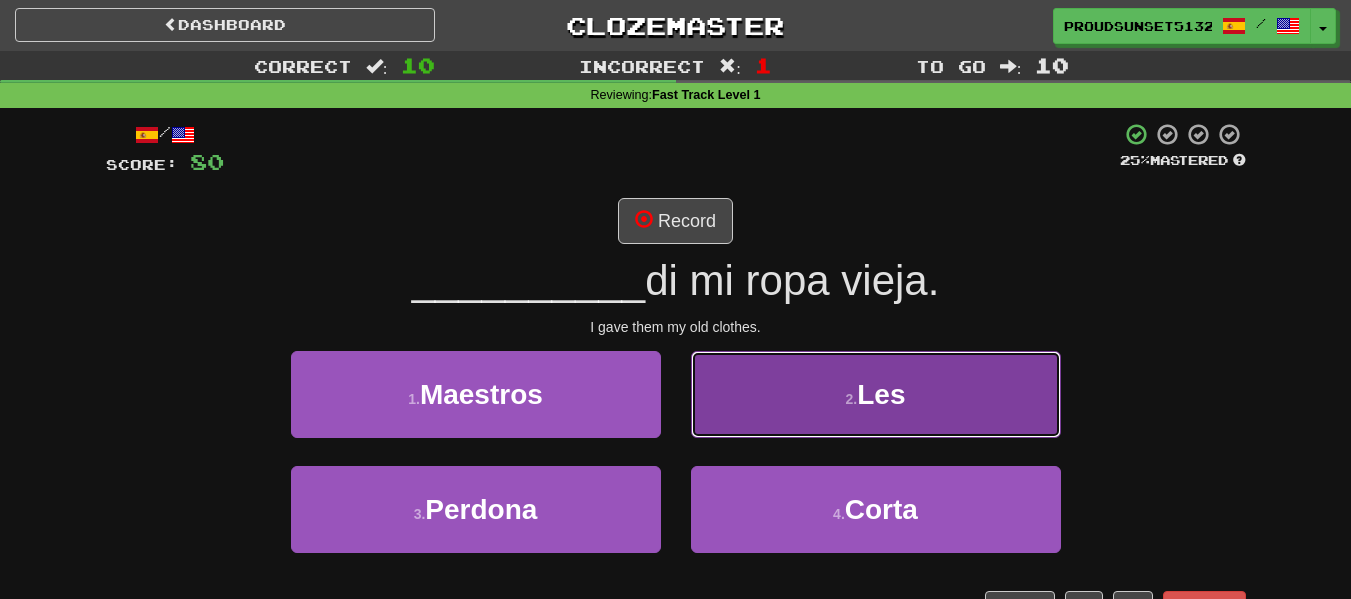 click on "2 .  Les" at bounding box center [876, 394] 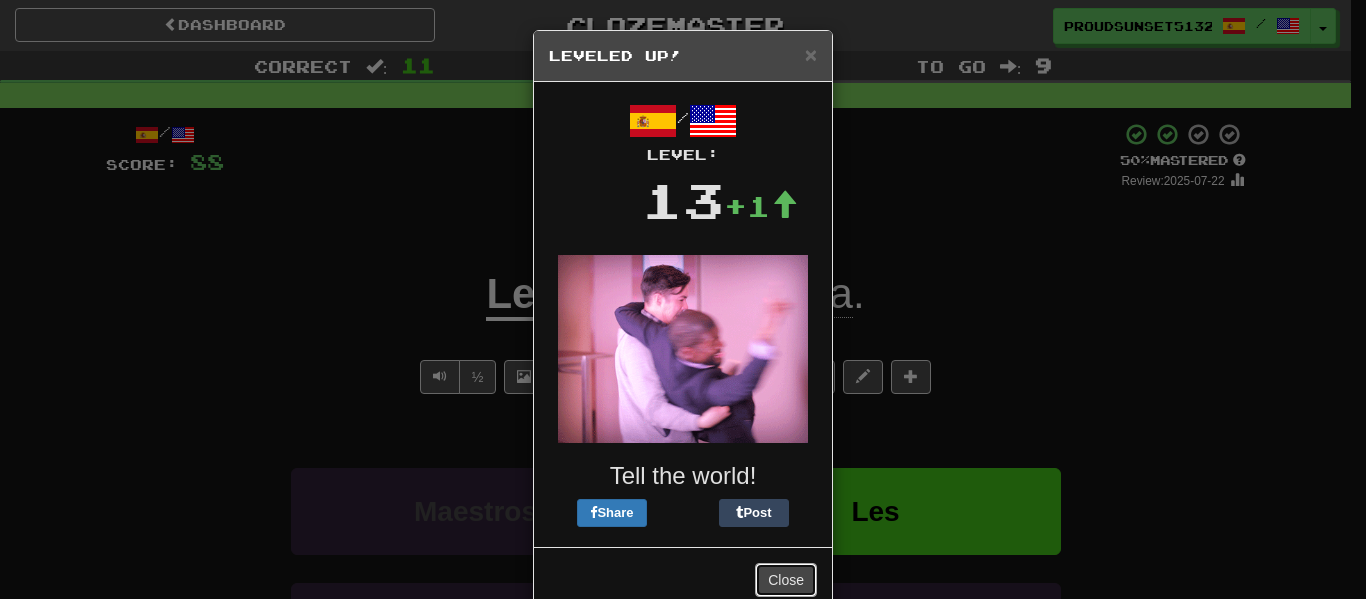 click on "Close" at bounding box center [786, 580] 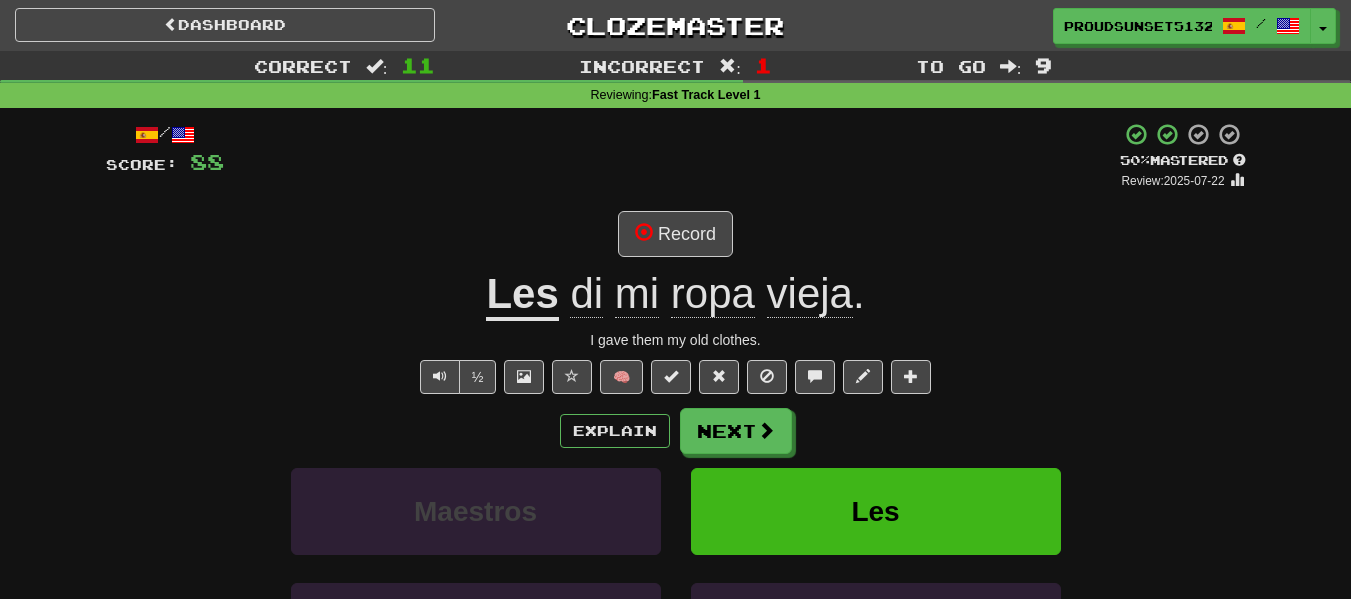 click on "Les" at bounding box center [522, 295] 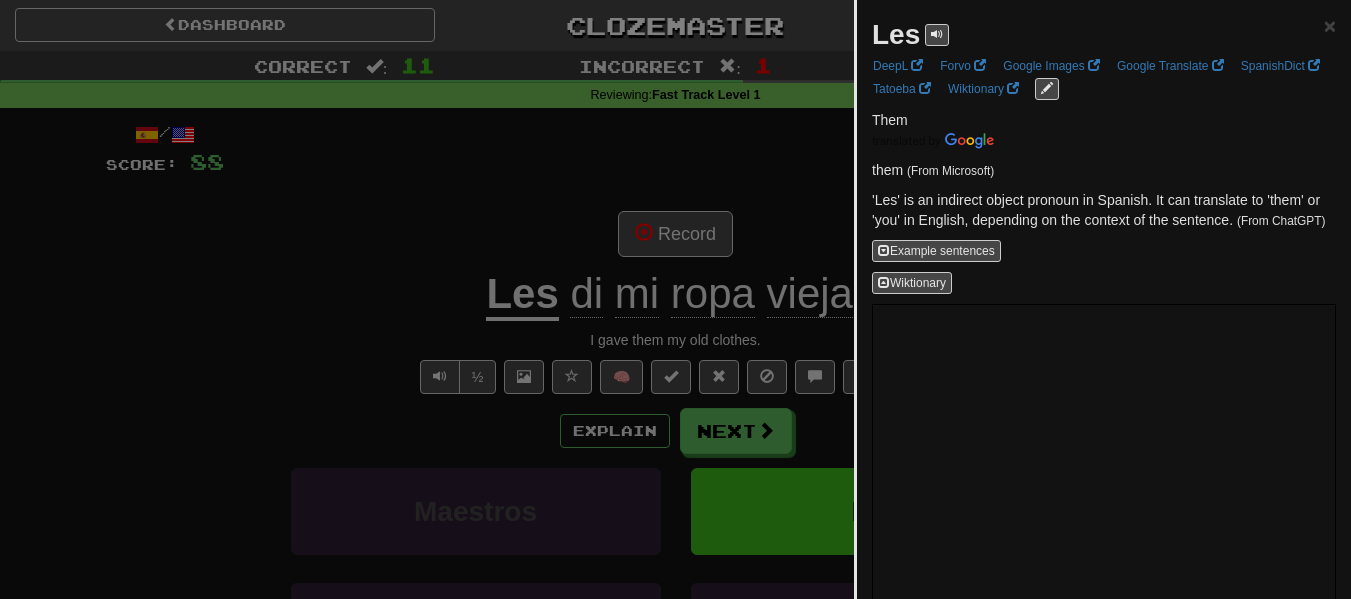 click at bounding box center (675, 299) 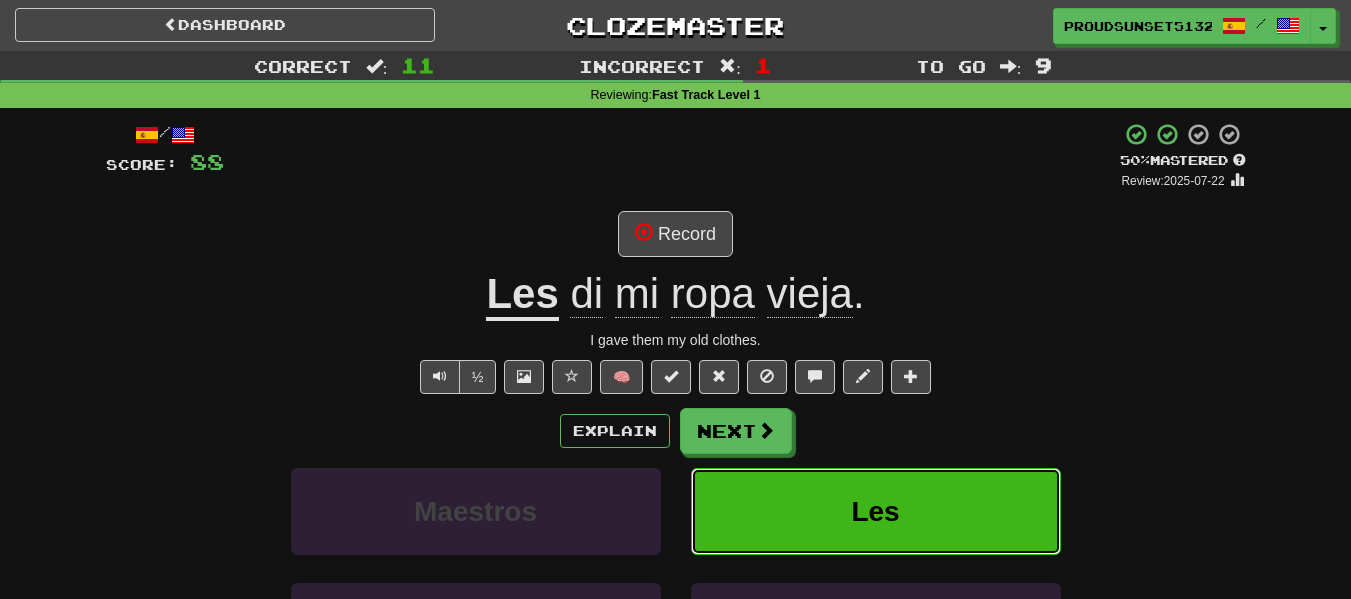 click on "Les" at bounding box center (876, 511) 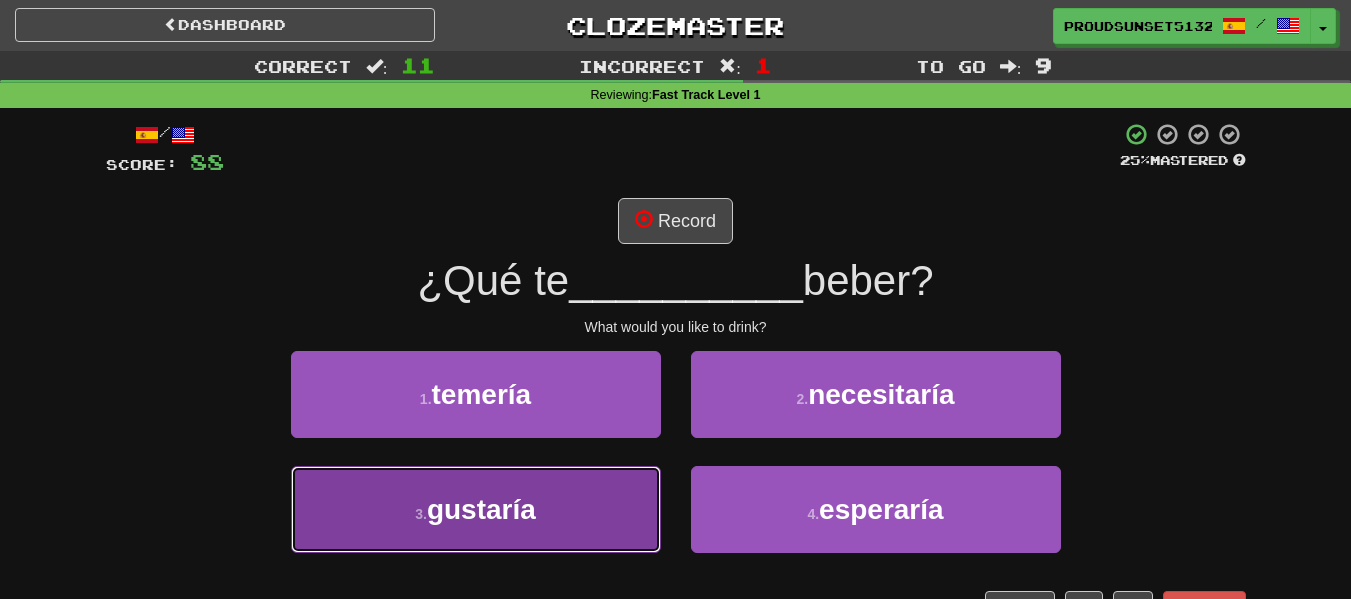 click on "3 .  gustaría" at bounding box center [476, 509] 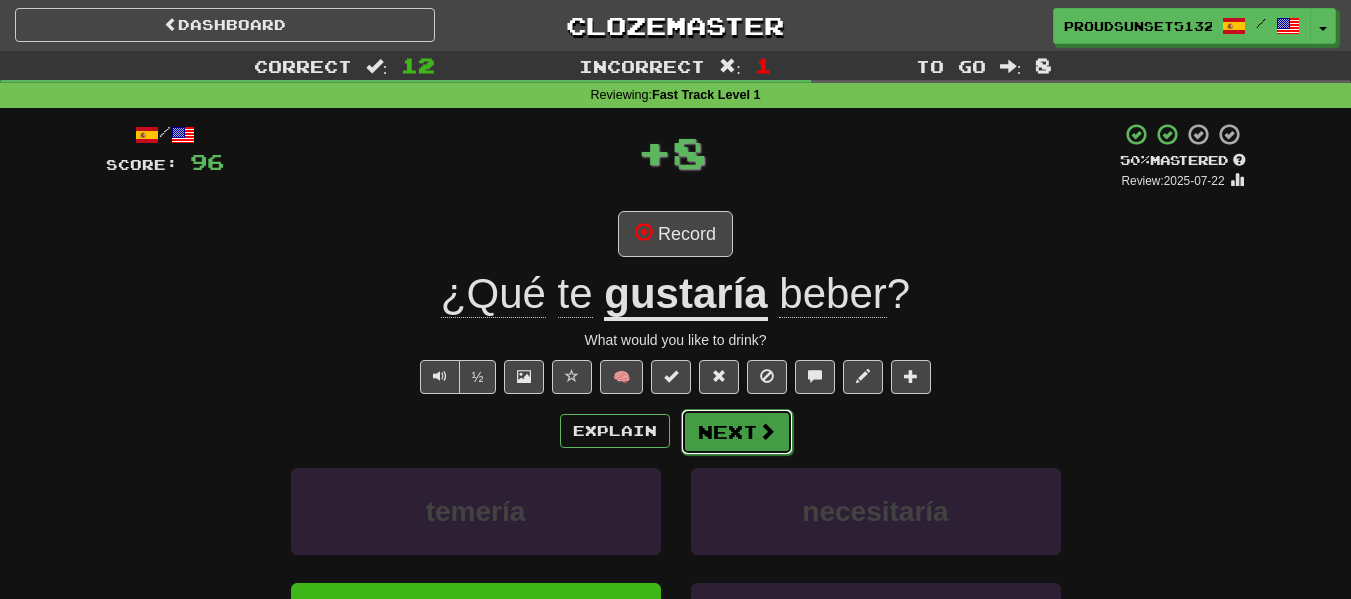 click on "Next" at bounding box center [737, 432] 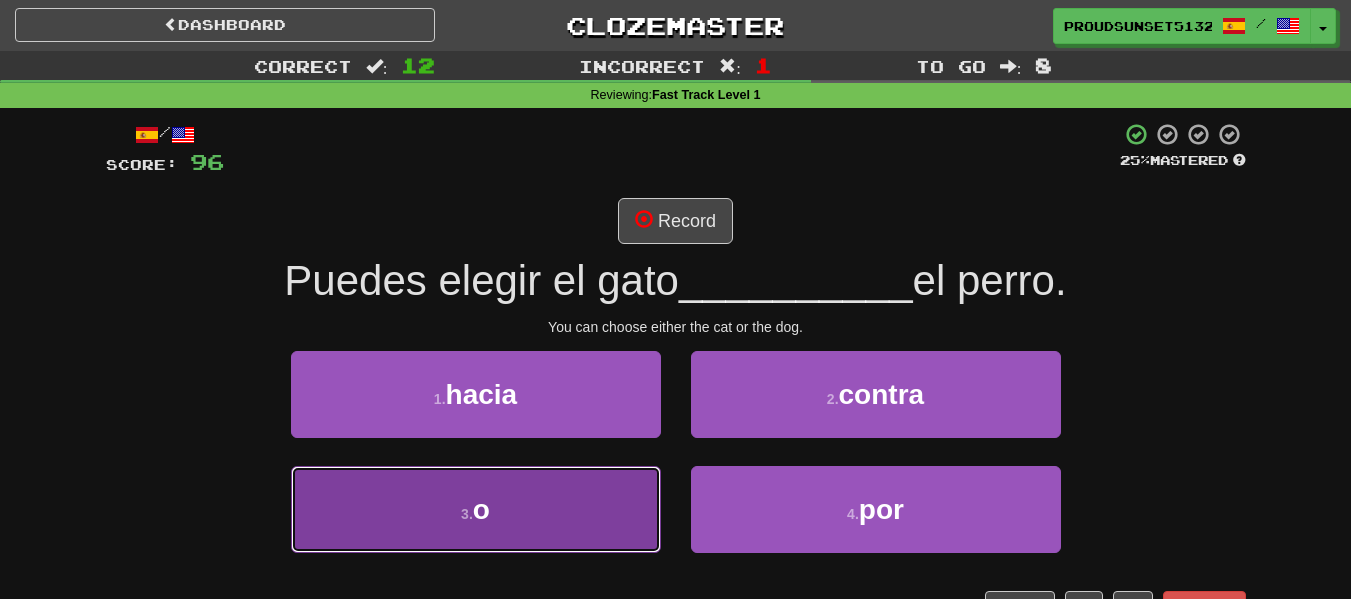 click on "3 .  o" at bounding box center (476, 509) 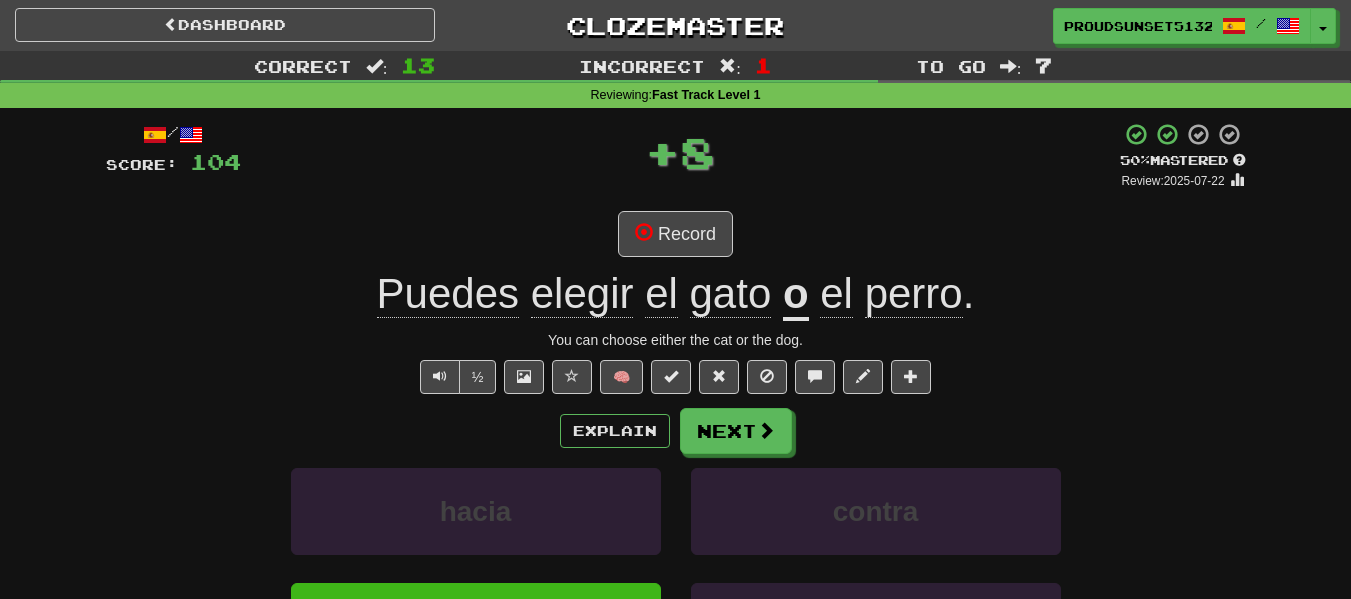 click on "Puedes" 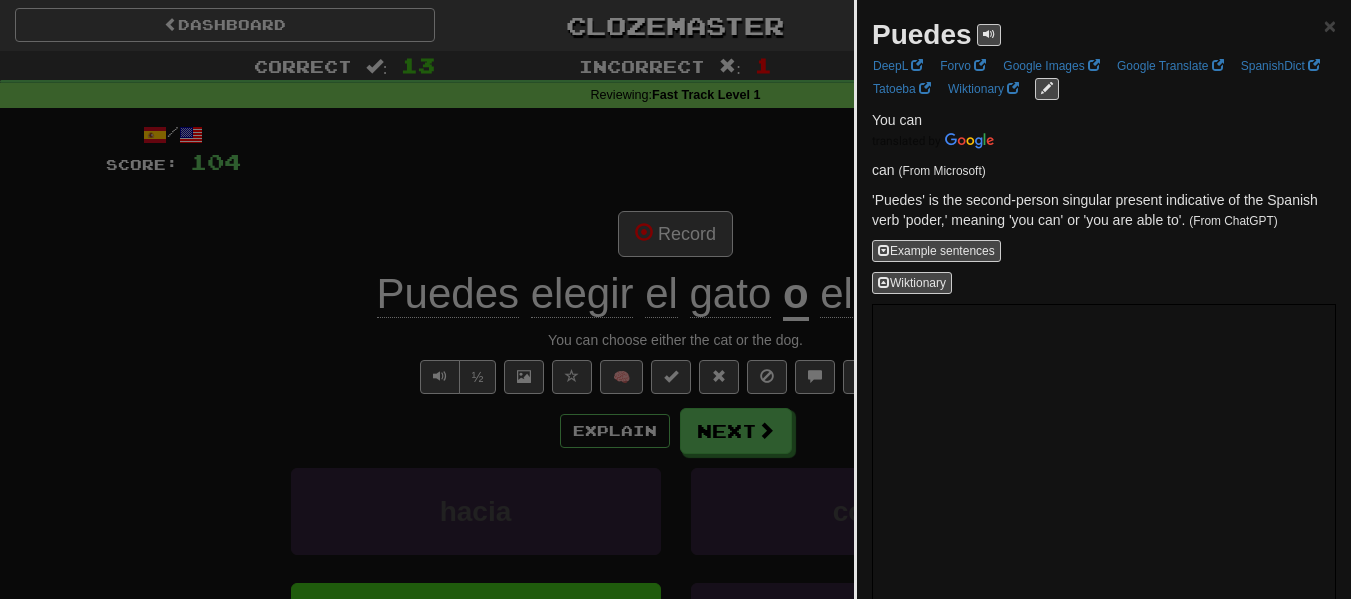 click at bounding box center (675, 299) 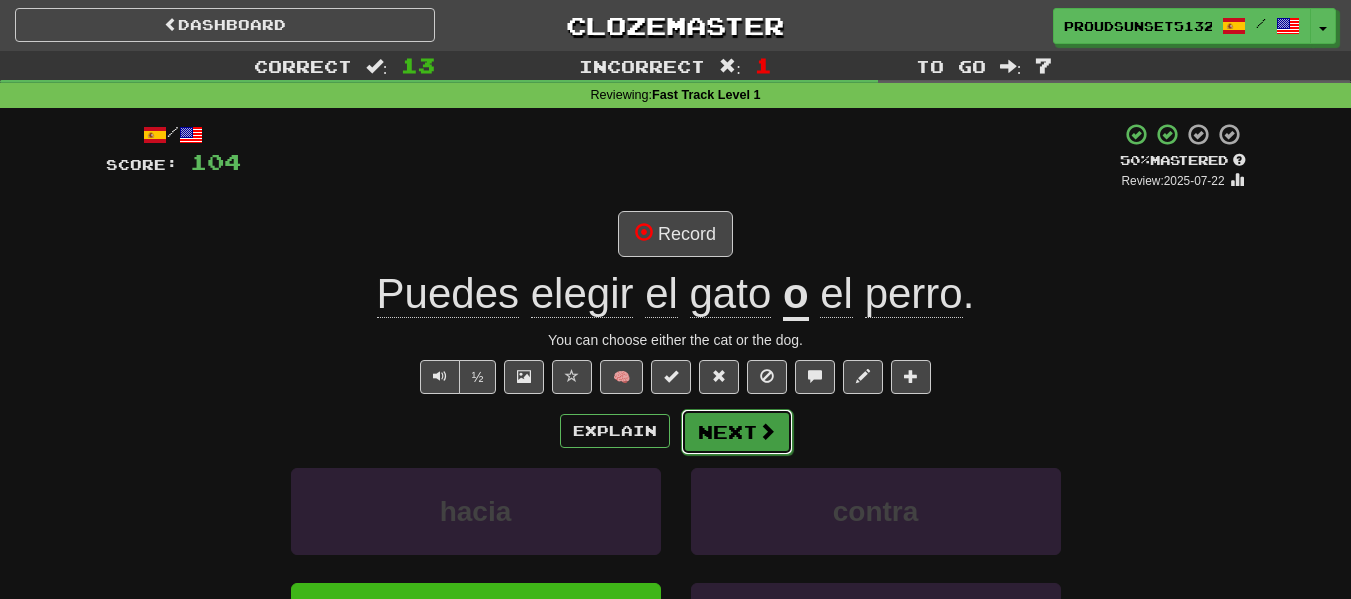 click on "Next" at bounding box center [737, 432] 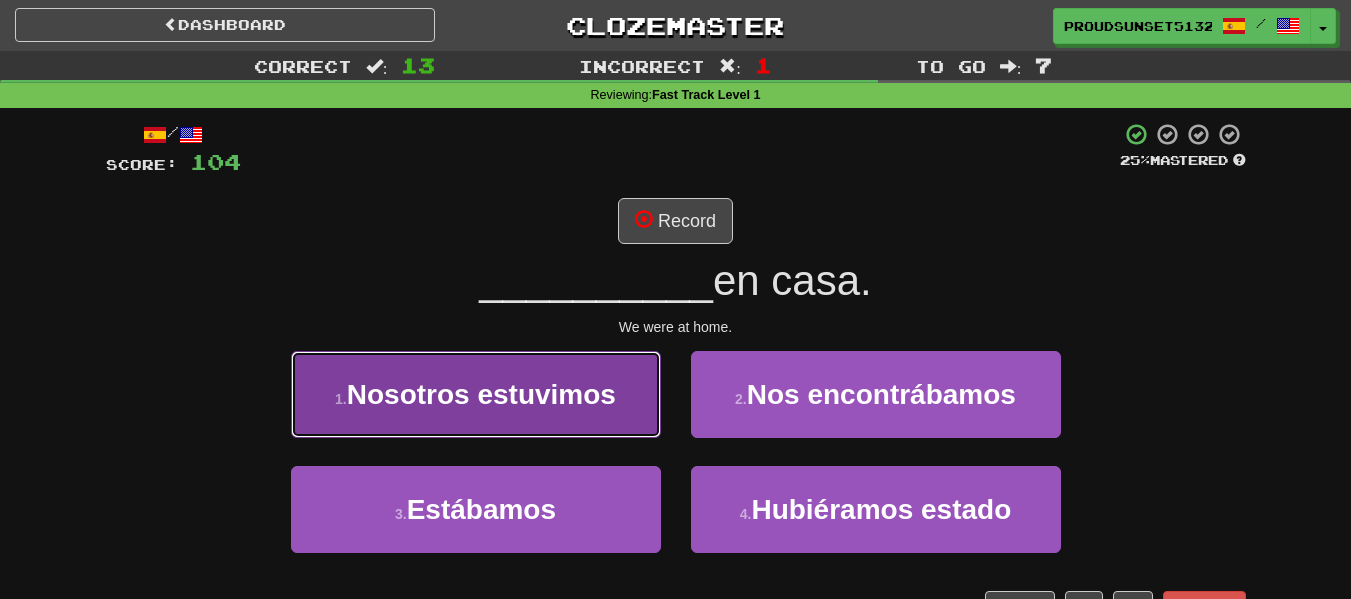 click on "Nosotros estuvimos" at bounding box center [481, 394] 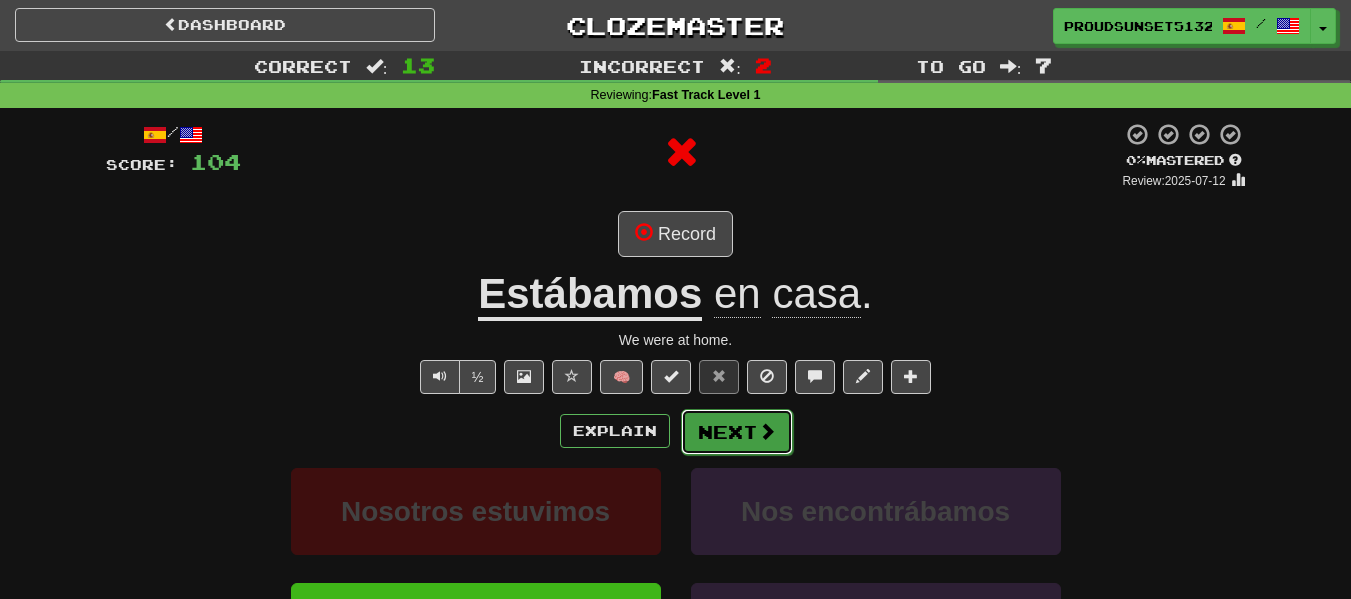 click on "Next" at bounding box center (737, 432) 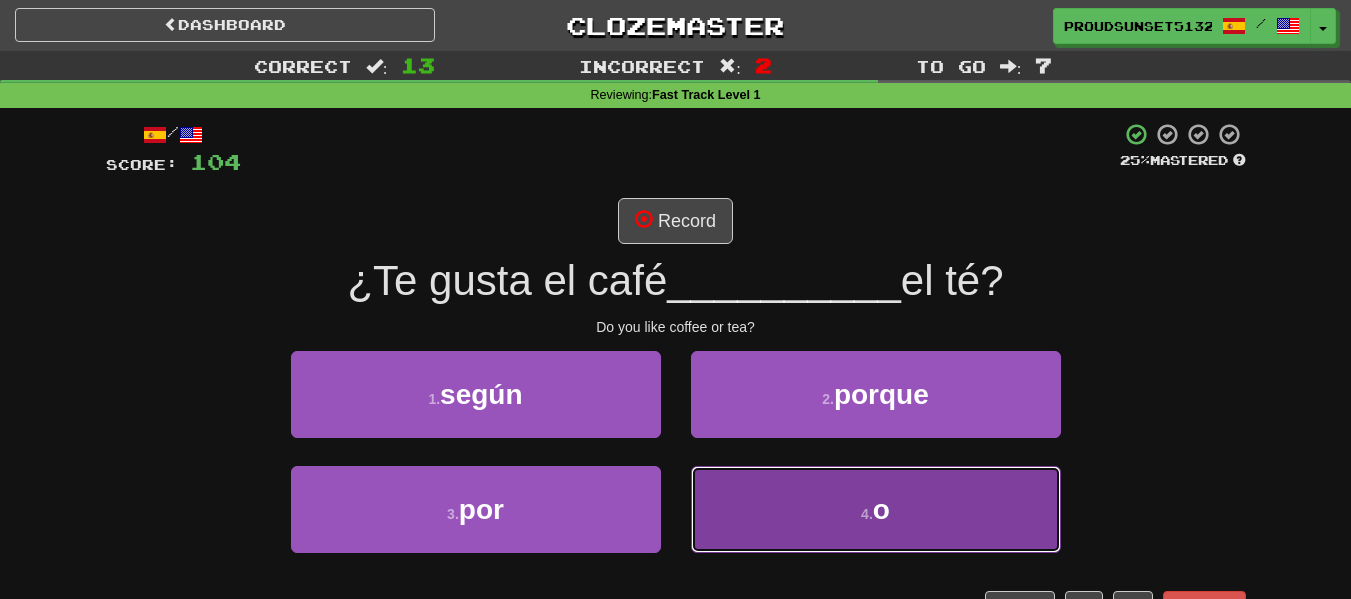 click on "4 .  o" at bounding box center [876, 509] 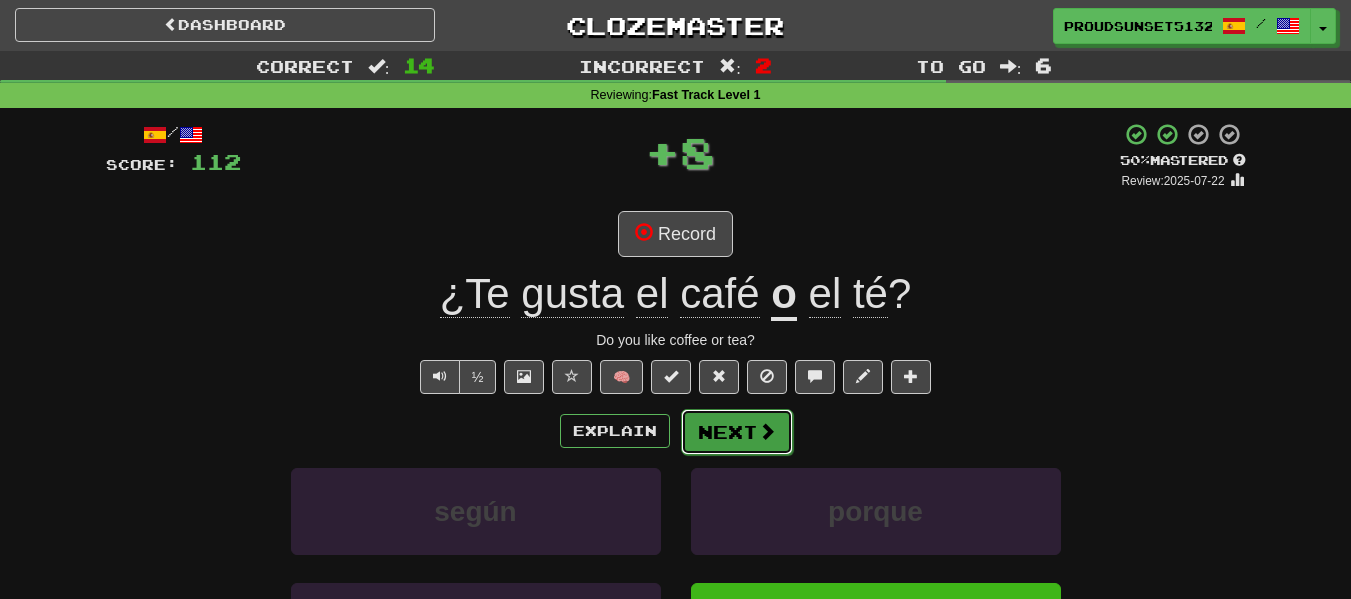 click on "Next" at bounding box center (737, 432) 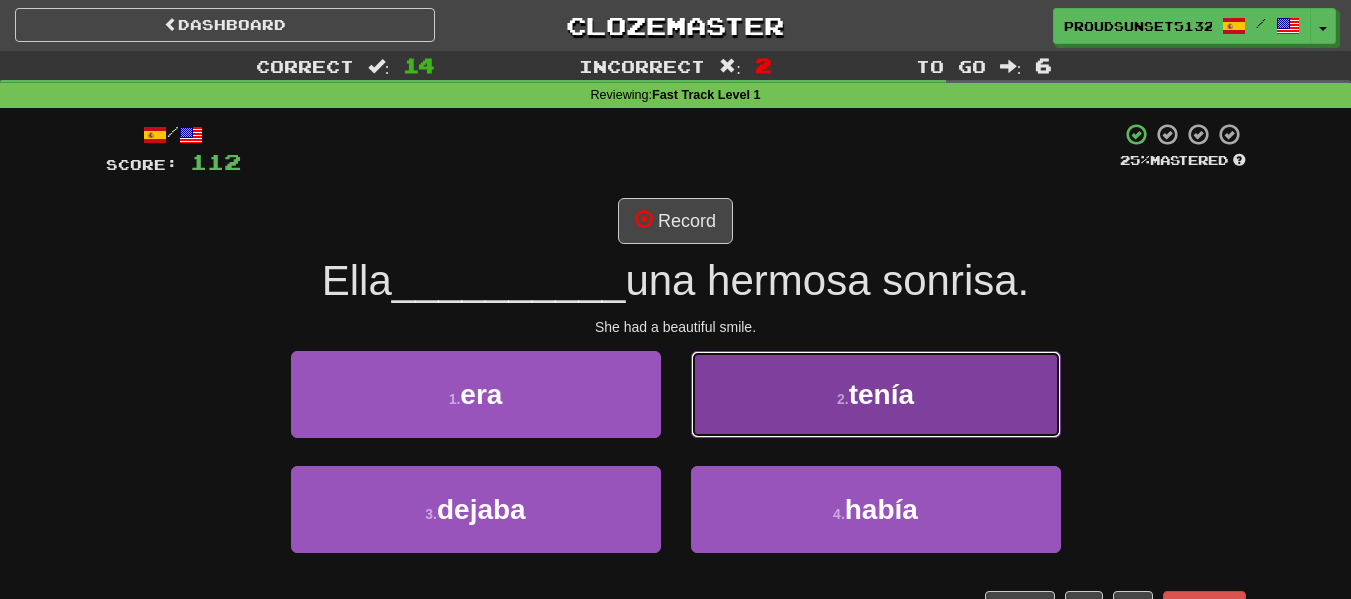 click on "2 .  tenía" at bounding box center (876, 394) 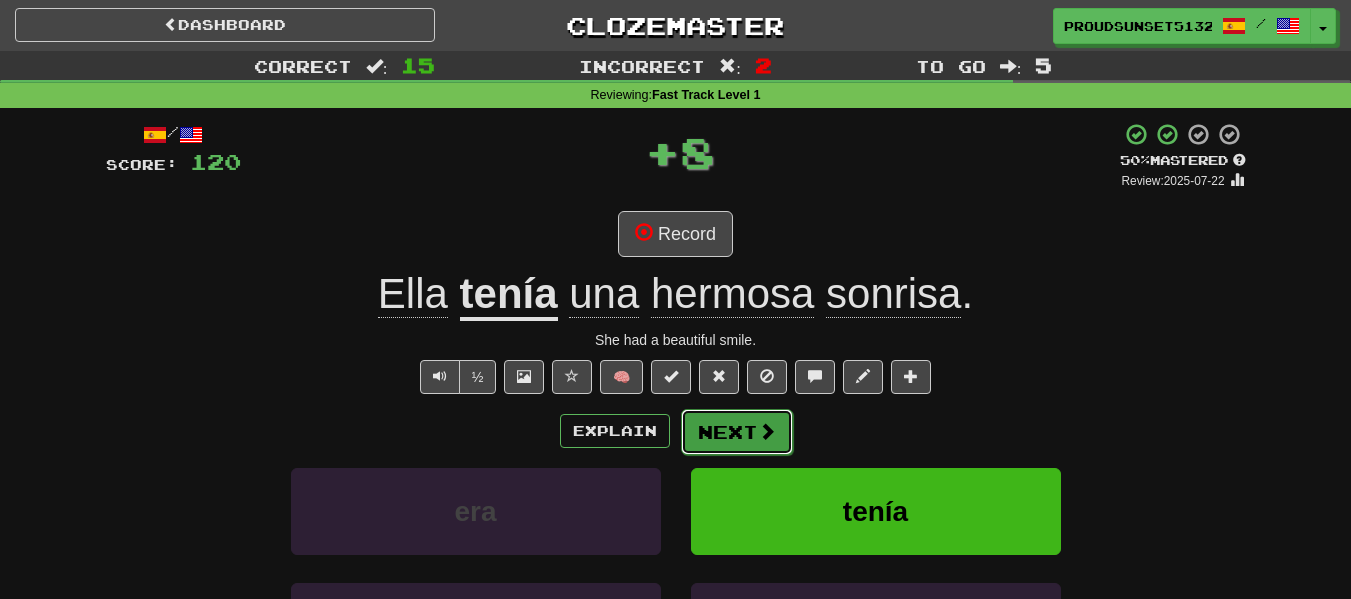 click on "Next" at bounding box center (737, 432) 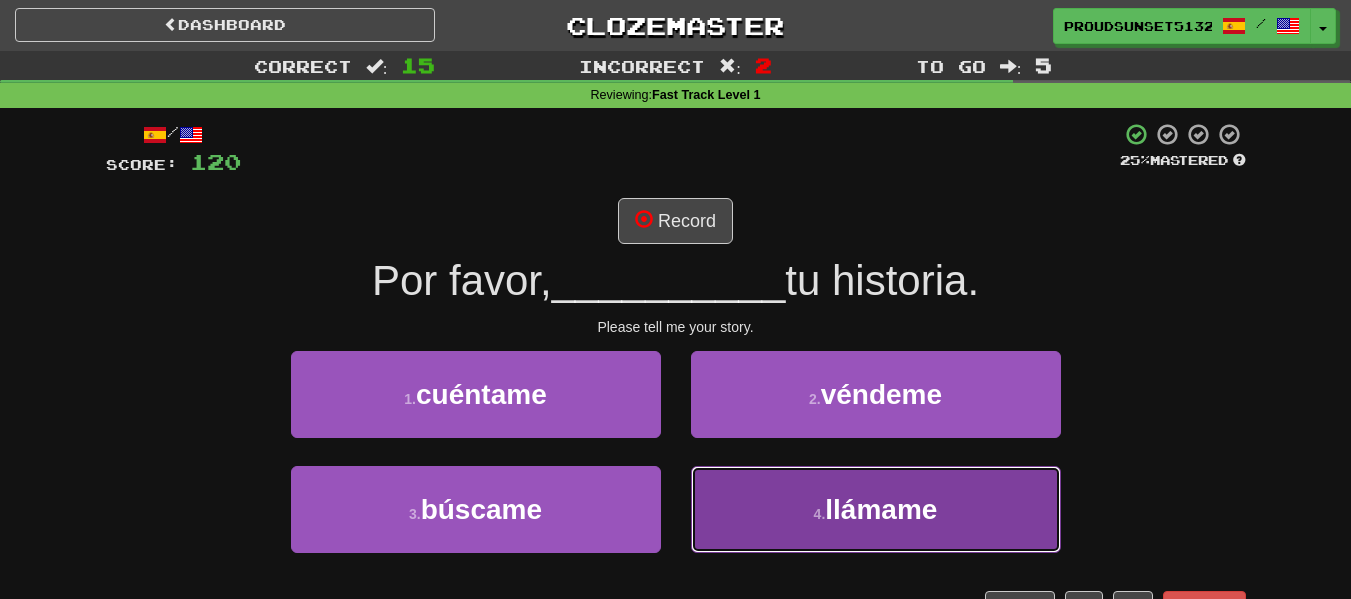 click on "4 .  llámame" at bounding box center (876, 509) 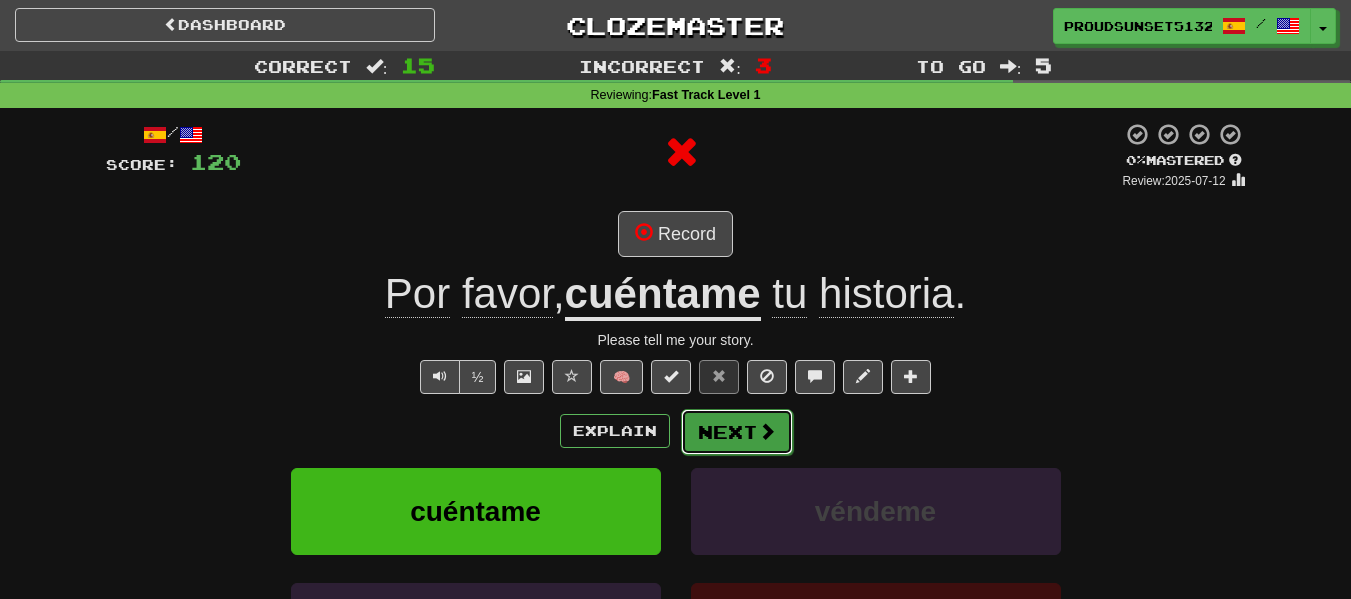 click on "Next" at bounding box center (737, 432) 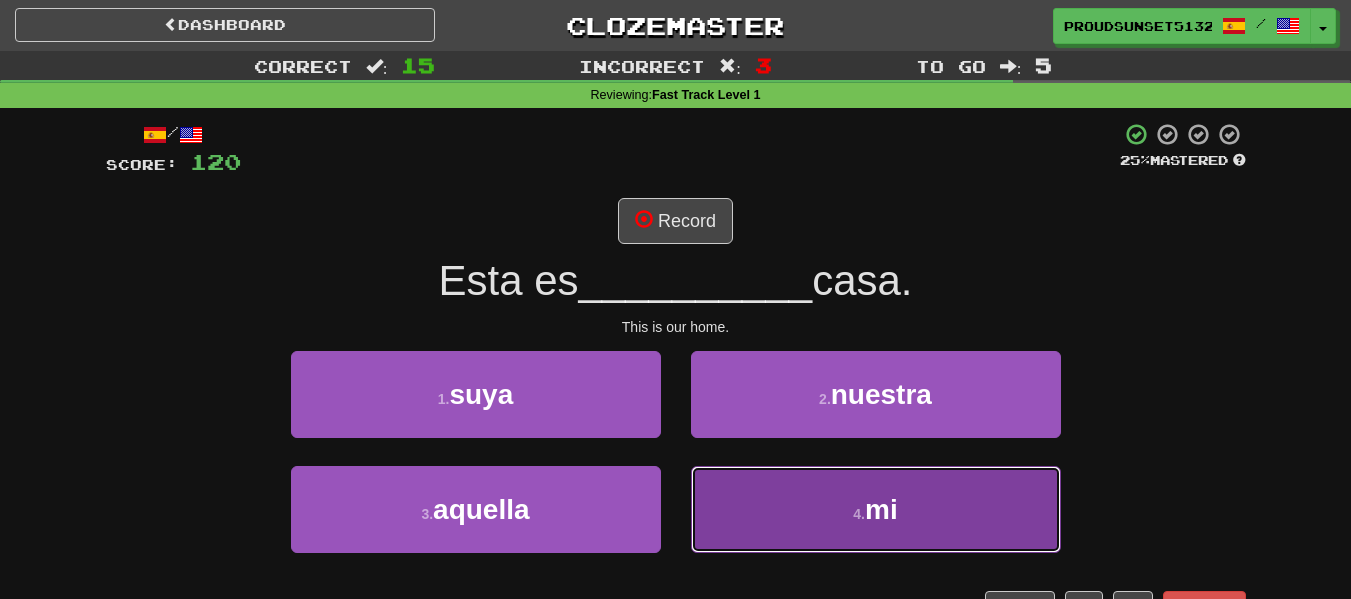 click on "4 .  mi" at bounding box center [876, 509] 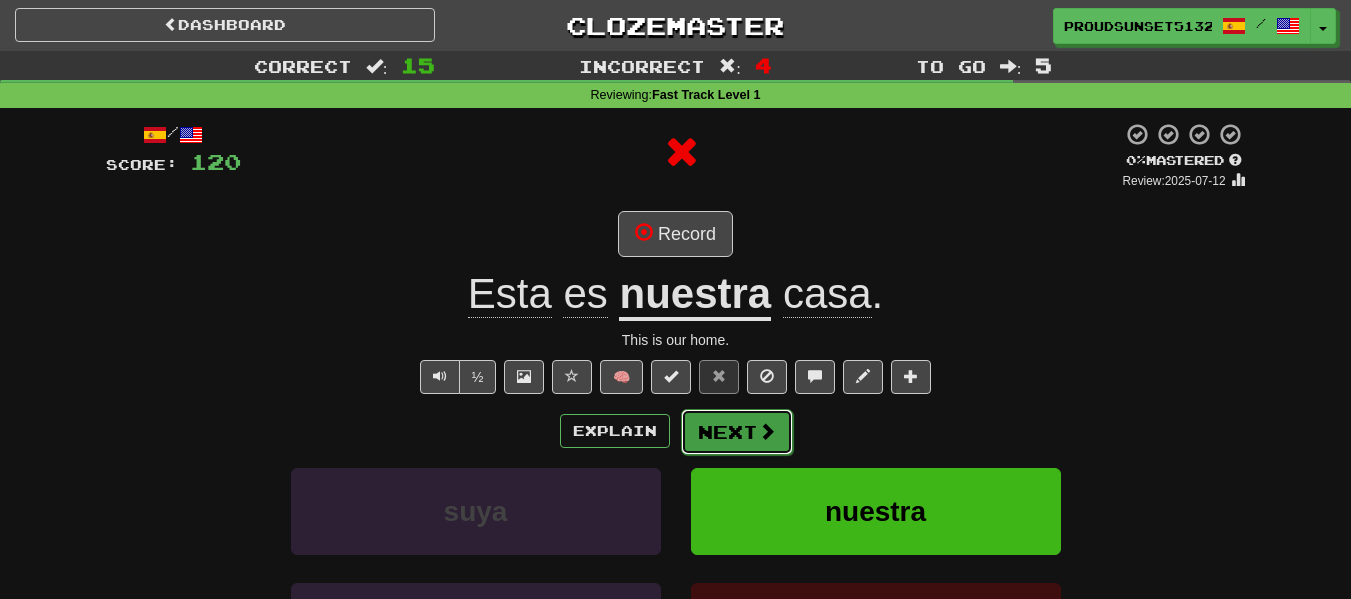 click on "Next" at bounding box center (737, 432) 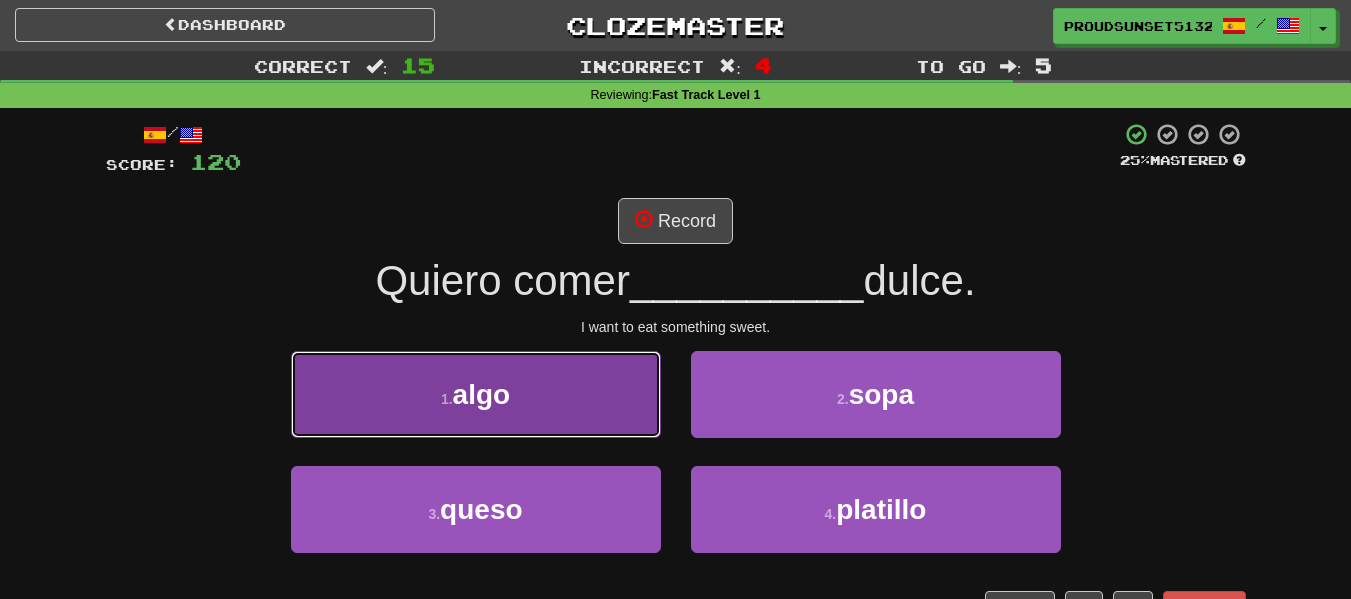 click on "1 .  algo" at bounding box center [476, 394] 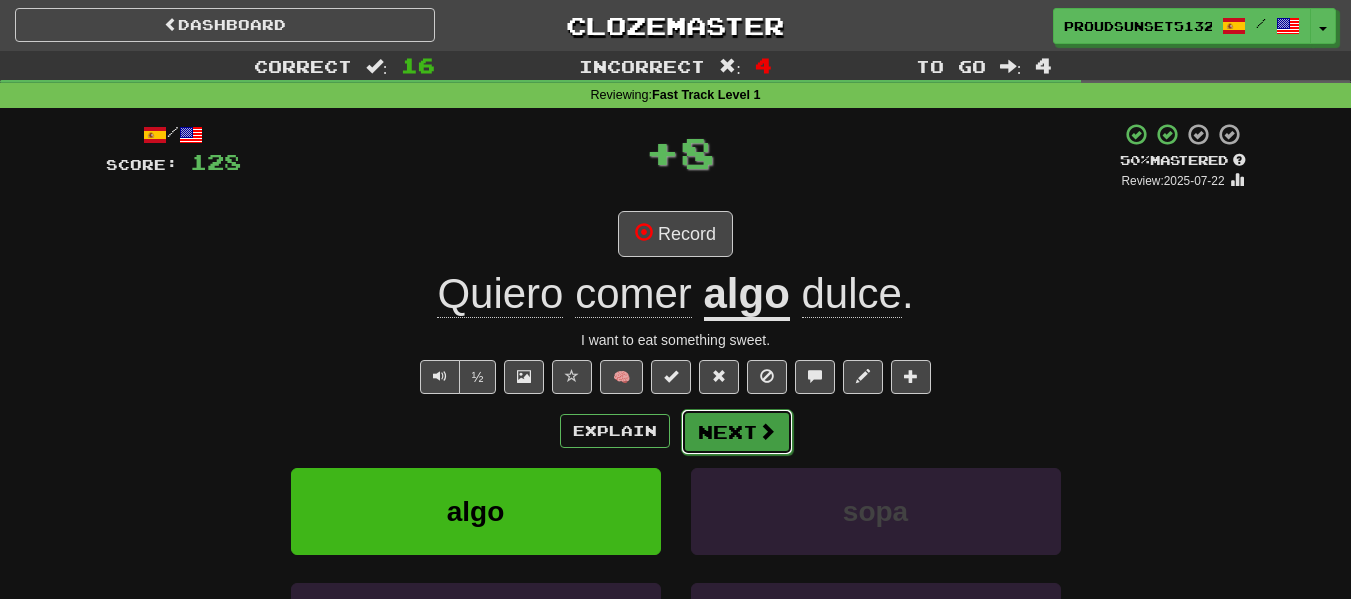 click at bounding box center (767, 431) 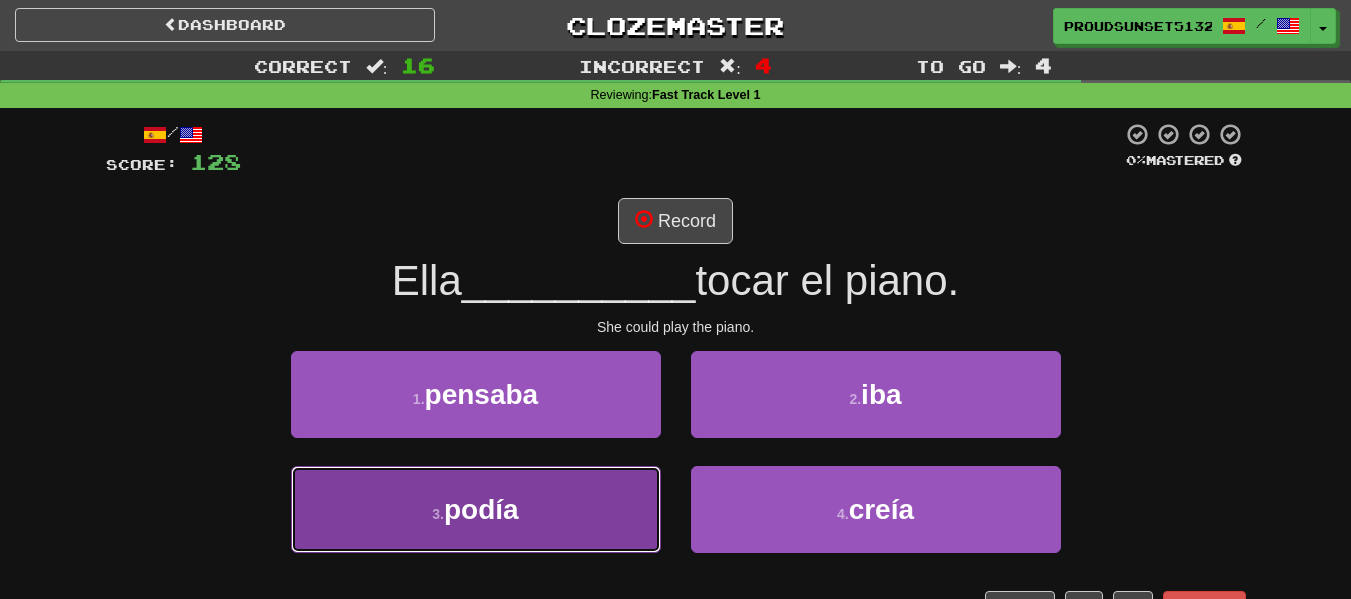 click on "3 .  podía" at bounding box center [476, 509] 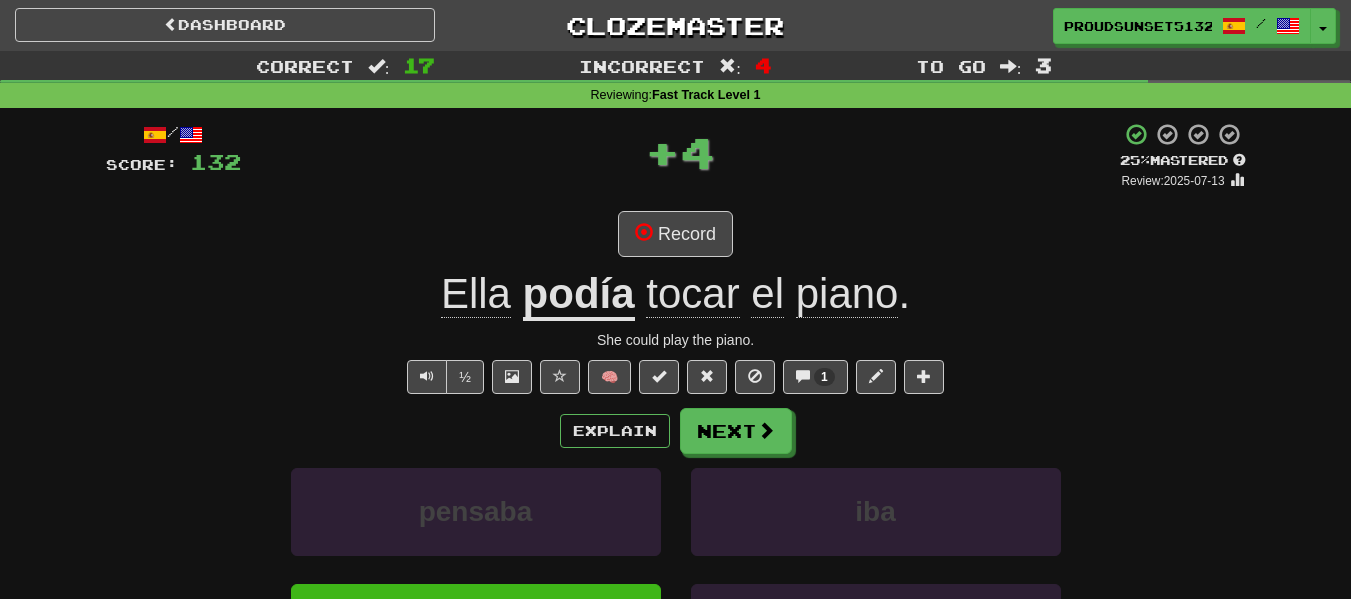 click on "podía" at bounding box center [579, 295] 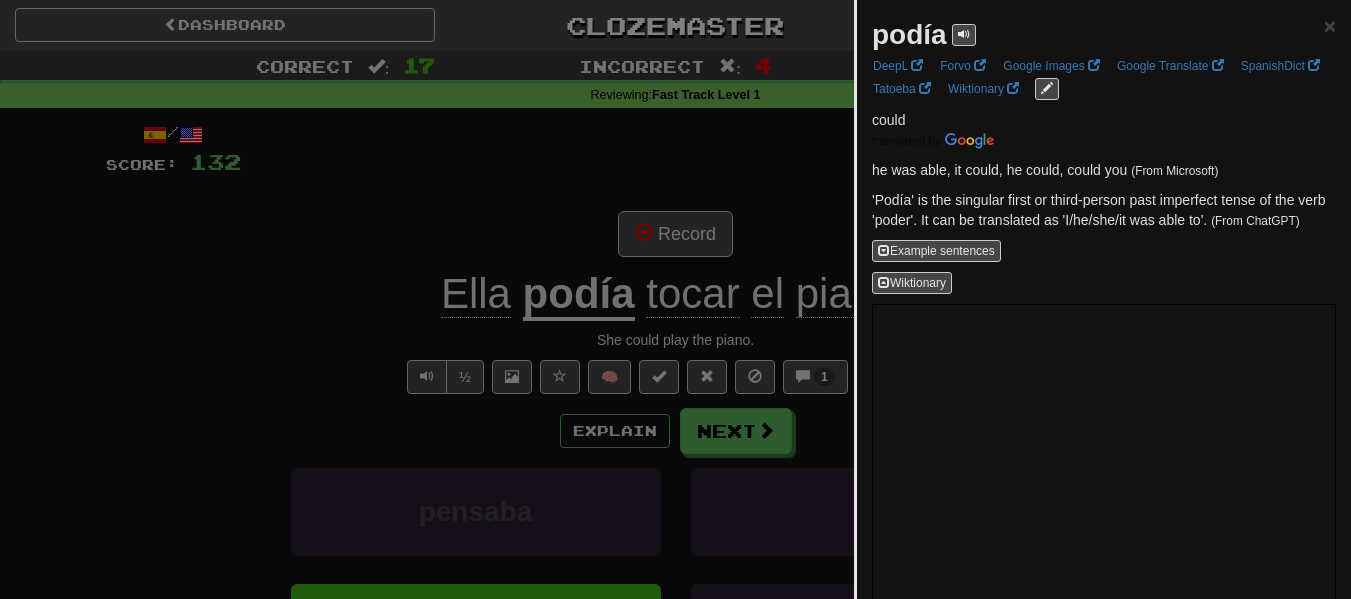 click at bounding box center [675, 299] 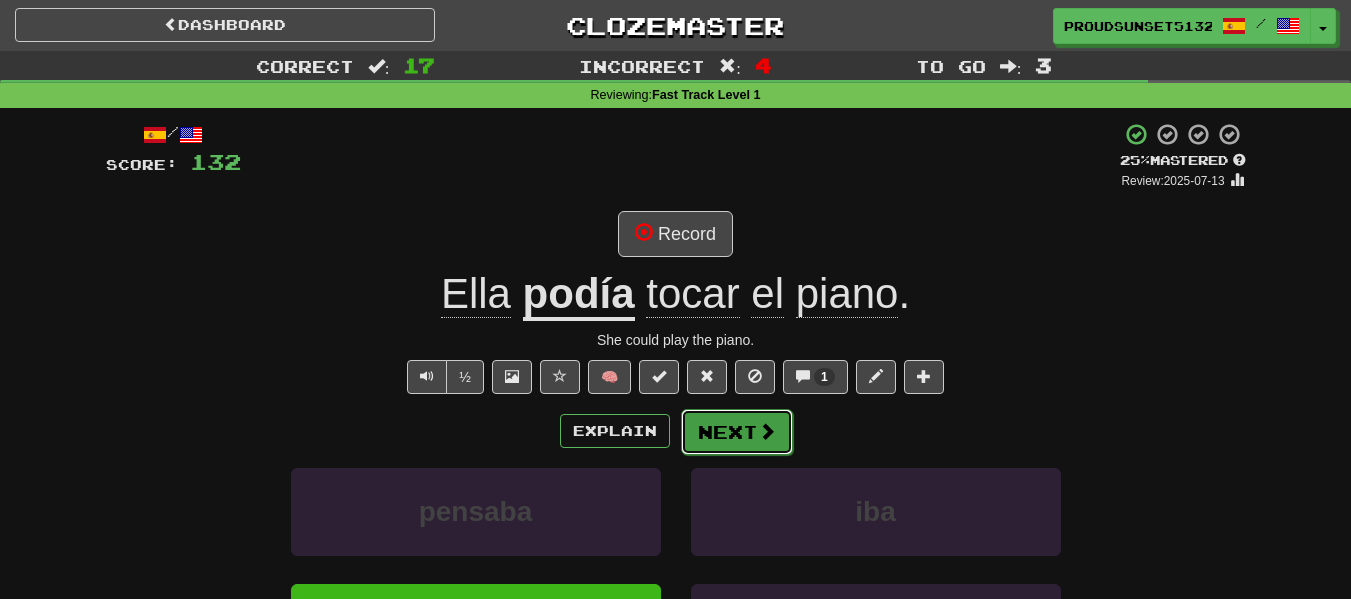 click on "Next" at bounding box center (737, 432) 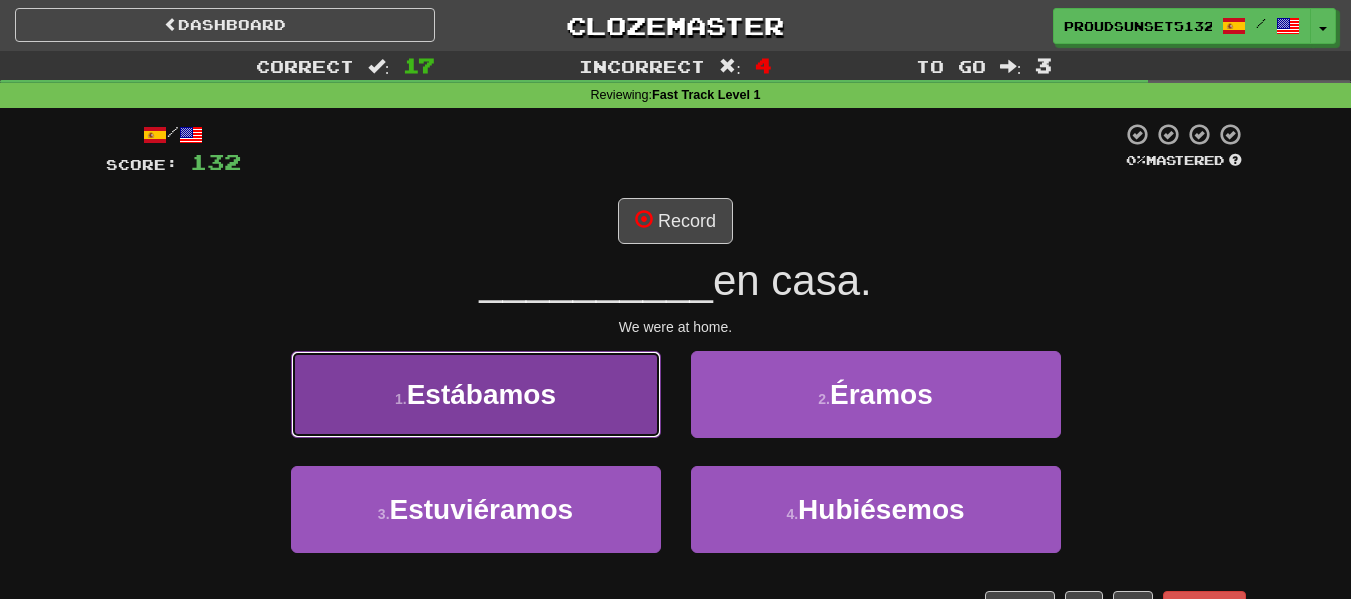 click on "Estábamos" at bounding box center (481, 394) 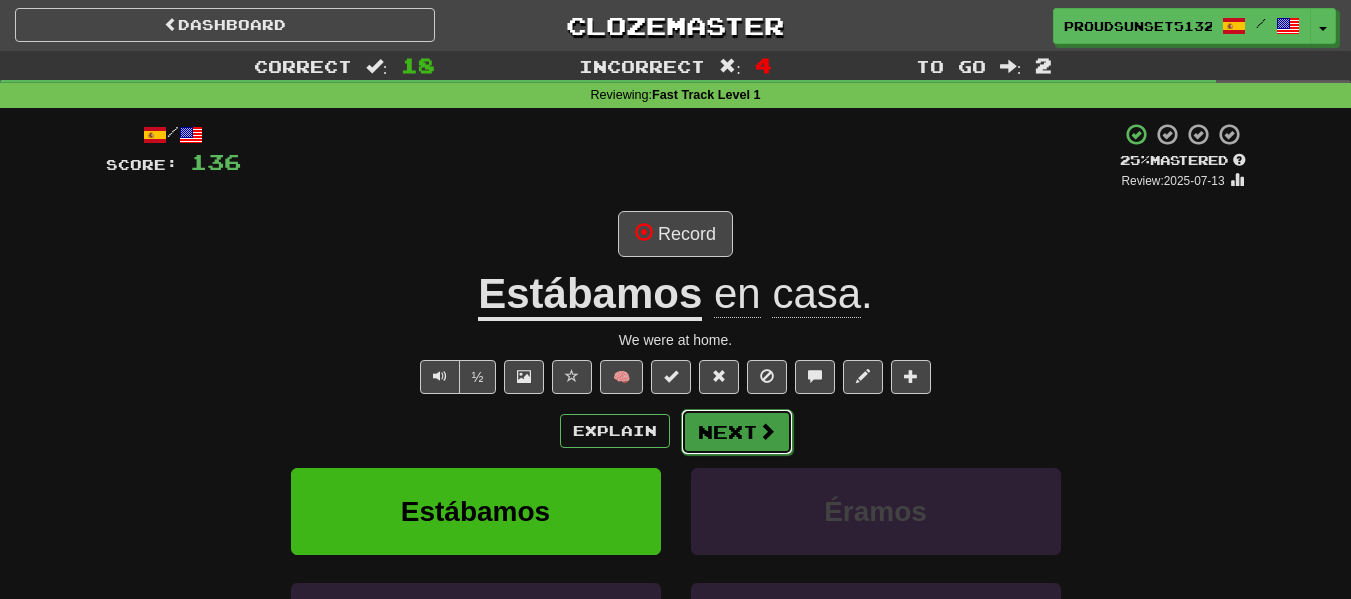 click on "Next" at bounding box center (737, 432) 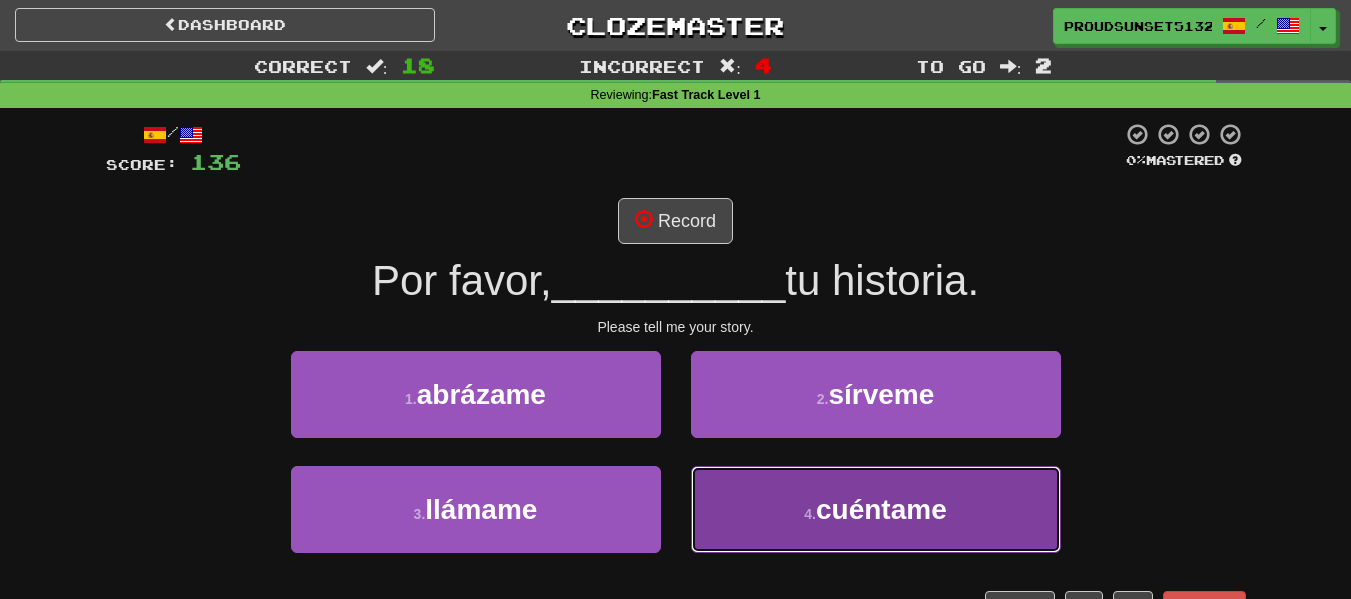 click on "cuéntame" at bounding box center [881, 509] 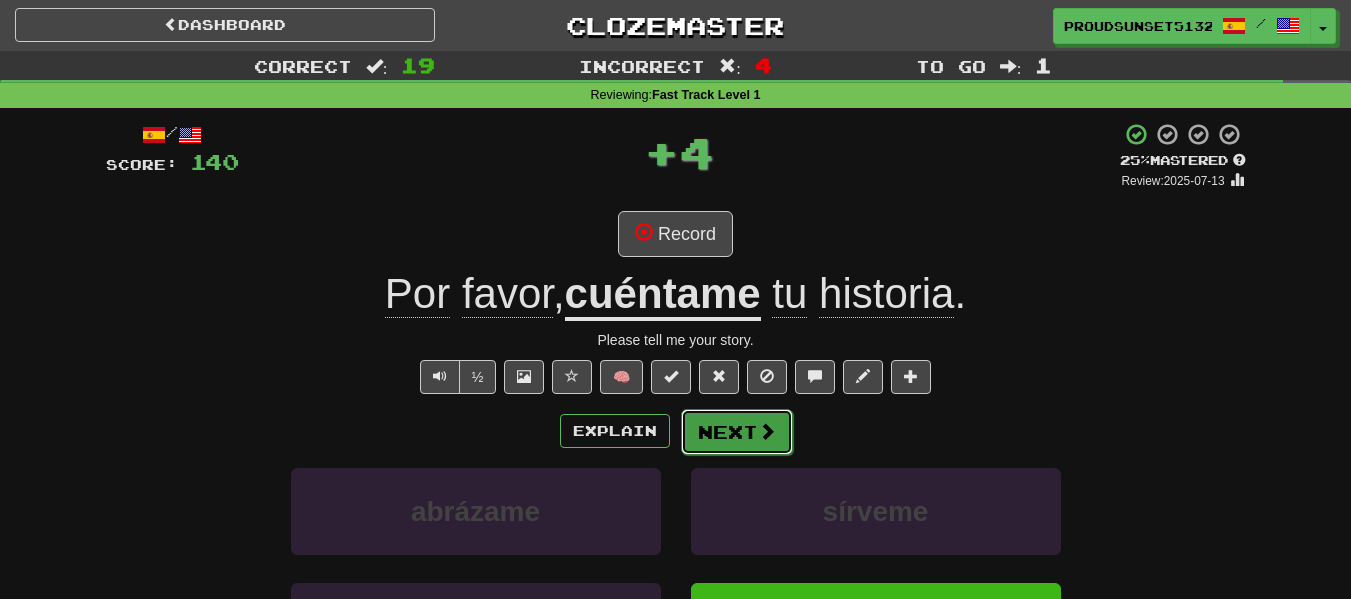 click on "Next" at bounding box center [737, 432] 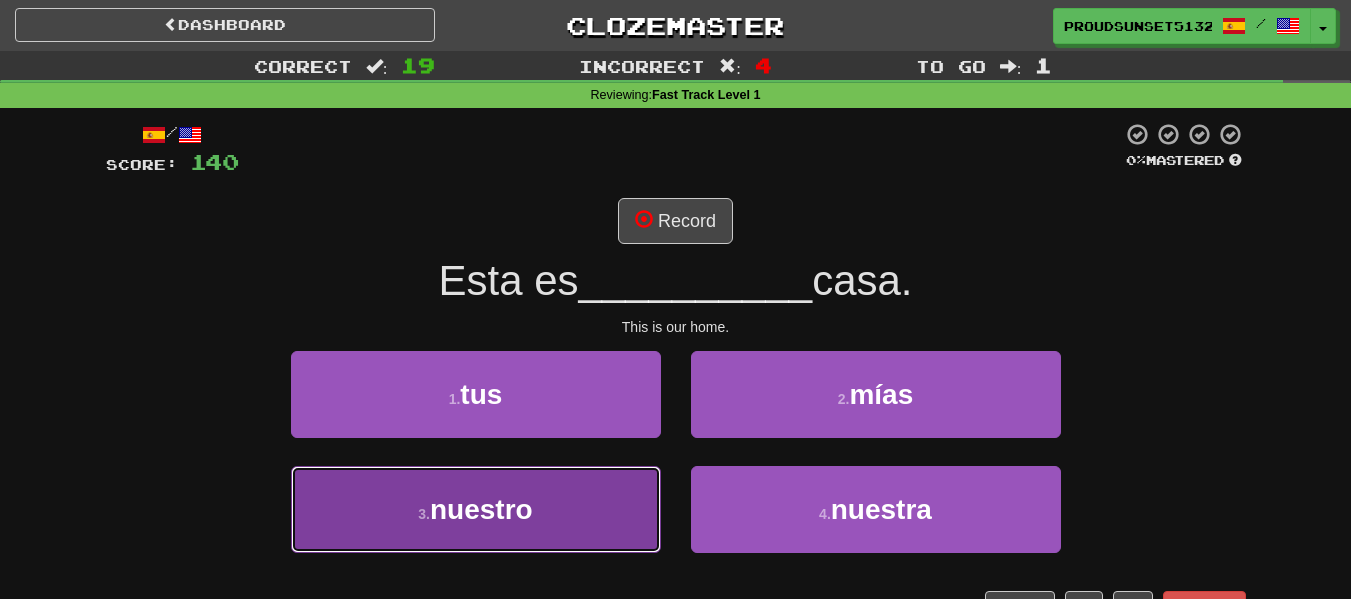 click on "3 .  nuestro" at bounding box center (476, 509) 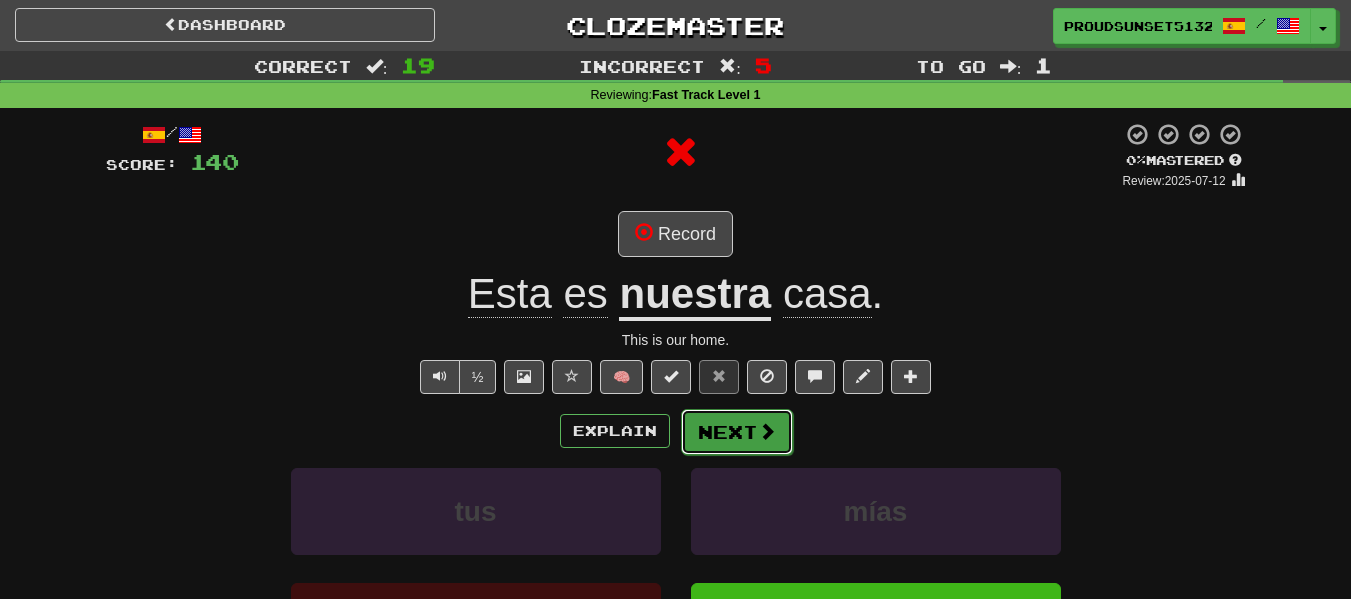 click on "Next" at bounding box center (737, 432) 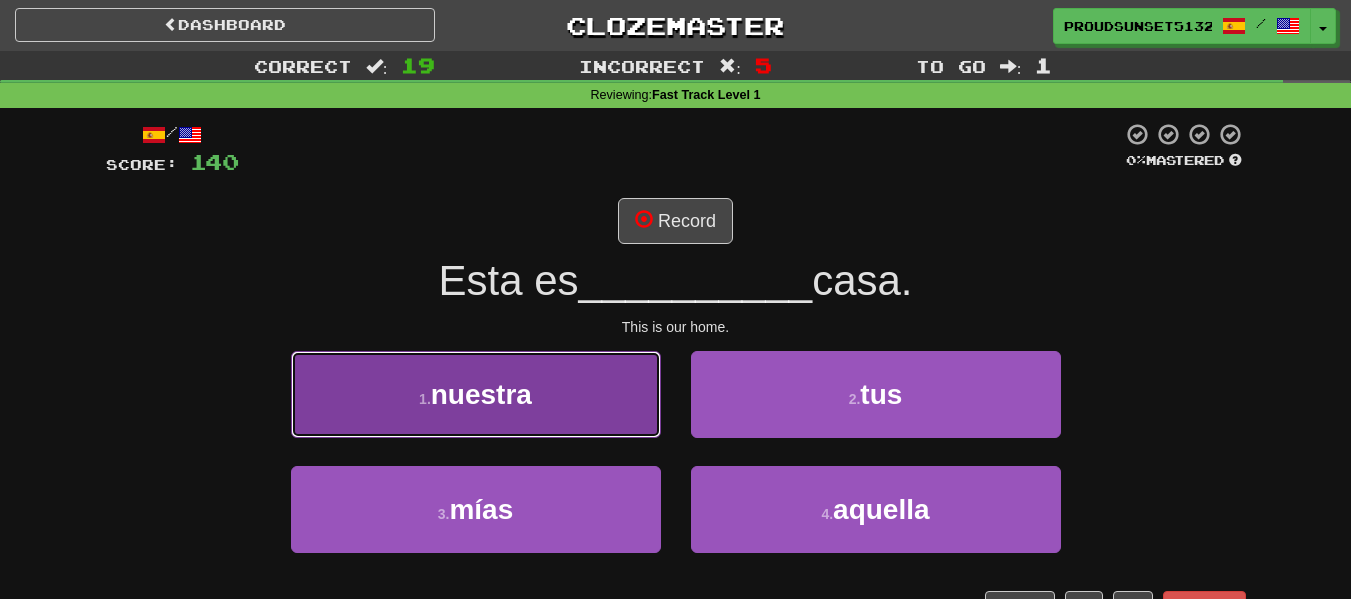 click on "1 .  nuestra" at bounding box center [476, 394] 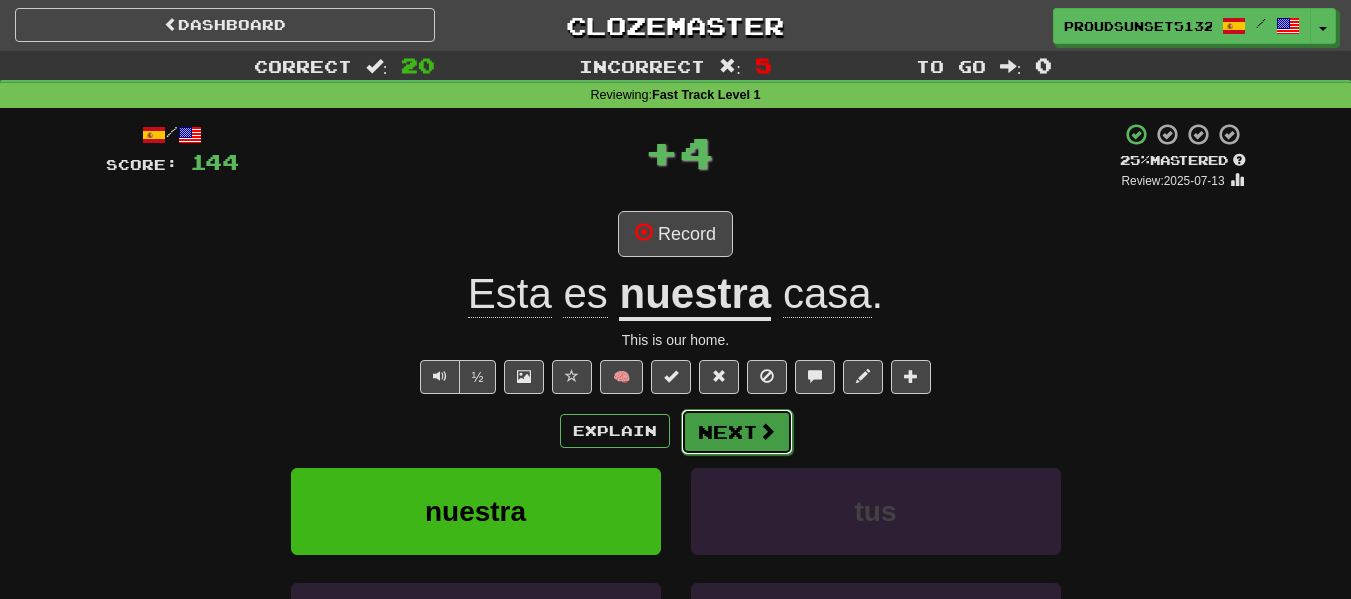 click at bounding box center [767, 431] 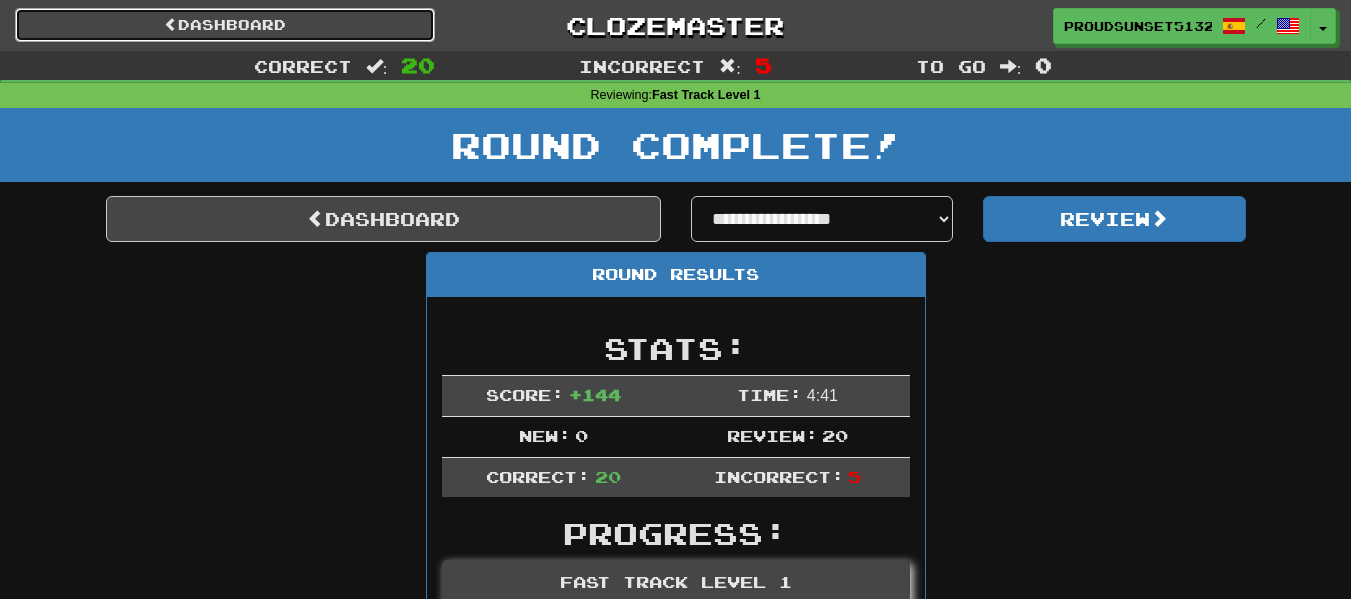 click on "Dashboard" at bounding box center [225, 25] 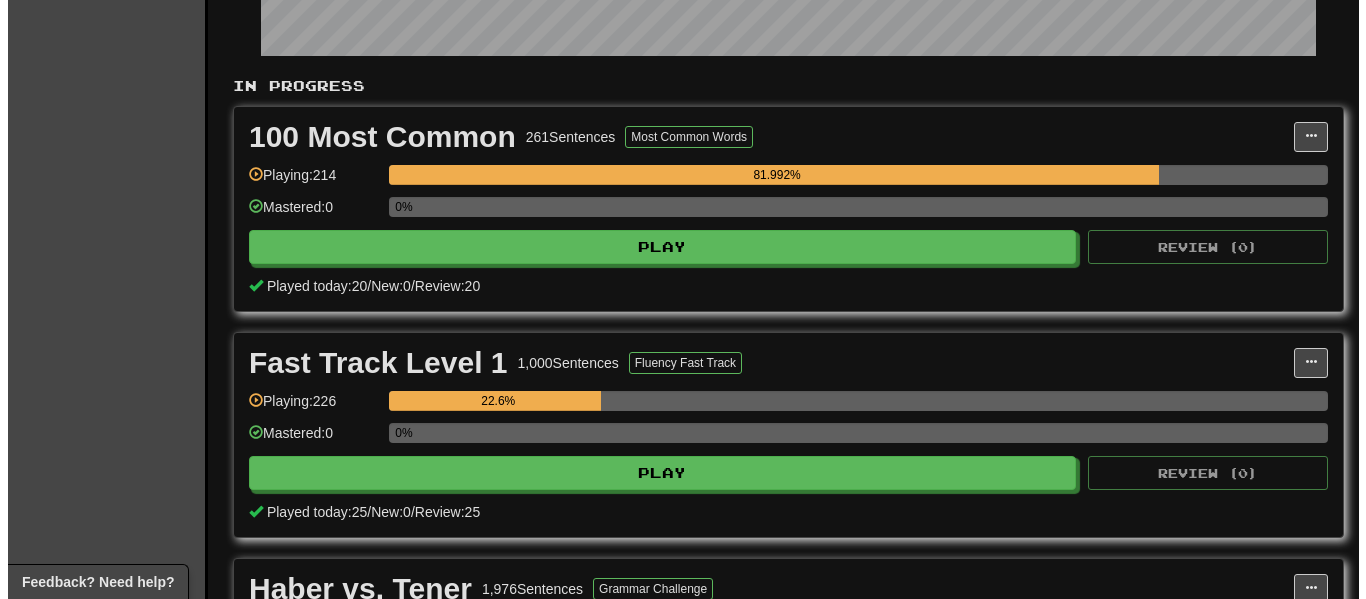 scroll, scrollTop: 356, scrollLeft: 0, axis: vertical 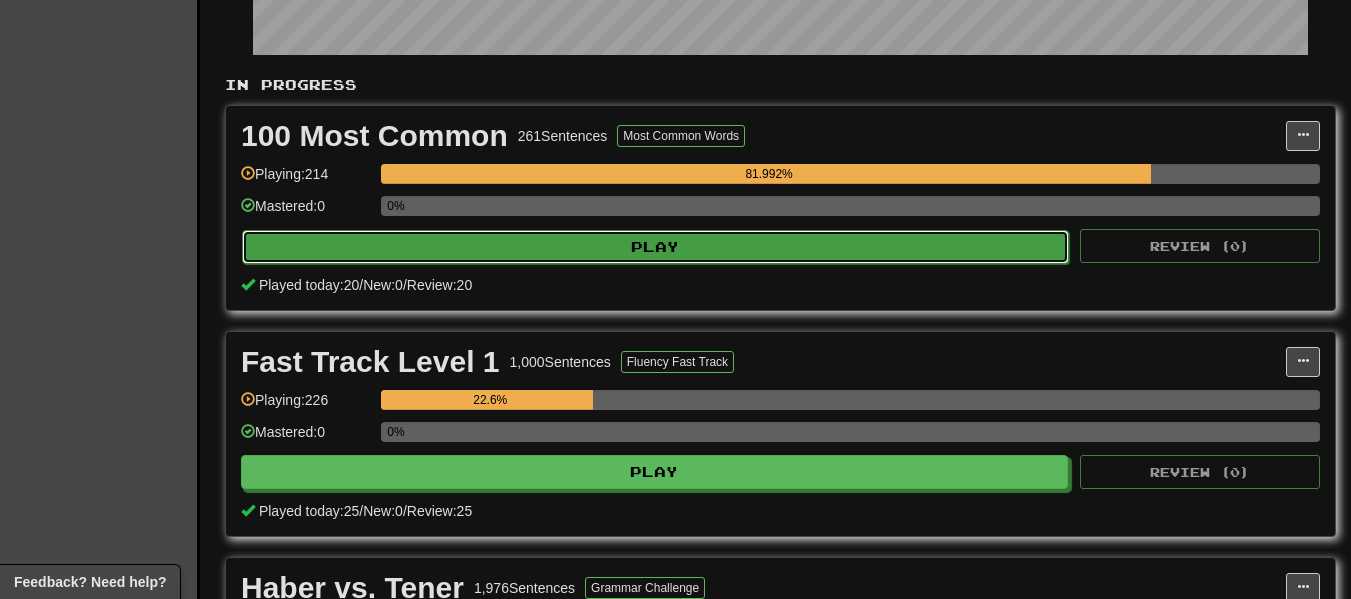 click on "Play" at bounding box center (655, 247) 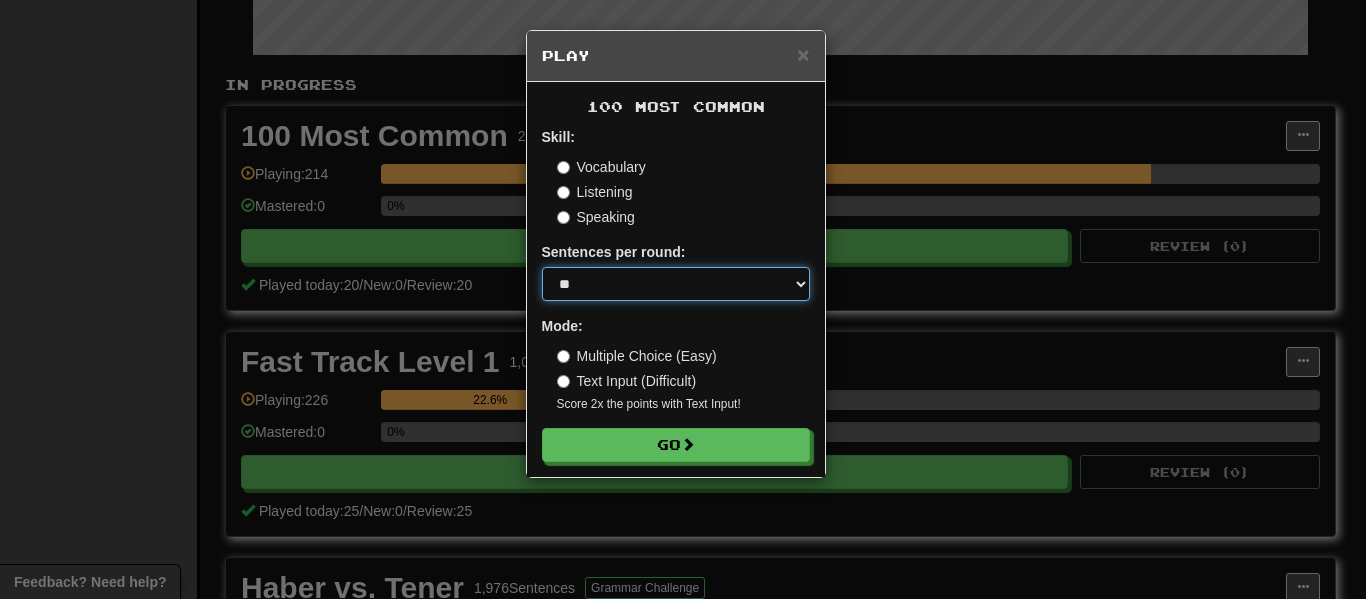 click on "* ** ** ** ** ** *** ********" at bounding box center [676, 284] 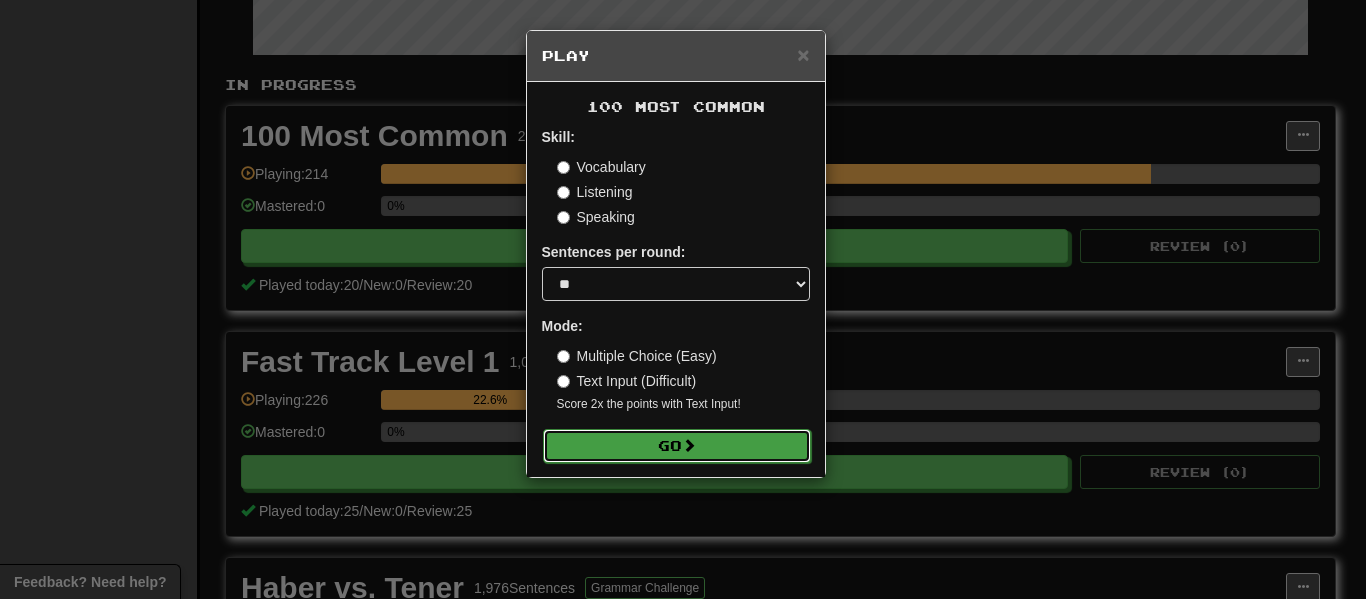 click on "Go" at bounding box center (677, 446) 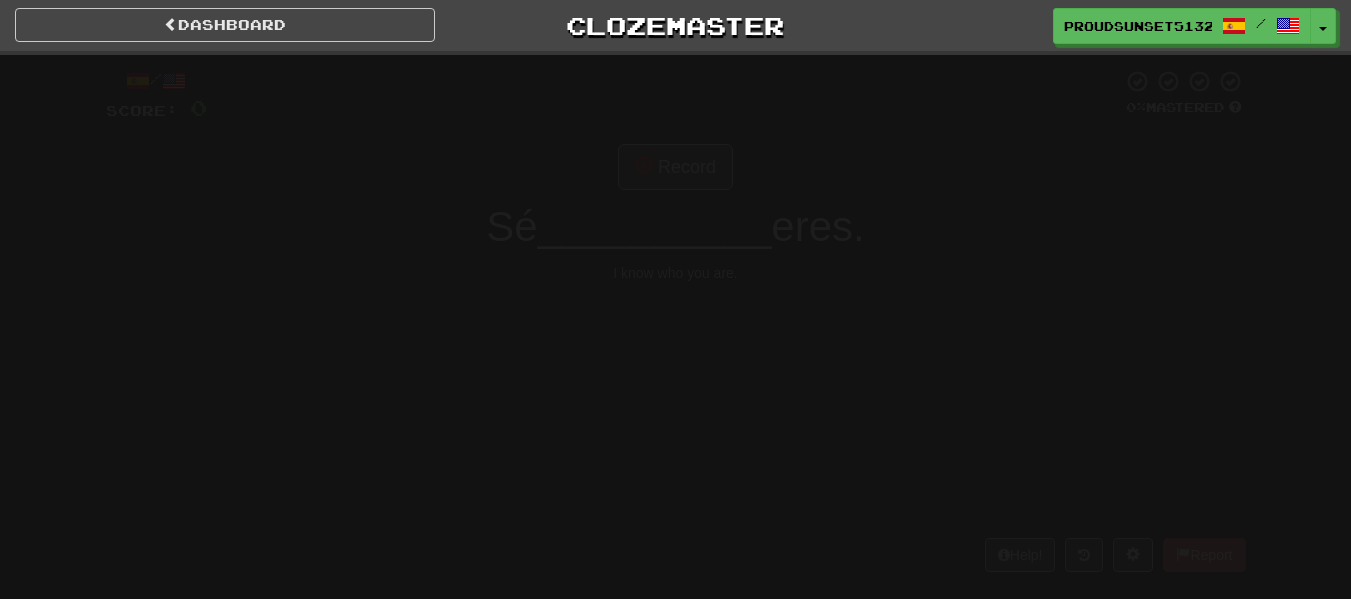 scroll, scrollTop: 0, scrollLeft: 0, axis: both 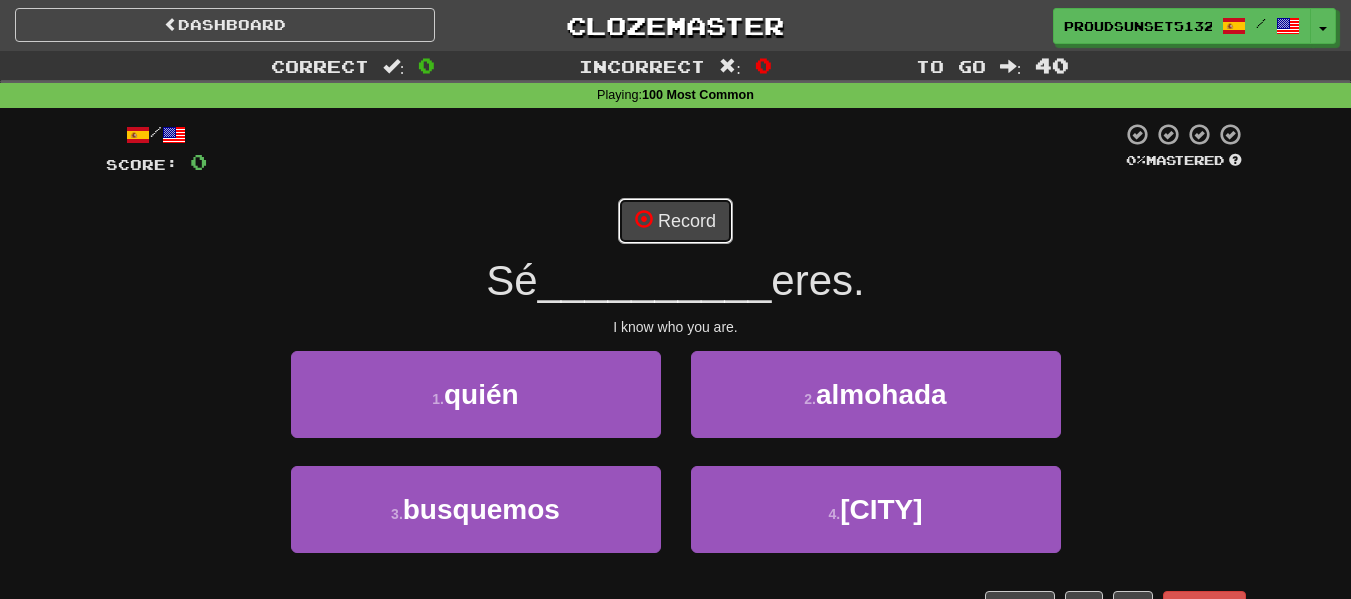 click on "Record" at bounding box center [675, 221] 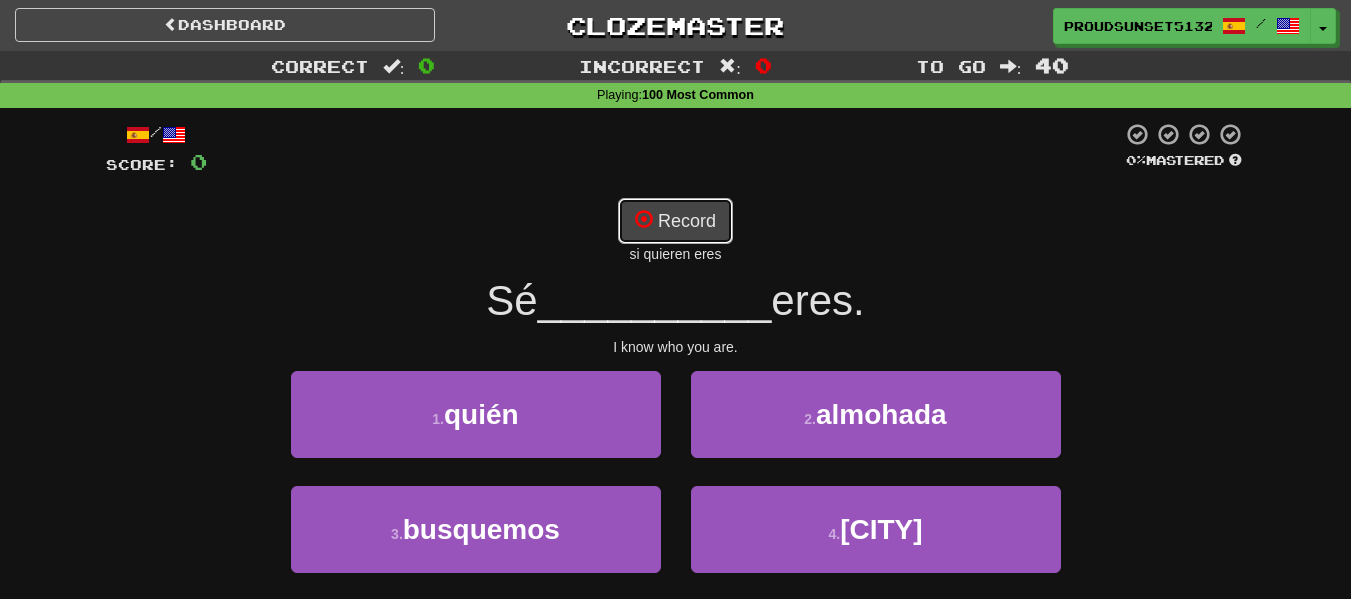 click on "Record" at bounding box center (675, 221) 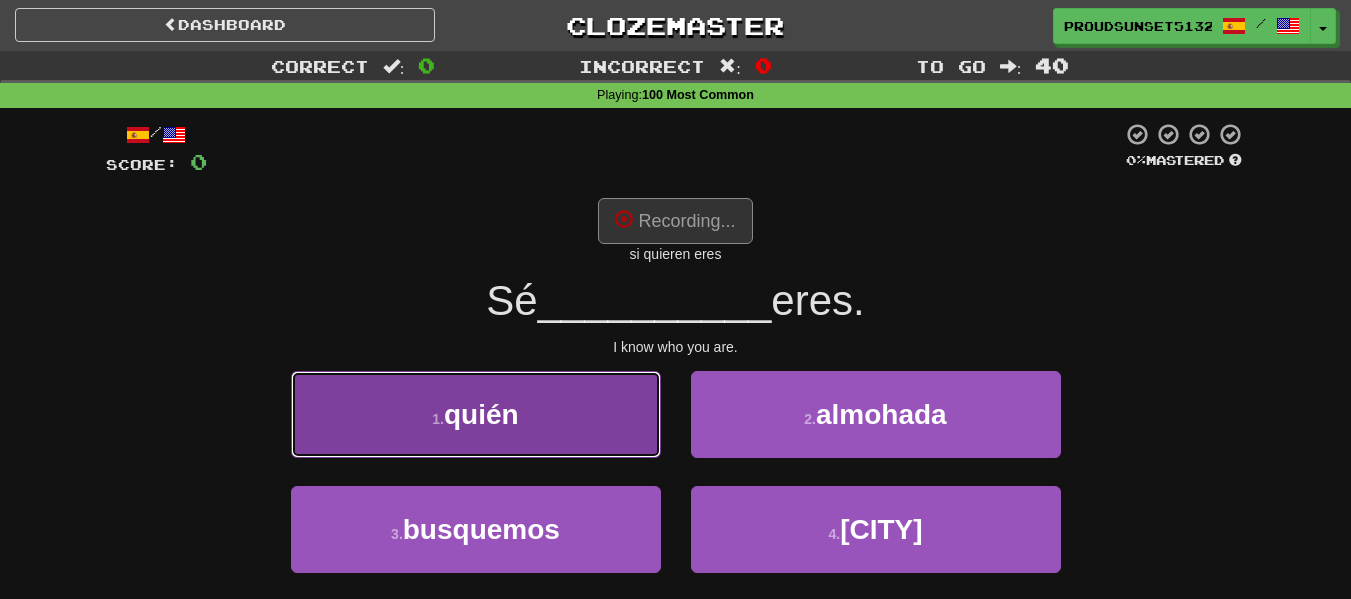 click on "1 .  quién" at bounding box center (476, 414) 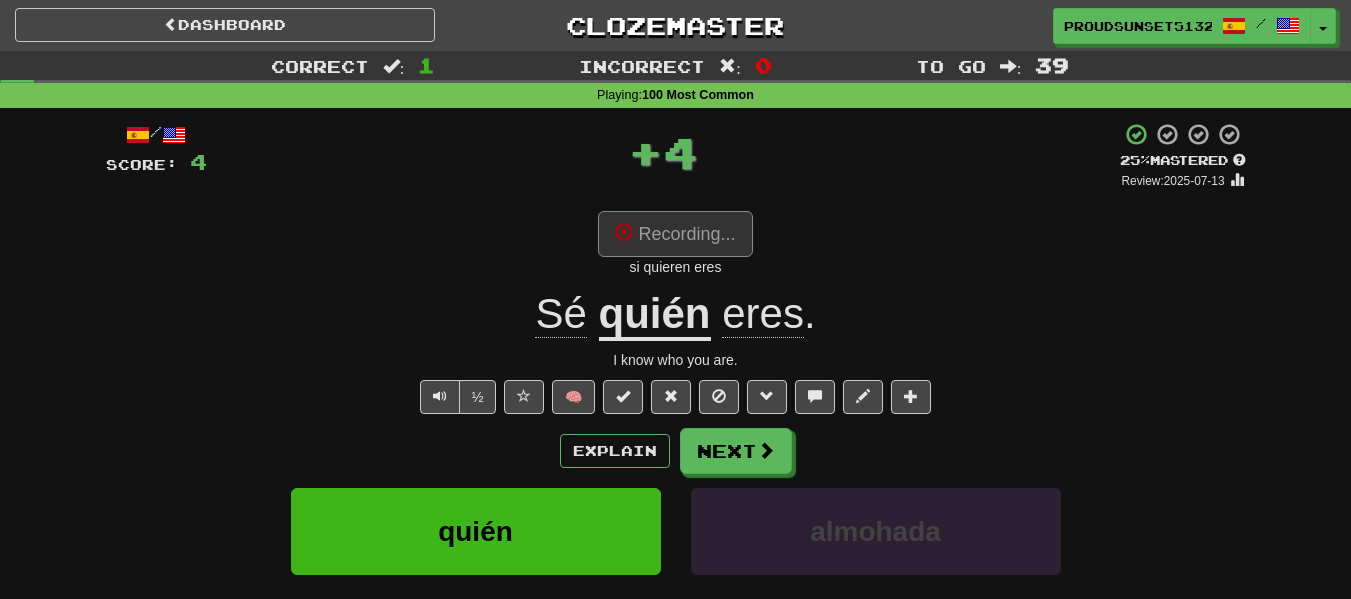 click on "quién" at bounding box center [655, 315] 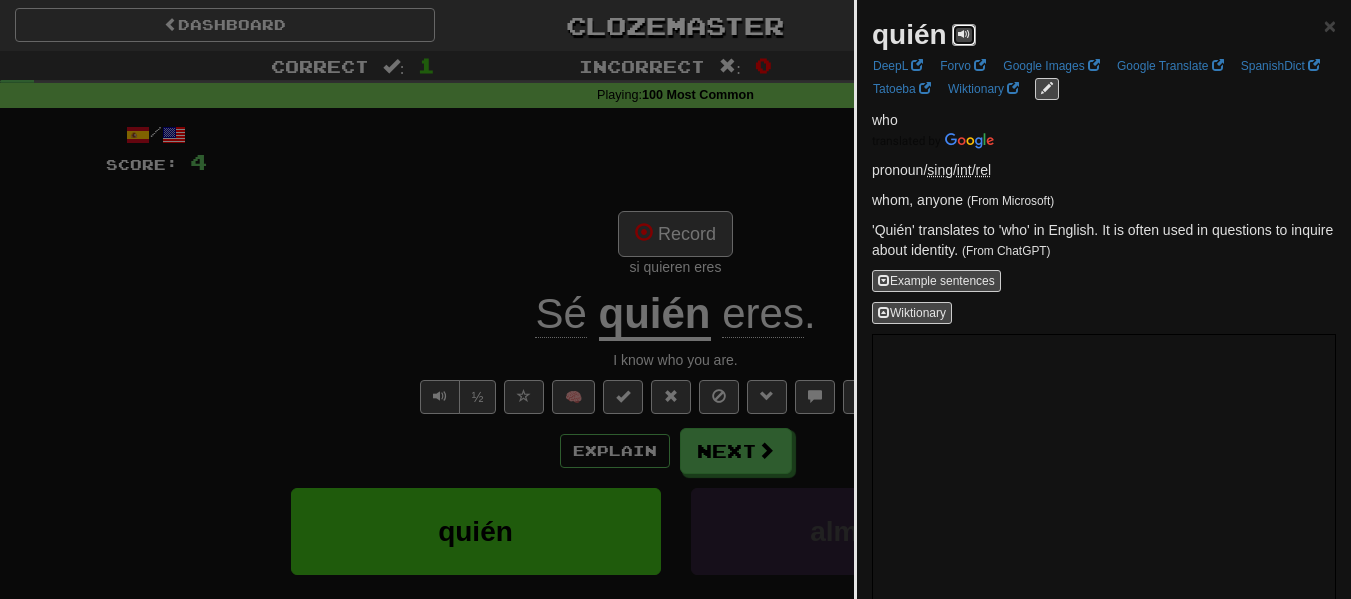 click at bounding box center [964, 34] 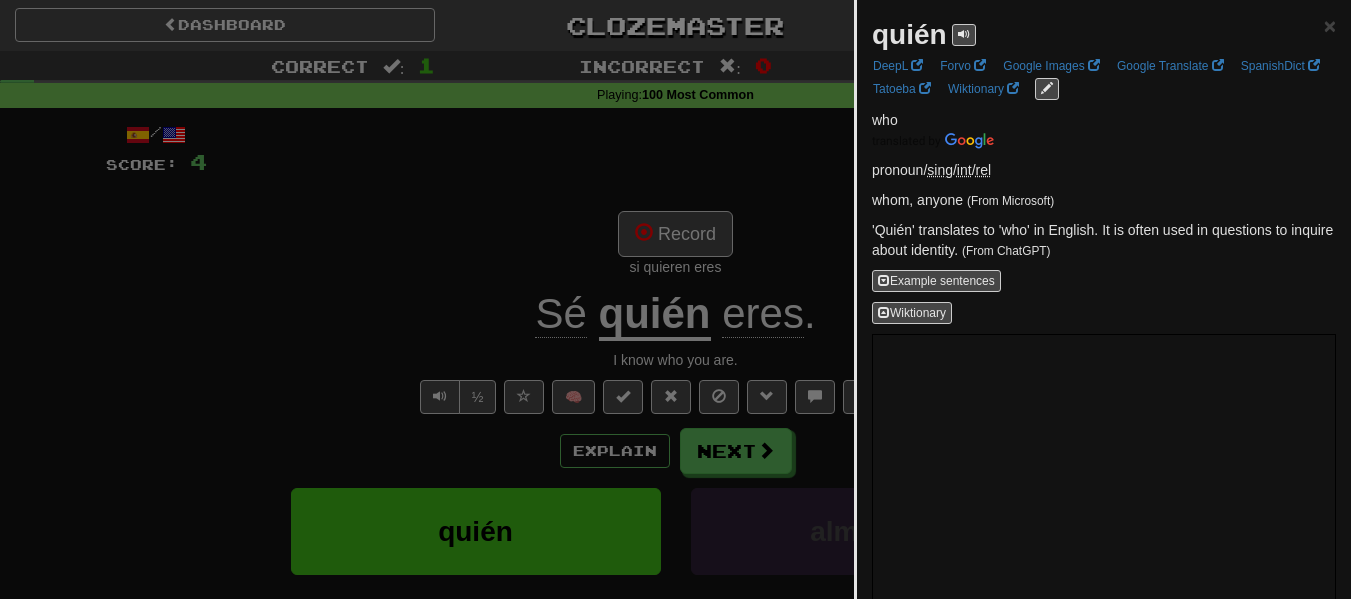 click at bounding box center [675, 299] 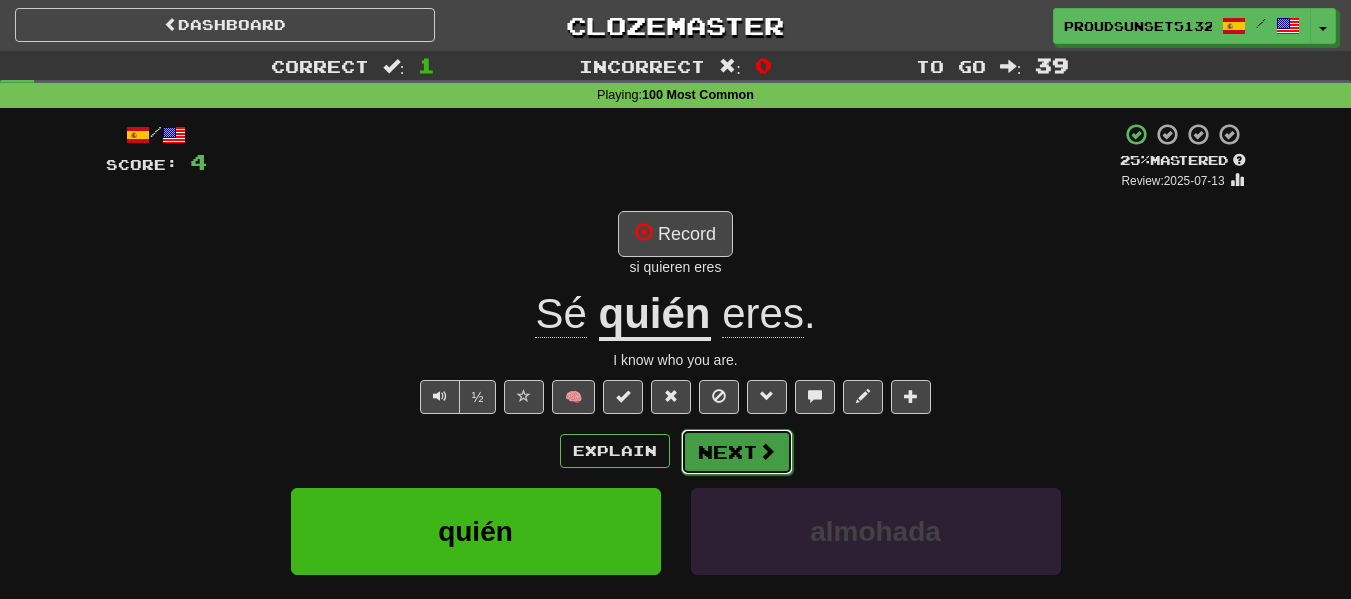 click on "Next" at bounding box center [737, 452] 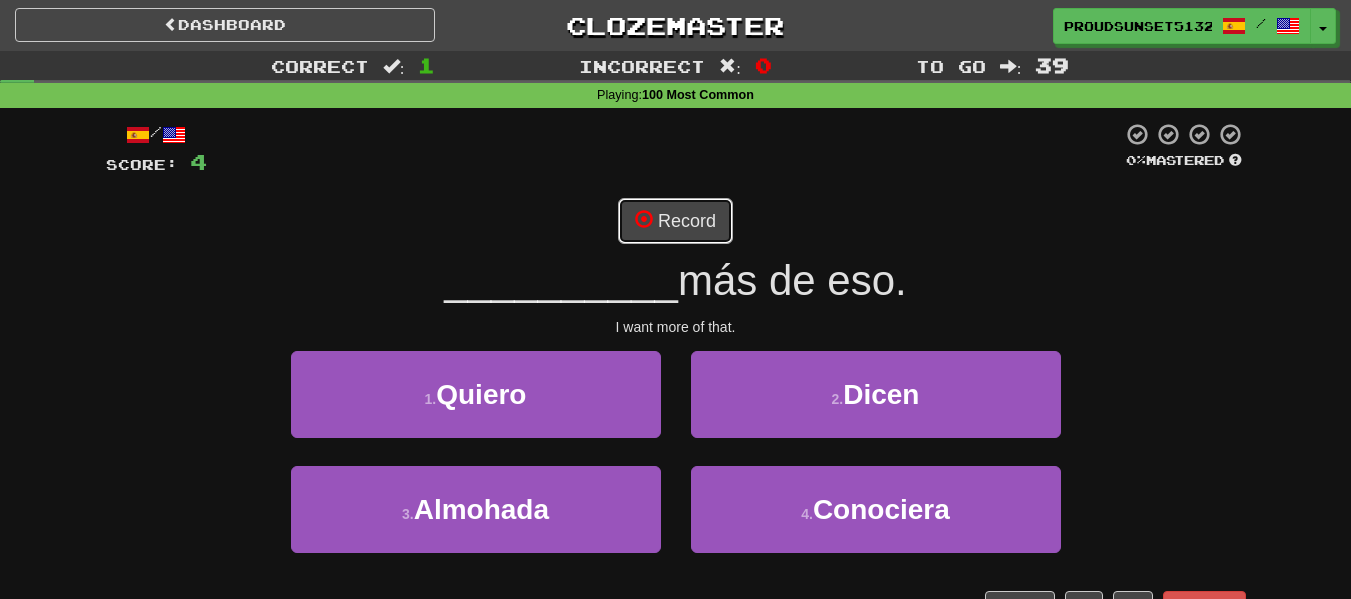 click on "Record" at bounding box center [675, 221] 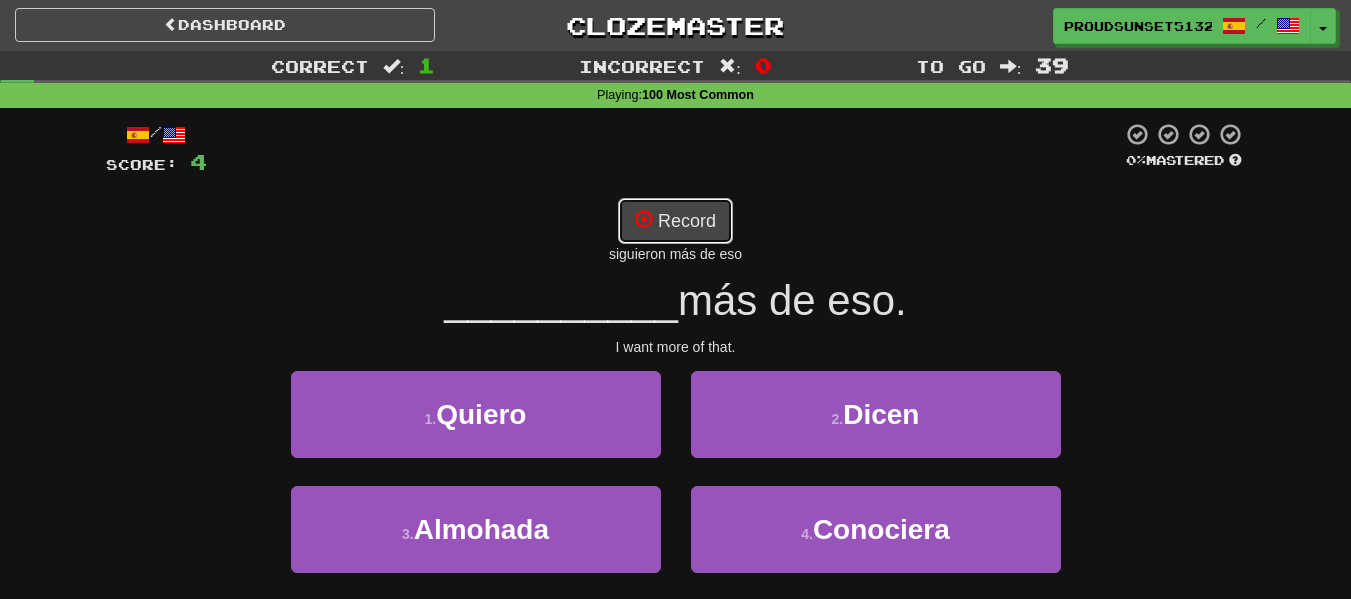 click on "Record" at bounding box center [675, 221] 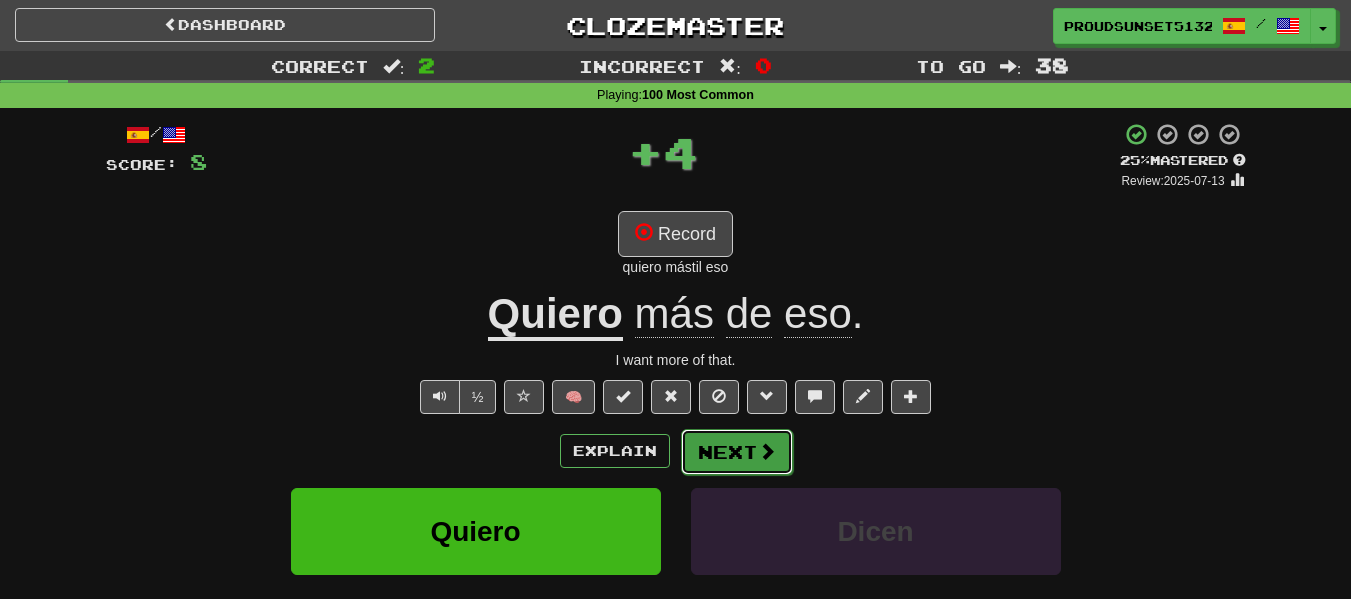 click at bounding box center [767, 451] 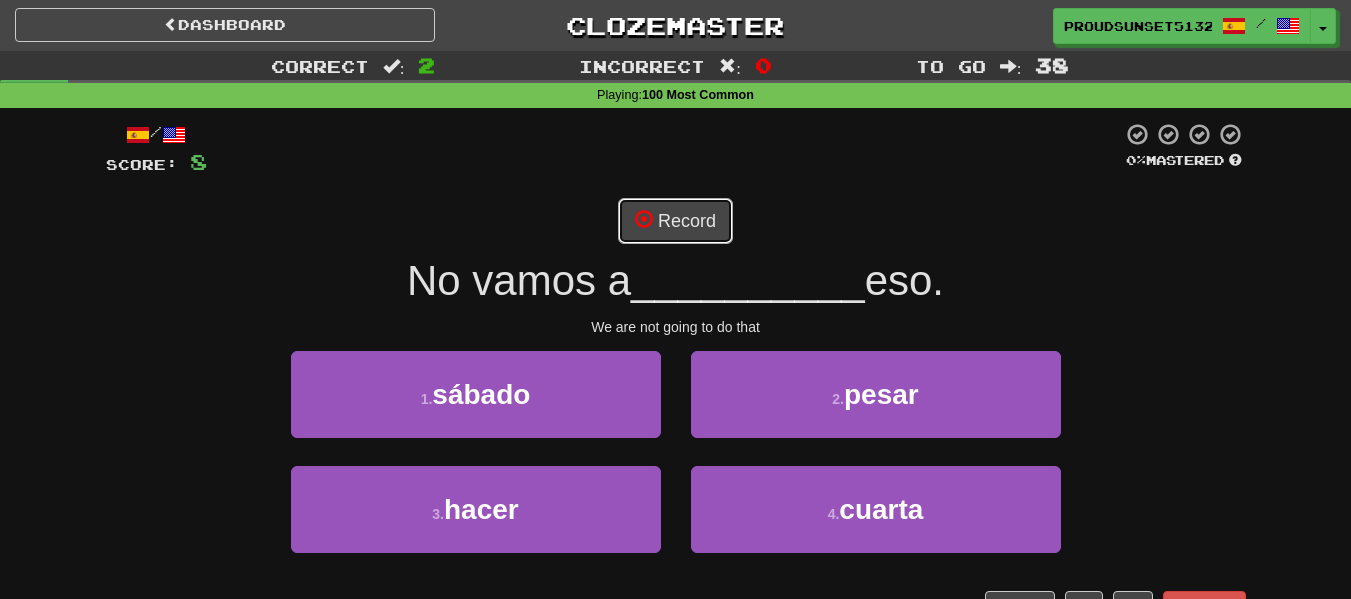 click on "Record" at bounding box center (675, 221) 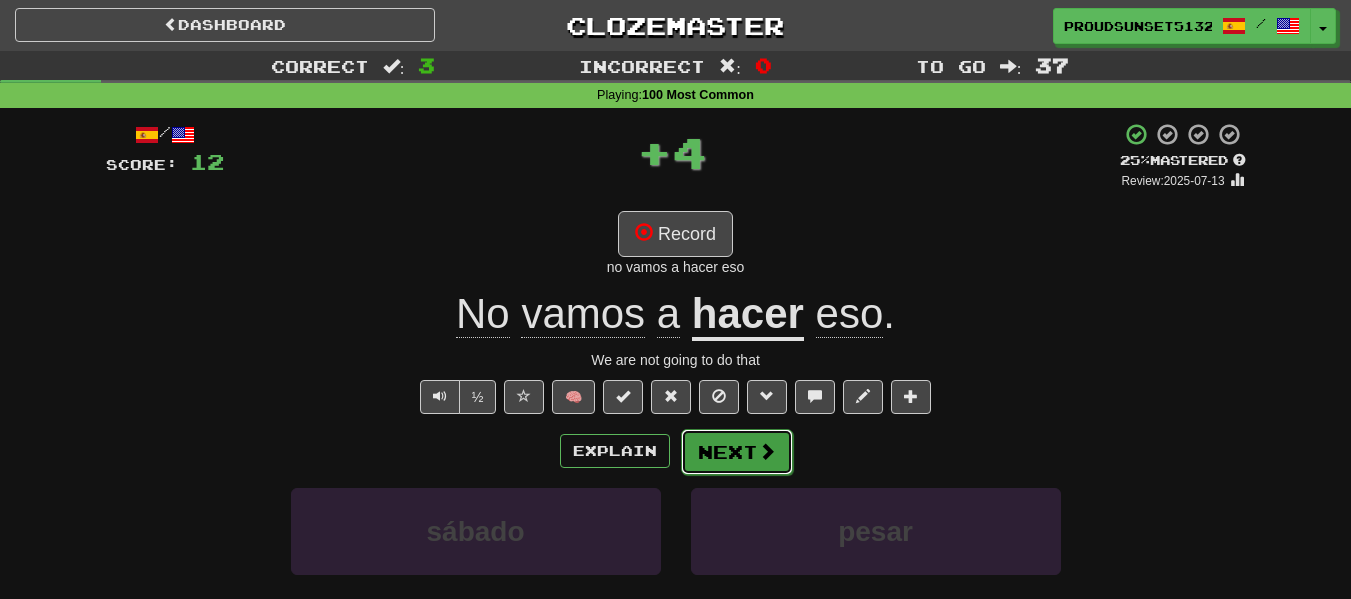 click on "Next" at bounding box center [737, 452] 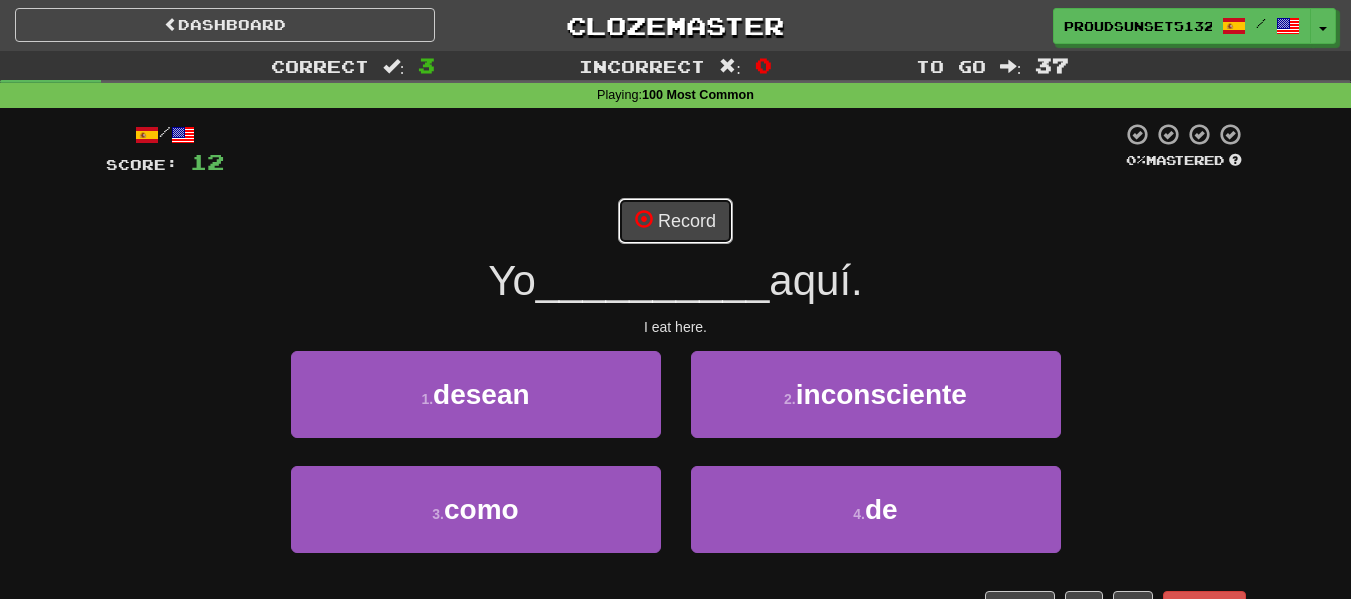click on "Record" at bounding box center (675, 221) 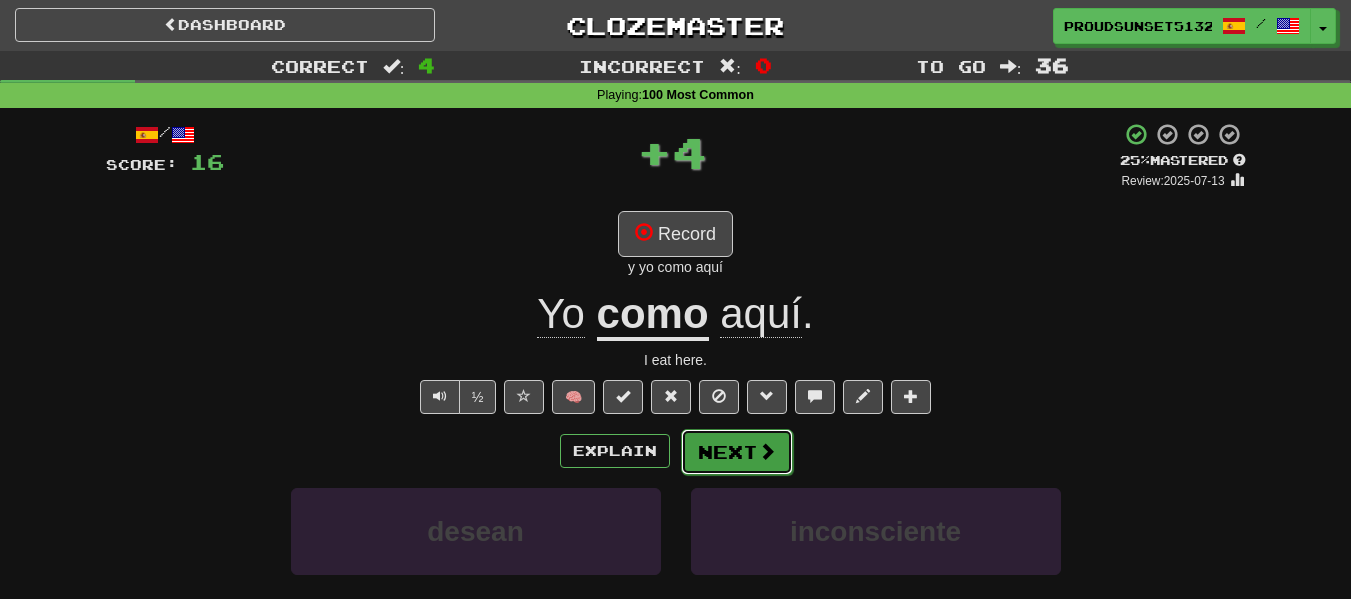click on "Next" at bounding box center [737, 452] 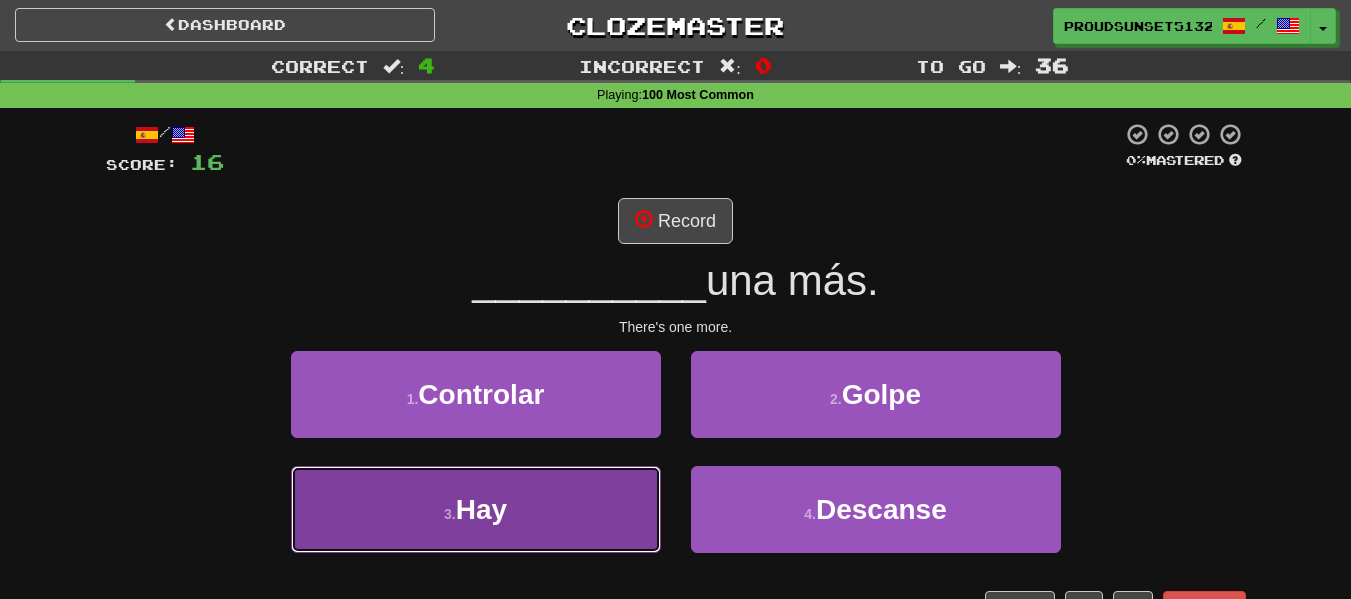 click on "Hay" at bounding box center [481, 509] 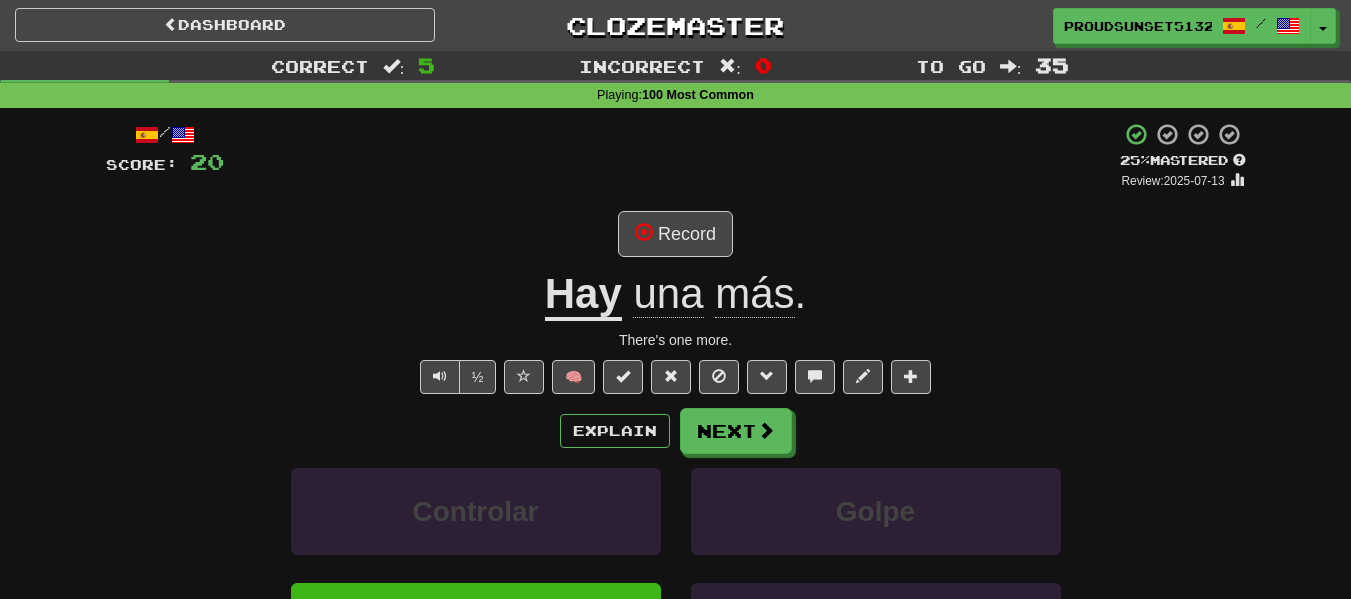 click on "Hay" at bounding box center (583, 295) 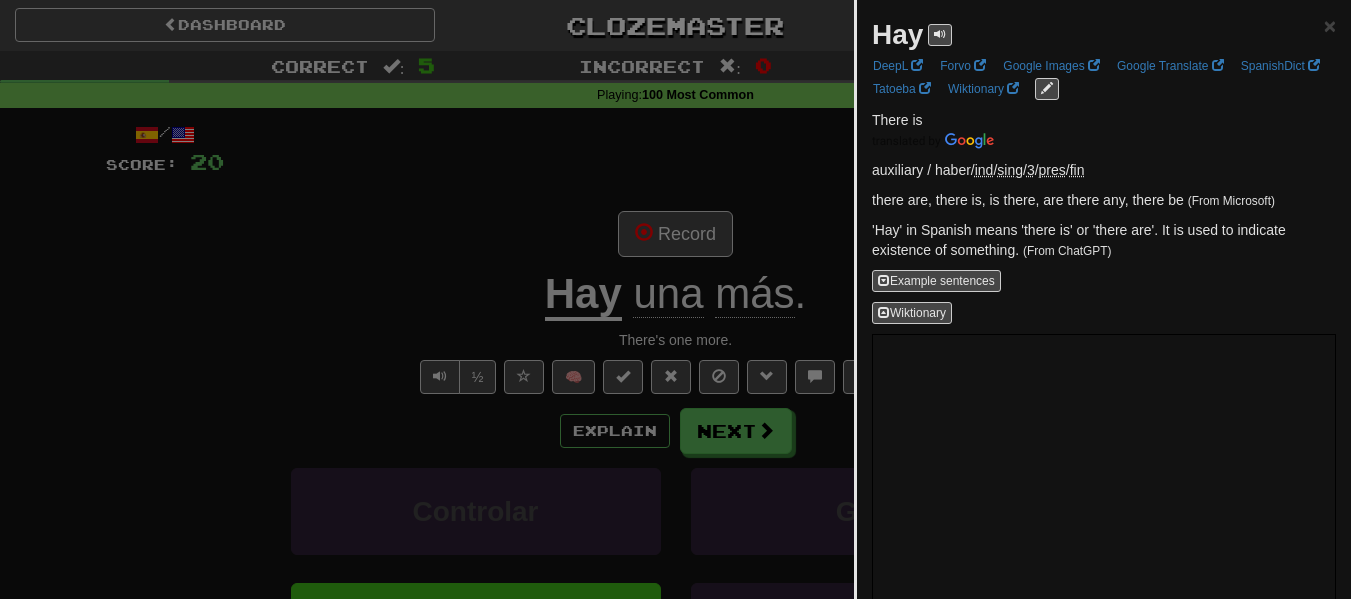 click at bounding box center [675, 299] 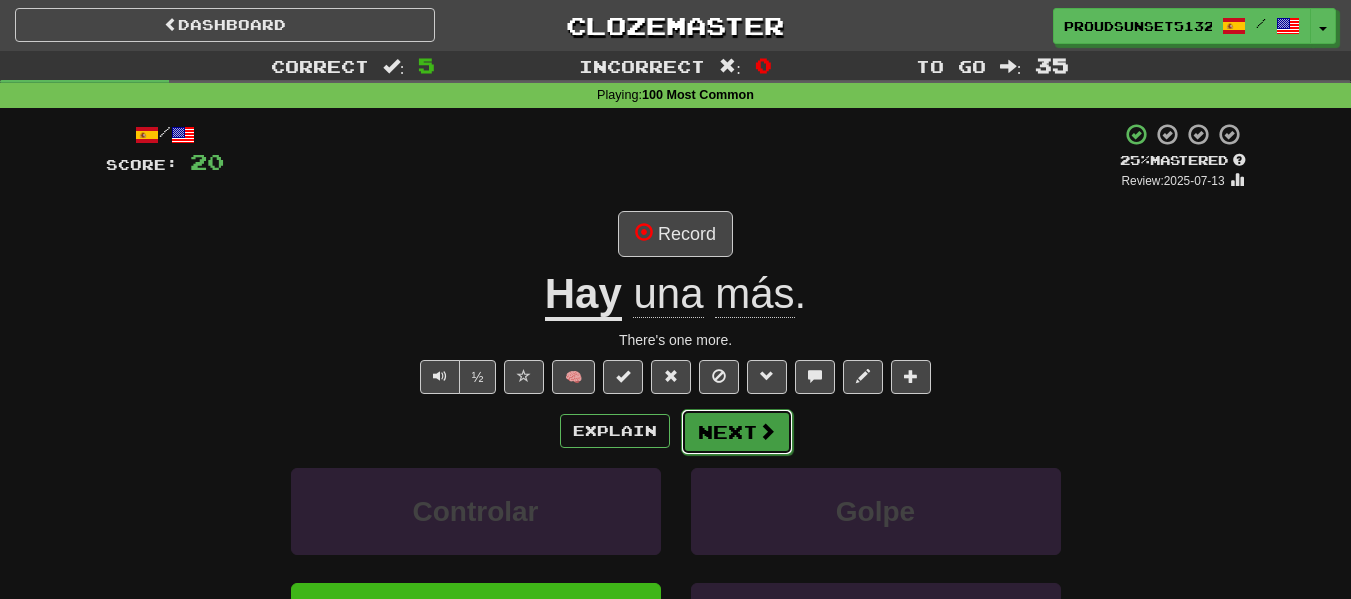 click on "Next" at bounding box center [737, 432] 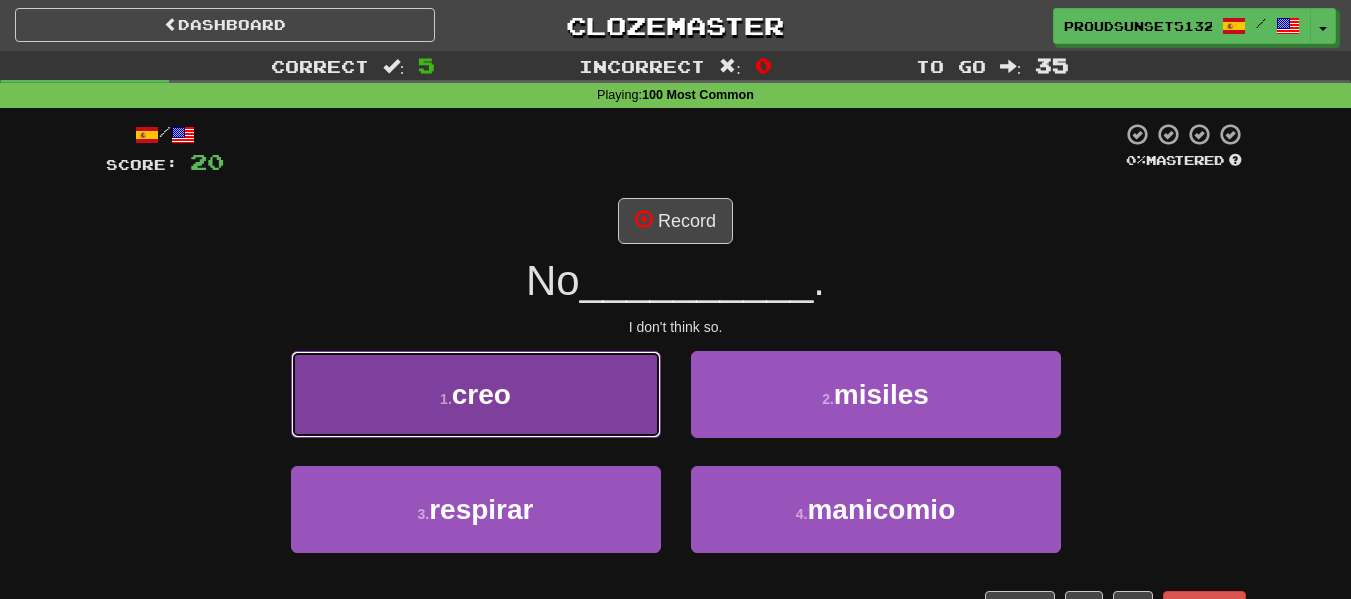 click on "creo" at bounding box center [481, 394] 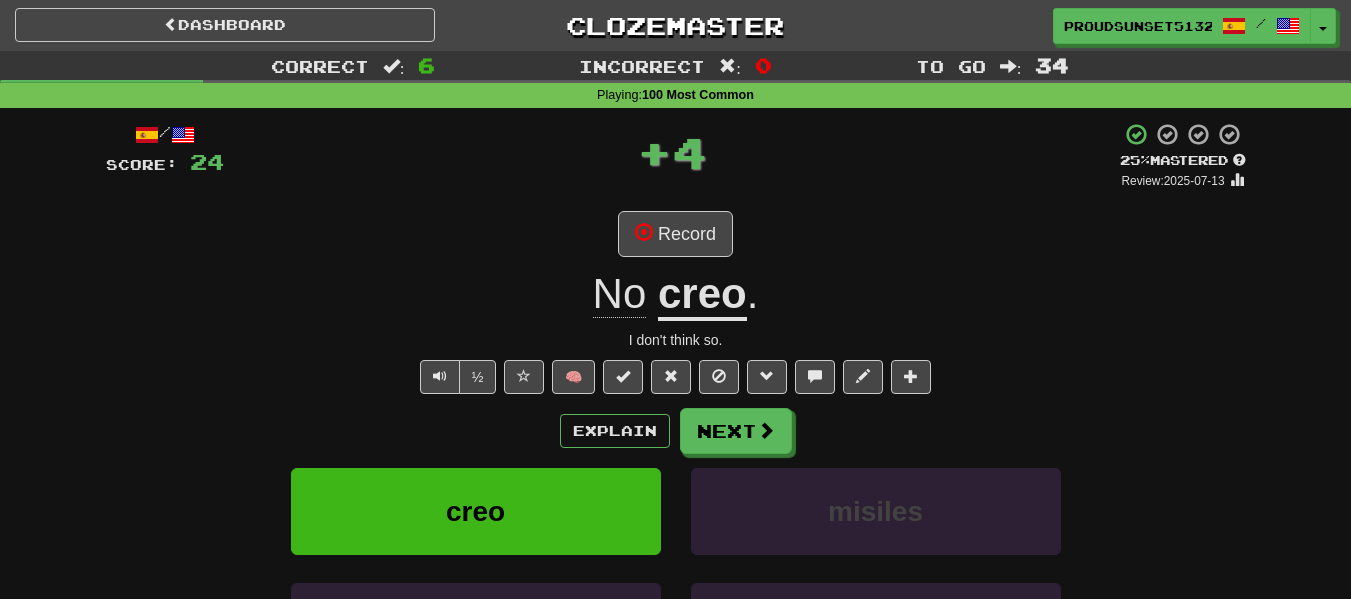 click on "creo" at bounding box center [702, 295] 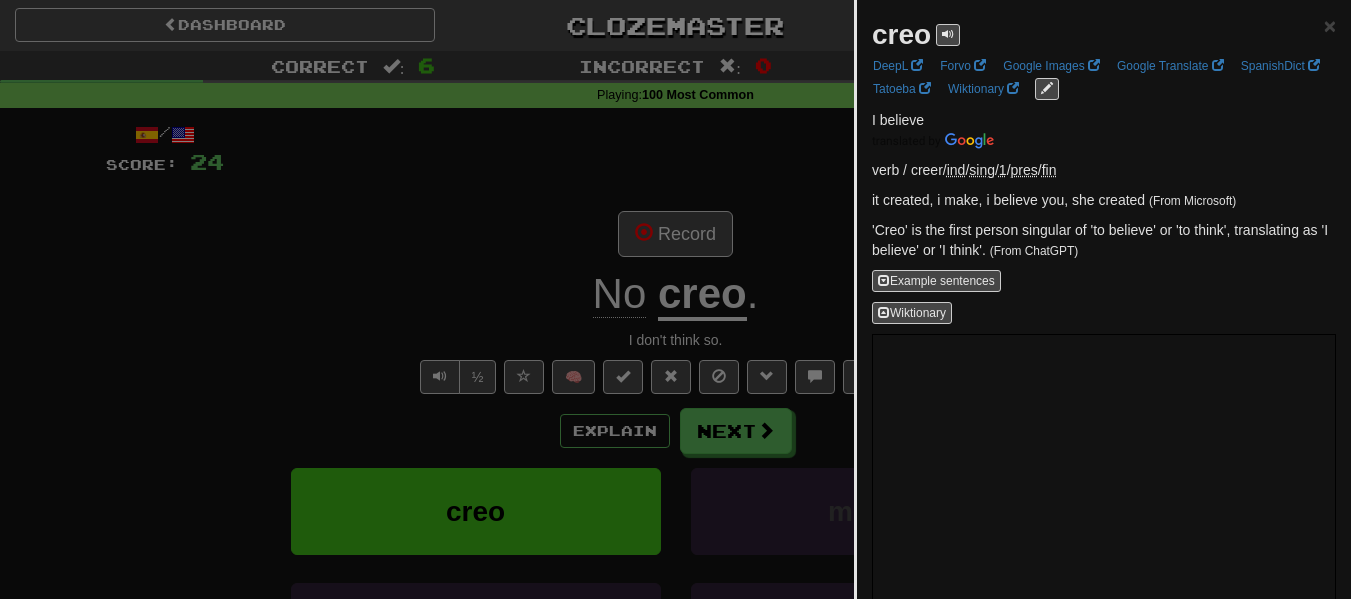 click at bounding box center [675, 299] 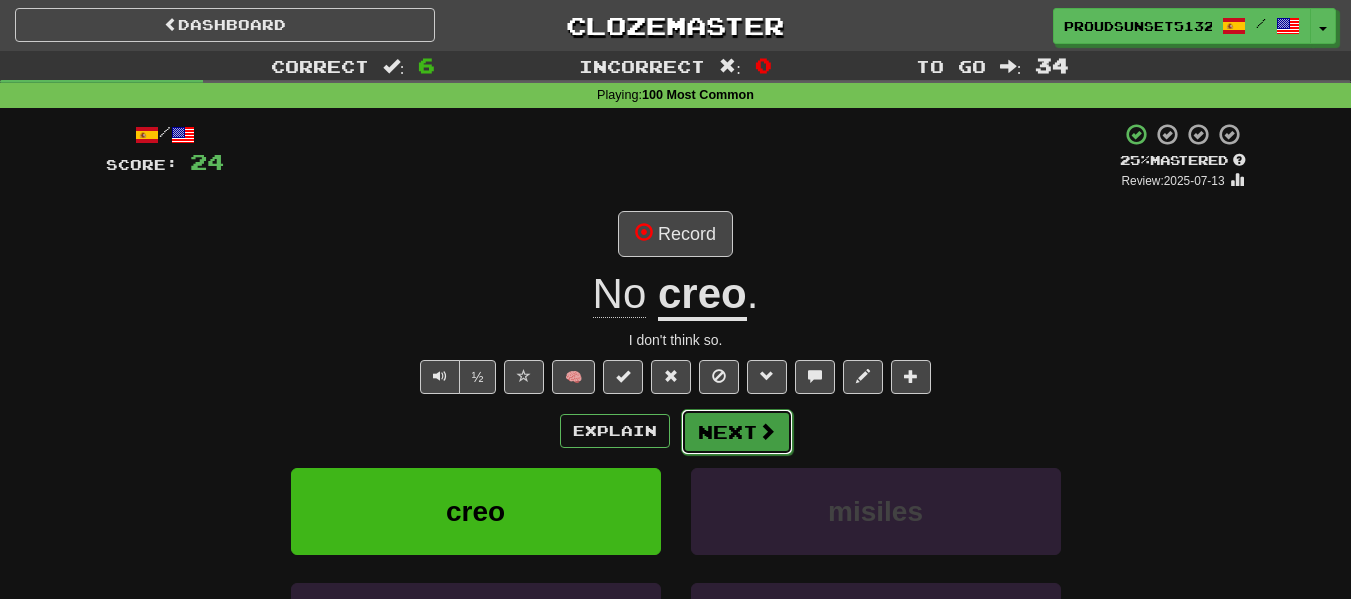 click at bounding box center [767, 431] 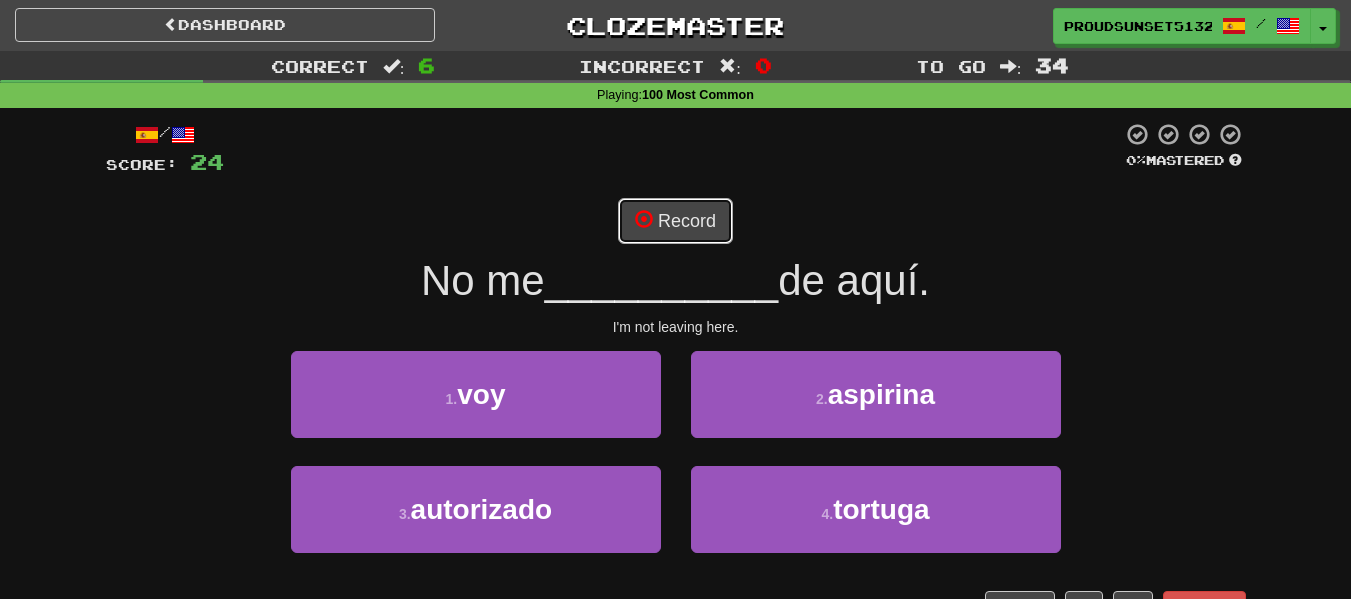 click on "Record" at bounding box center (675, 221) 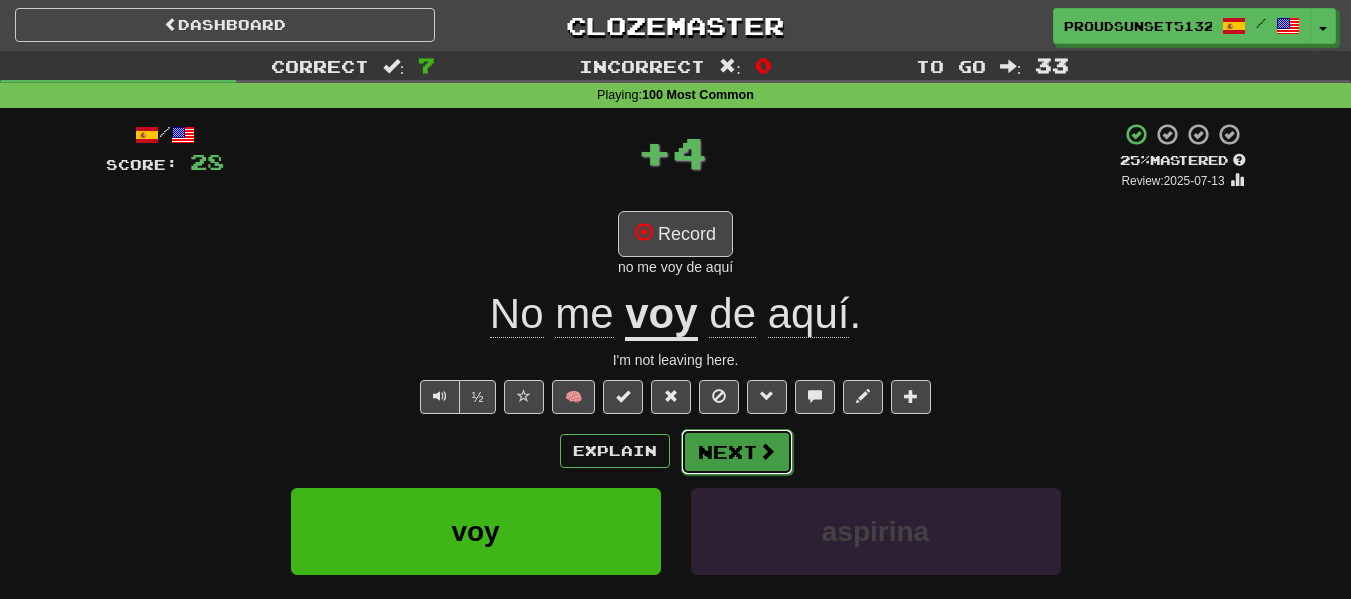 click on "Next" at bounding box center (737, 452) 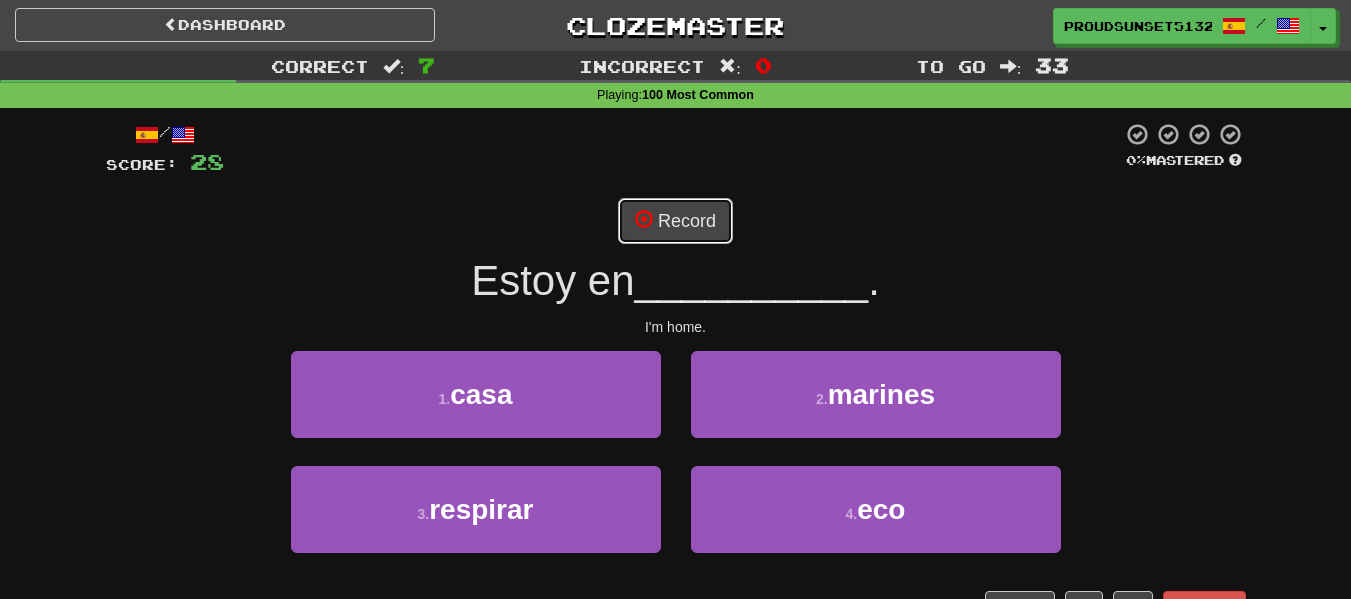 click on "Record" at bounding box center [675, 221] 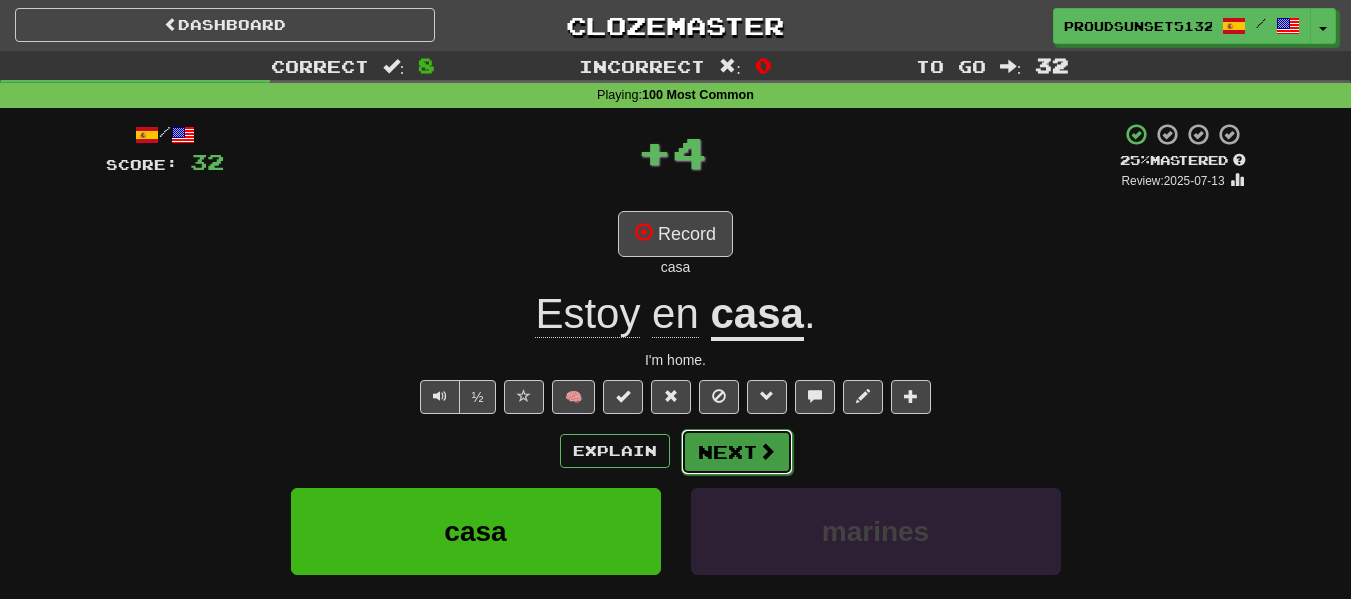 click on "Next" at bounding box center (737, 452) 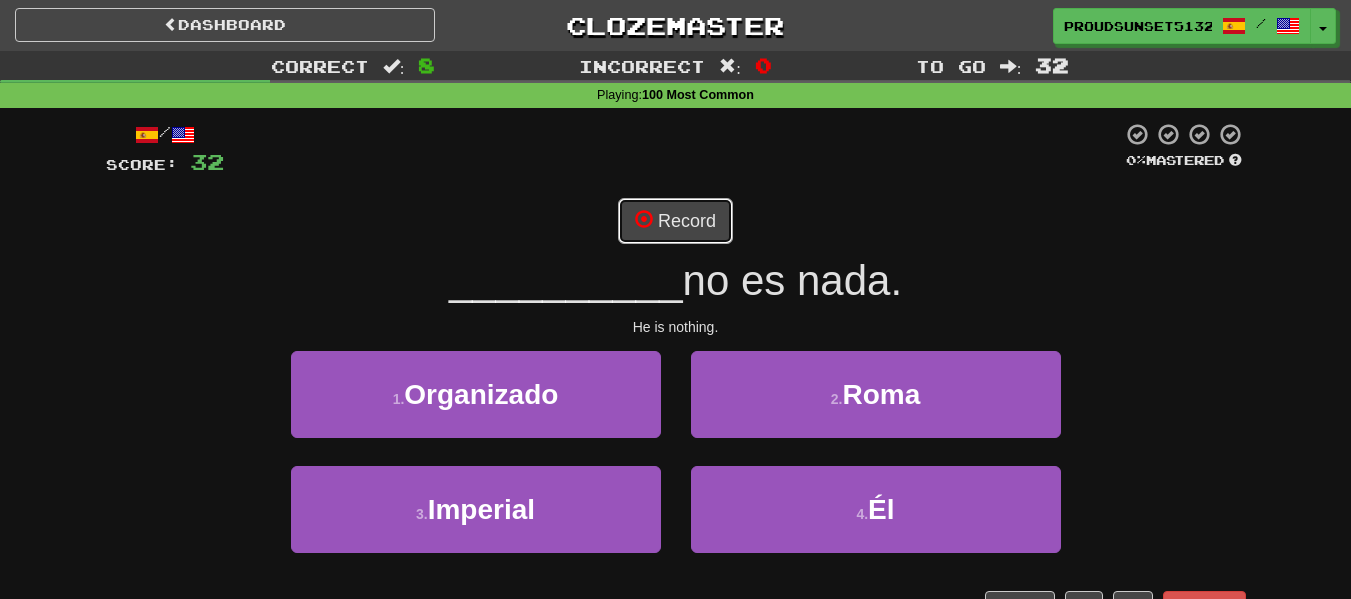 click on "Record" at bounding box center (675, 221) 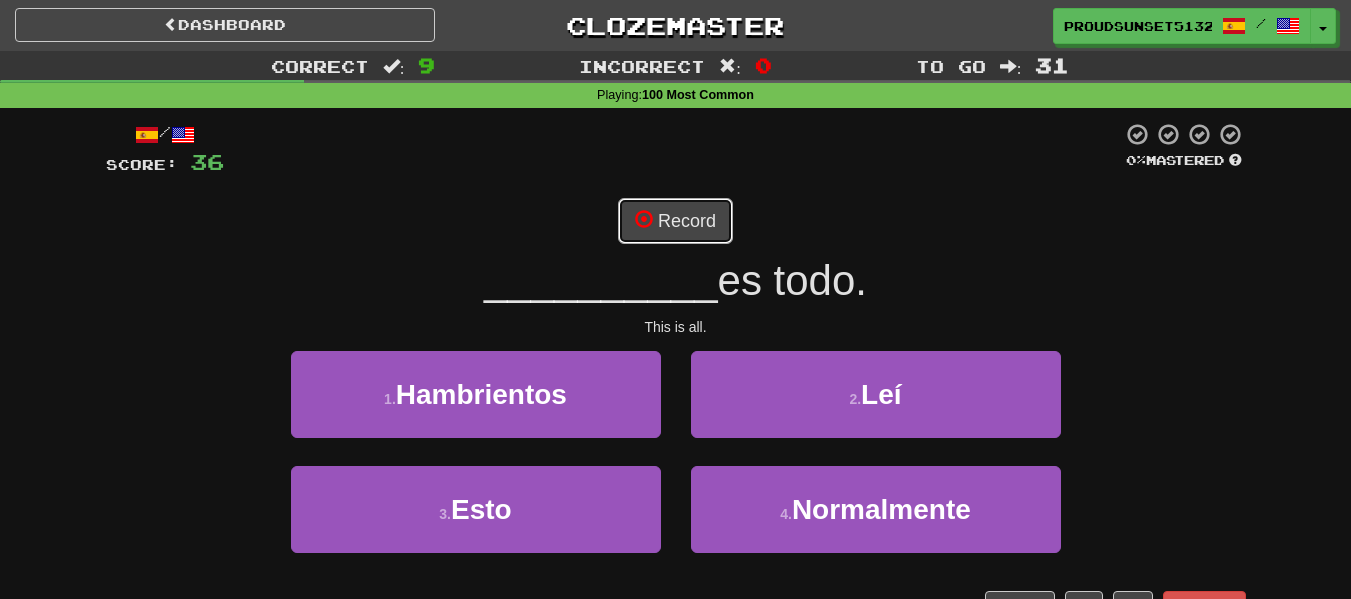 click on "Record" at bounding box center [675, 221] 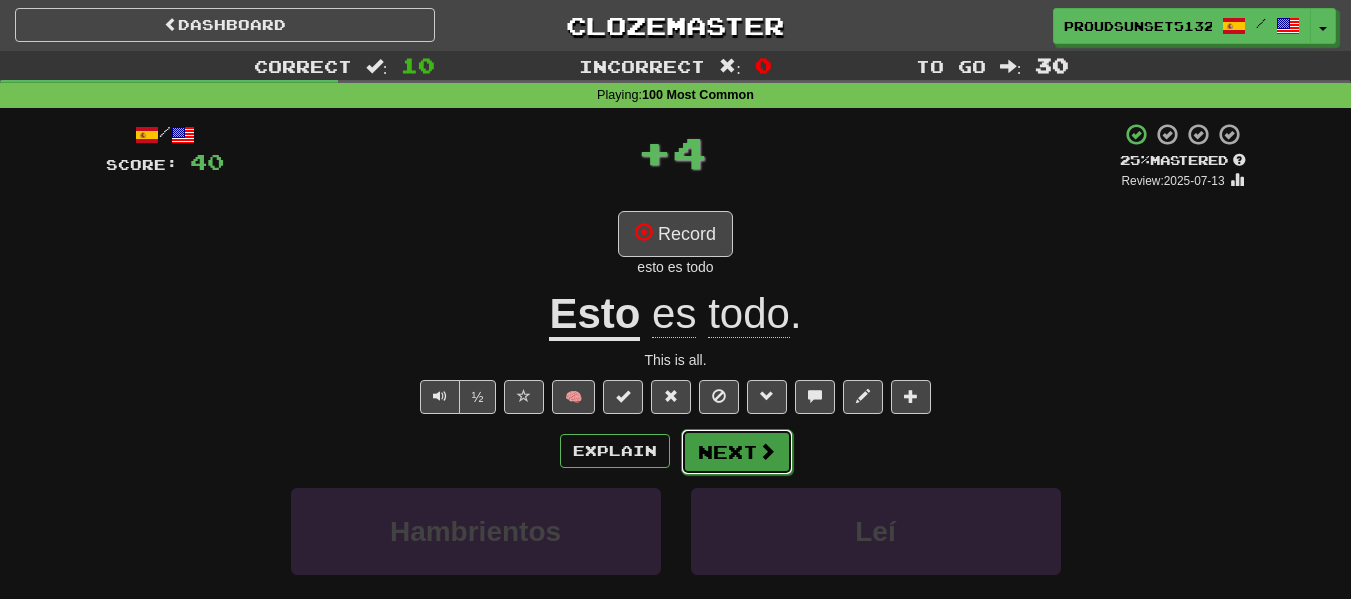 click on "Next" at bounding box center [737, 452] 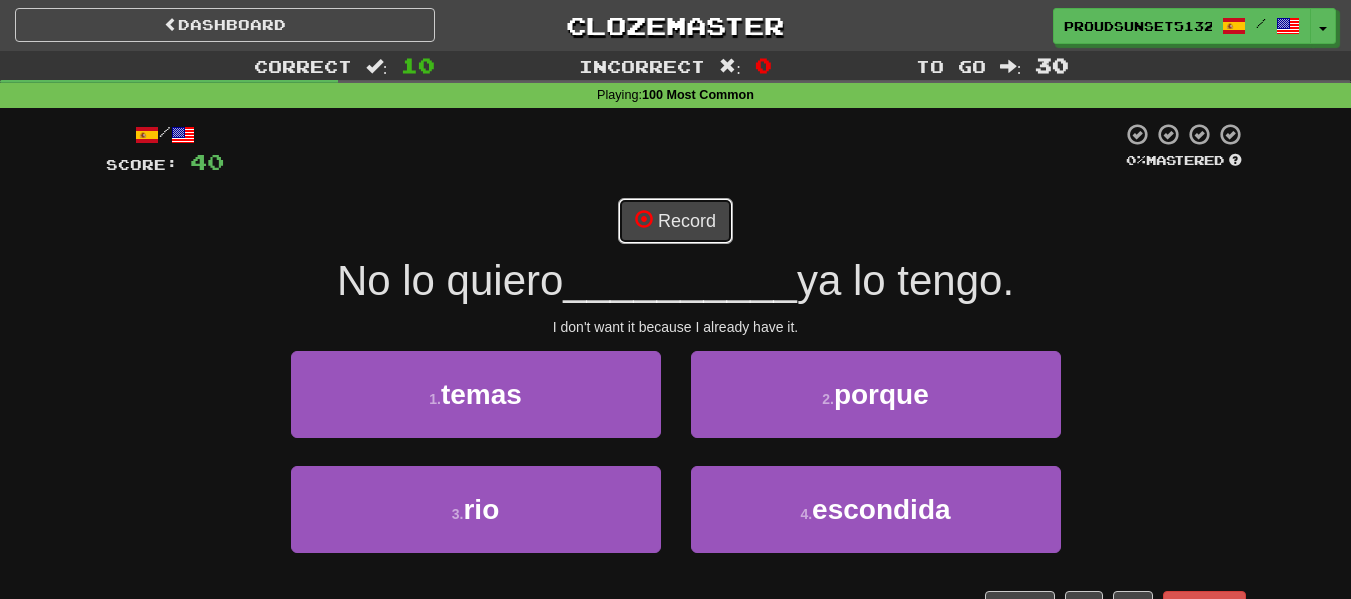 click on "Record" at bounding box center [675, 221] 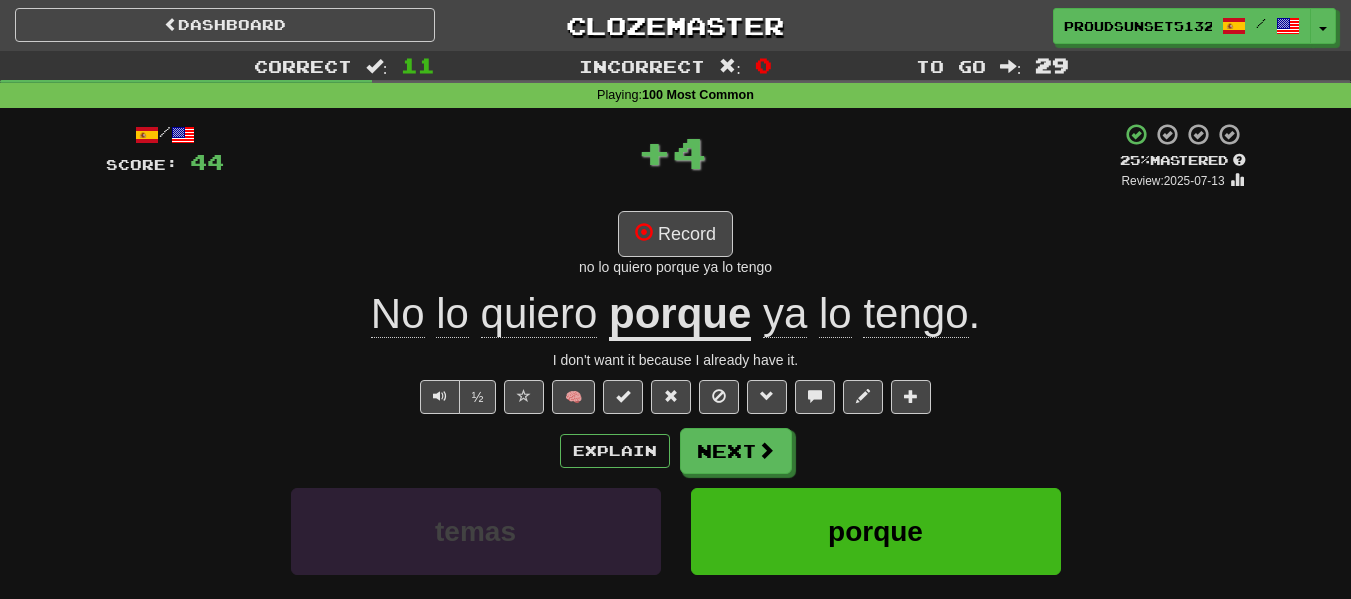 click on "ya" at bounding box center [785, 314] 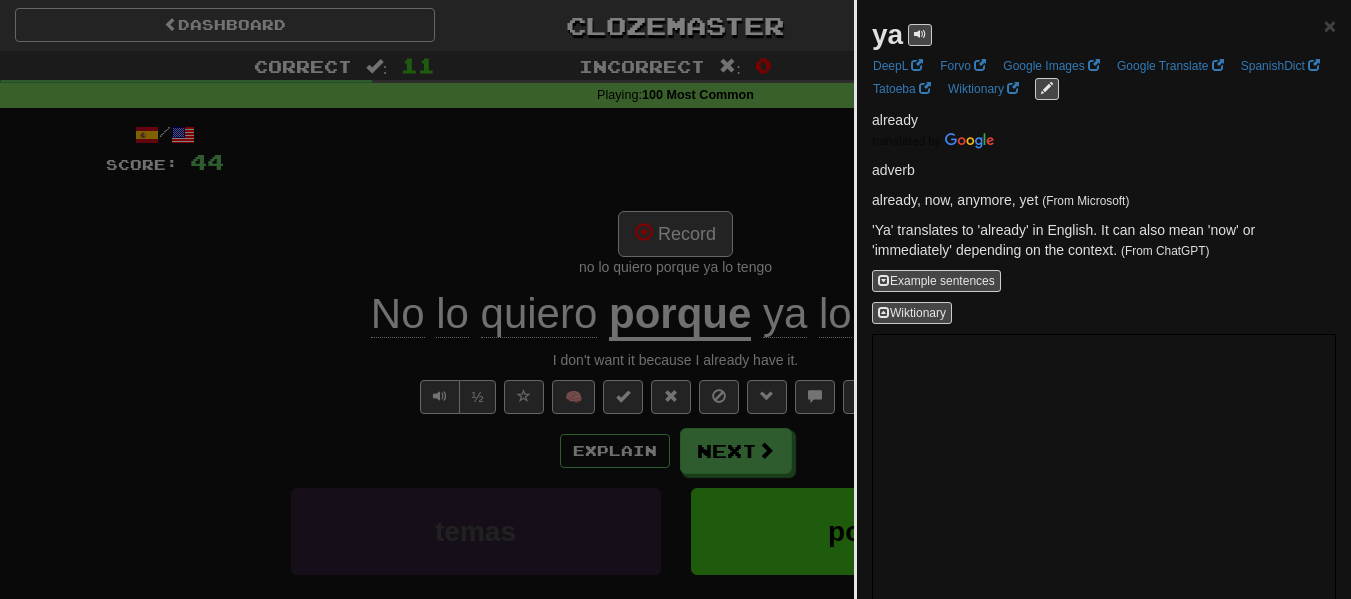 click at bounding box center (675, 299) 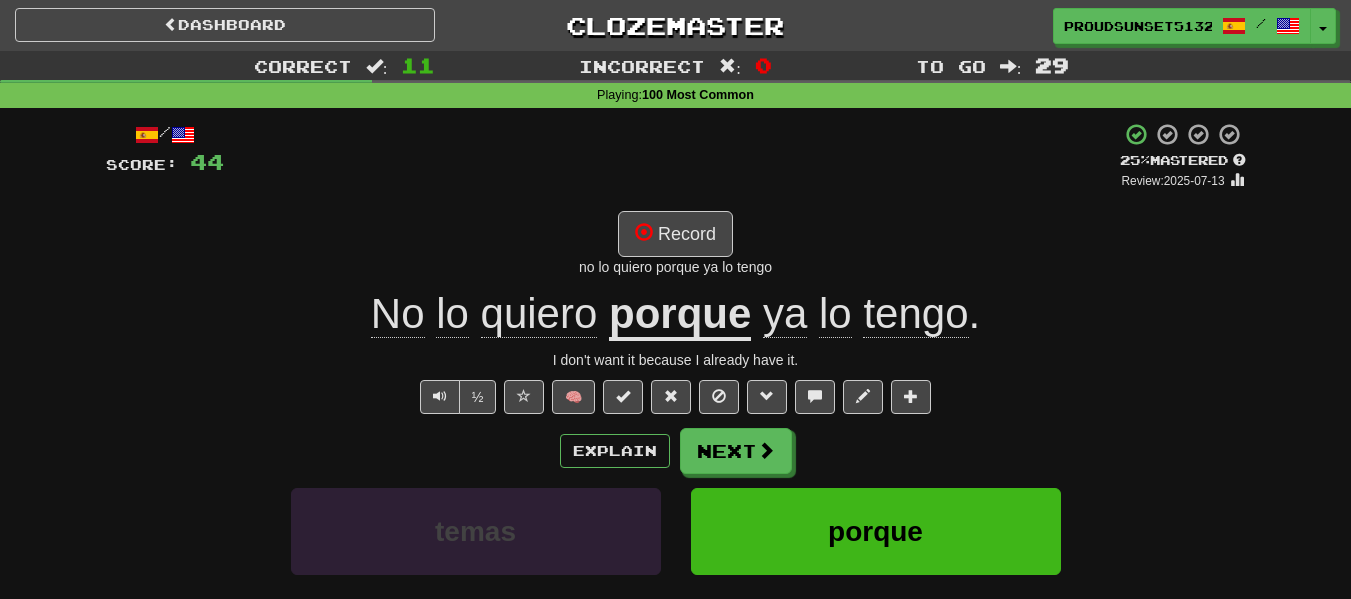 click on "lo" at bounding box center (835, 314) 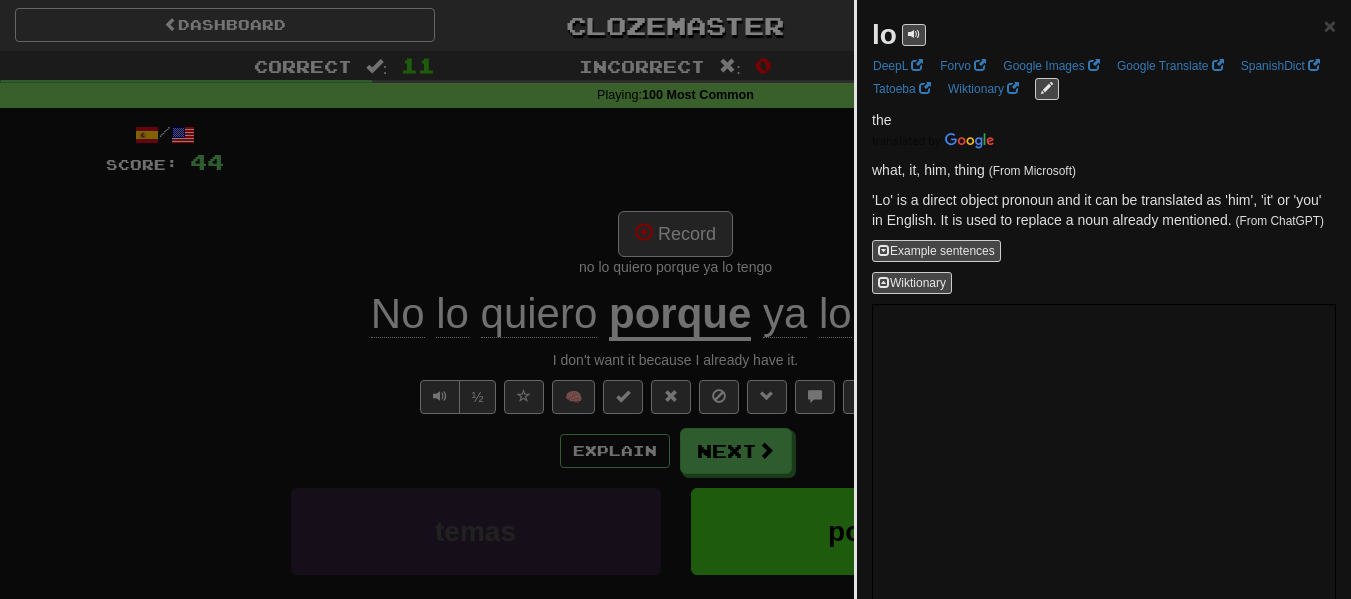 click at bounding box center (675, 299) 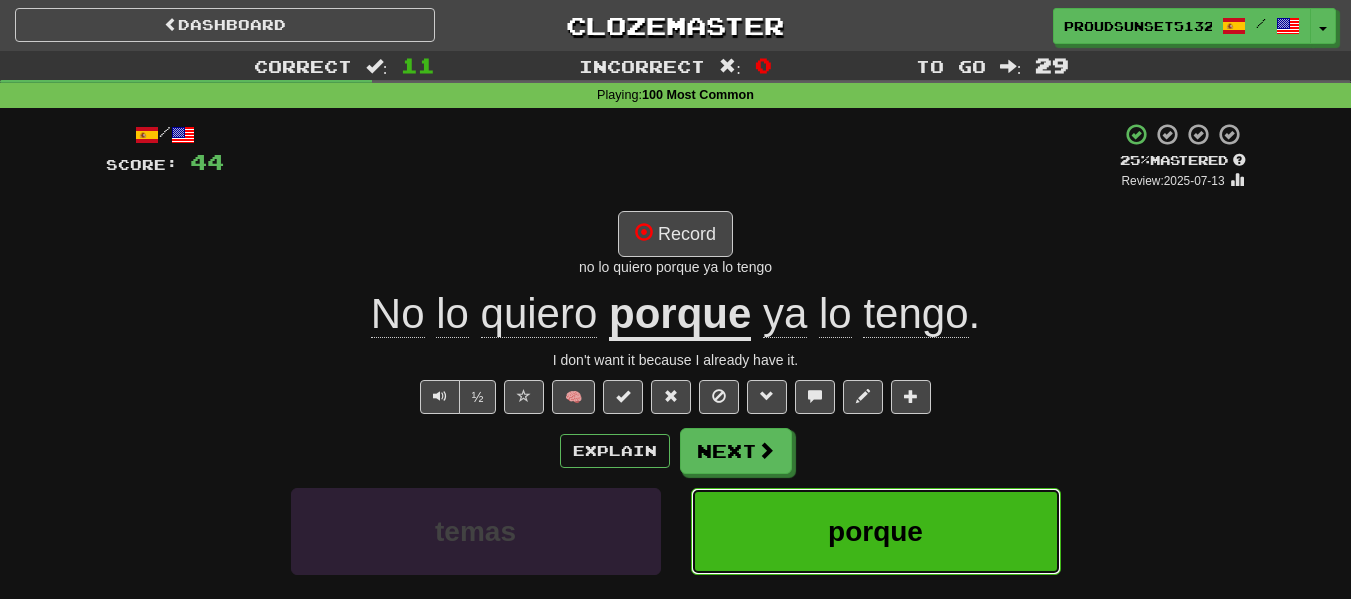 click on "porque" at bounding box center [875, 531] 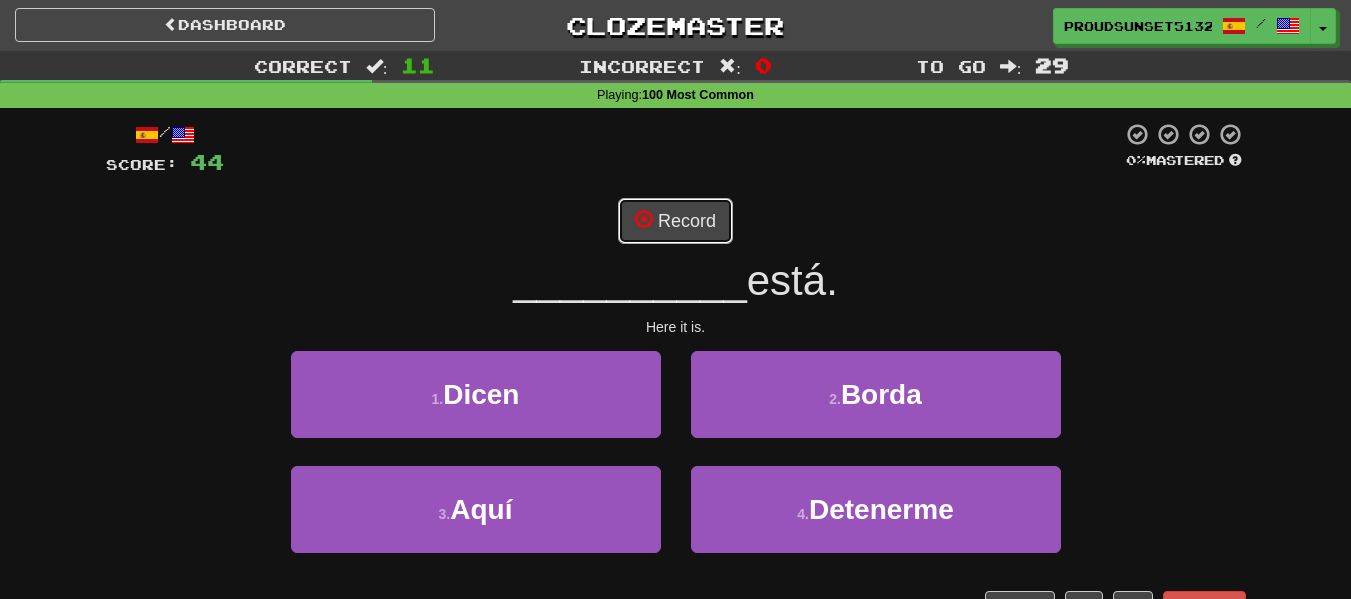 click on "Record" at bounding box center (675, 221) 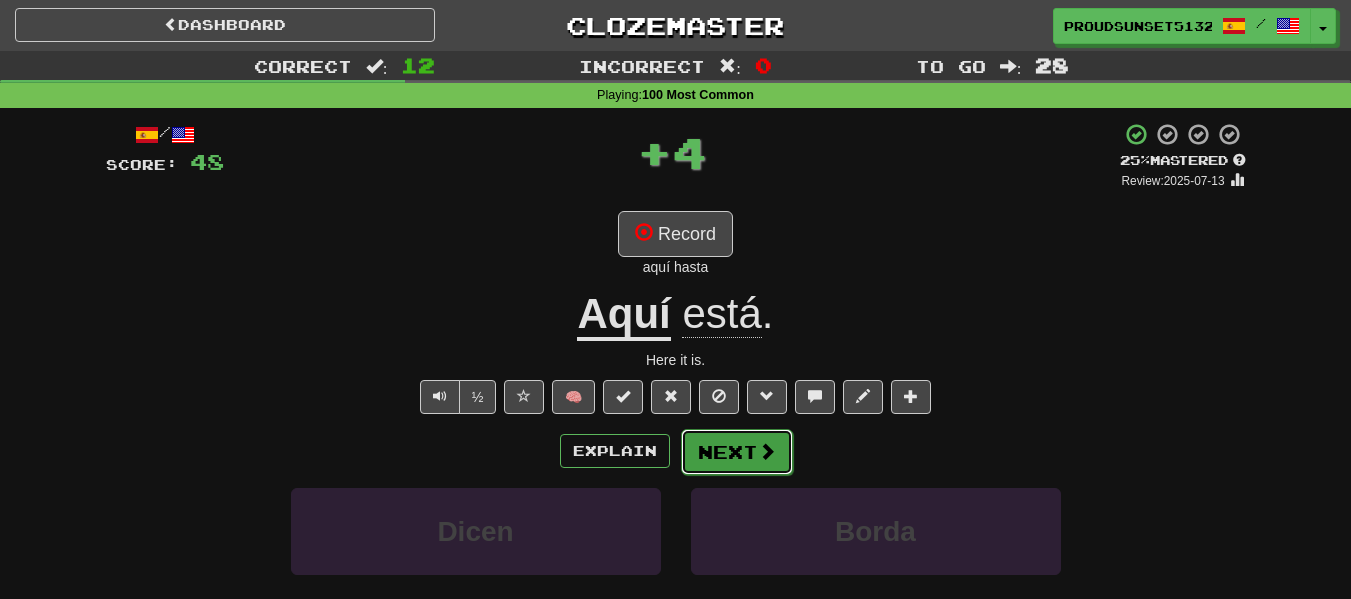 click at bounding box center [767, 451] 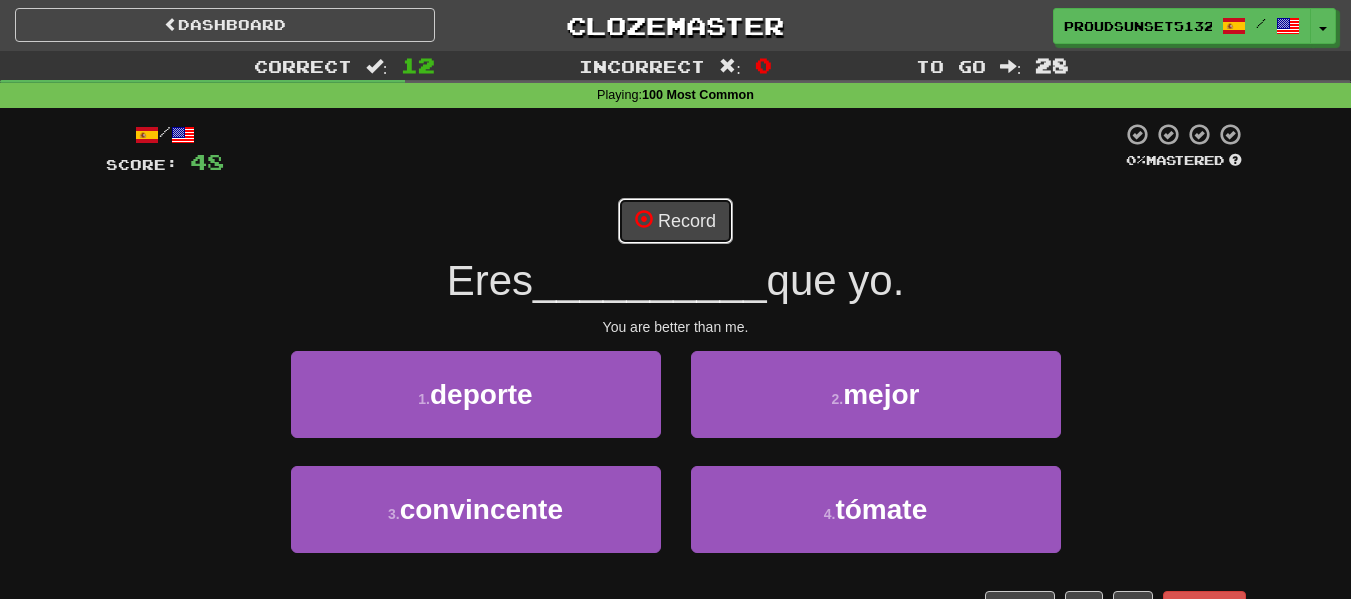 click on "Record" at bounding box center [675, 221] 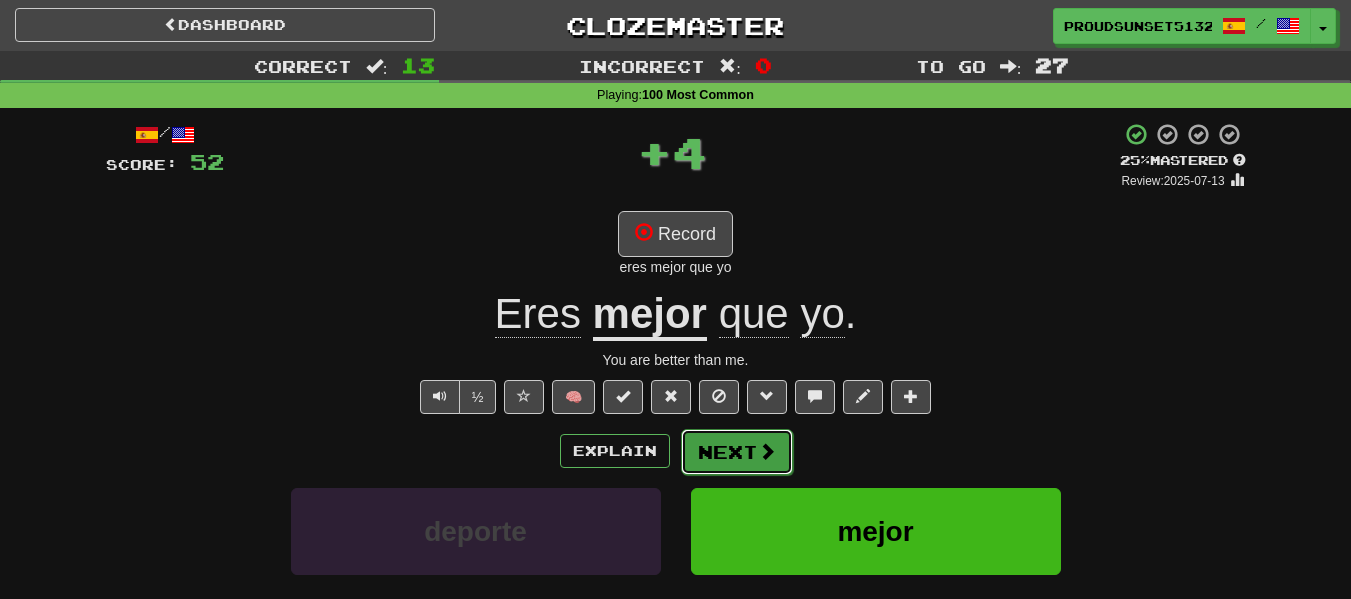 click on "Next" at bounding box center [737, 452] 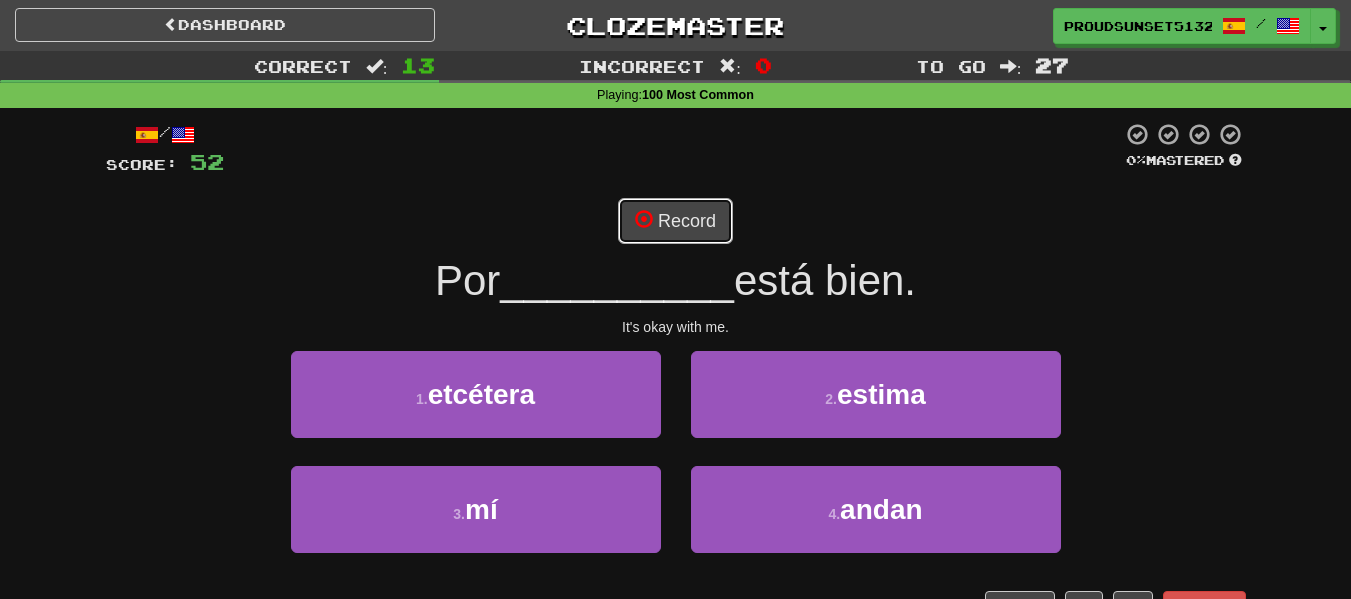 click on "Record" at bounding box center [675, 221] 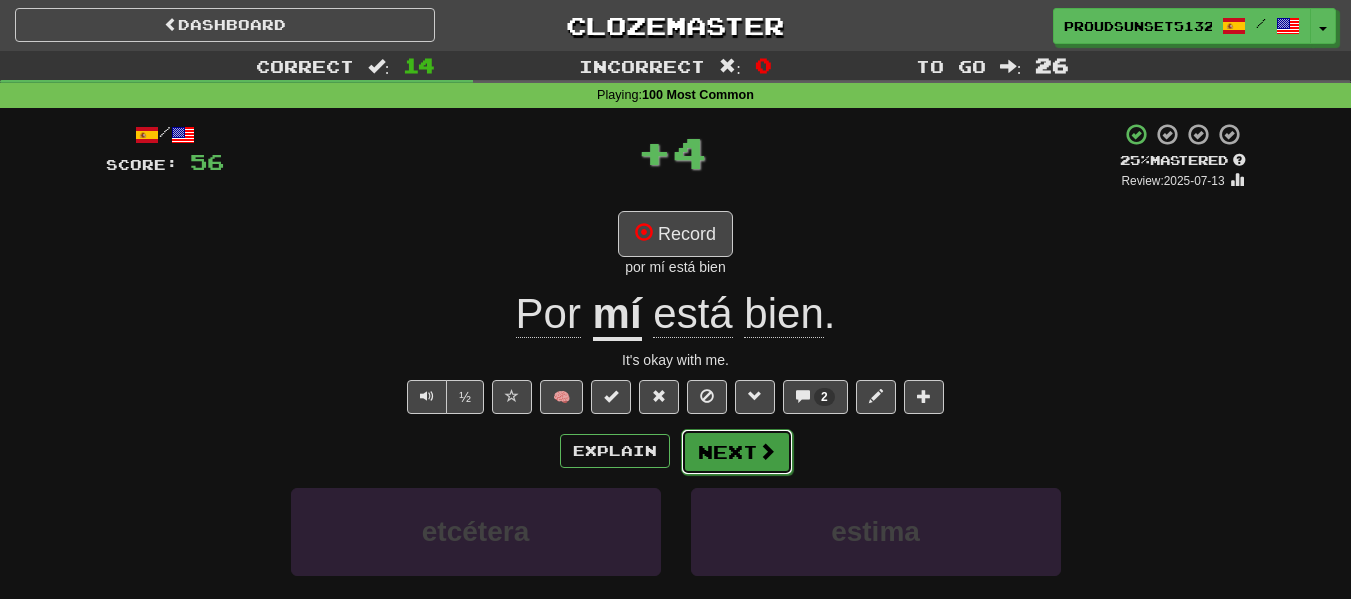 click on "Next" at bounding box center [737, 452] 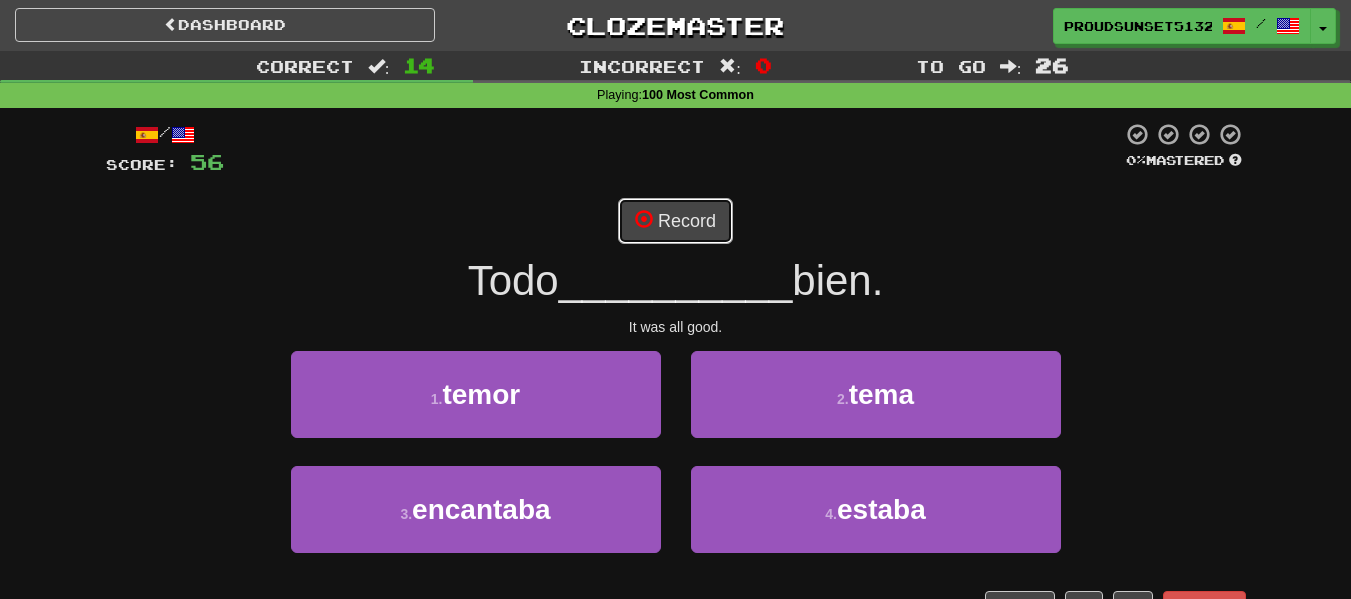 click on "Record" at bounding box center [675, 221] 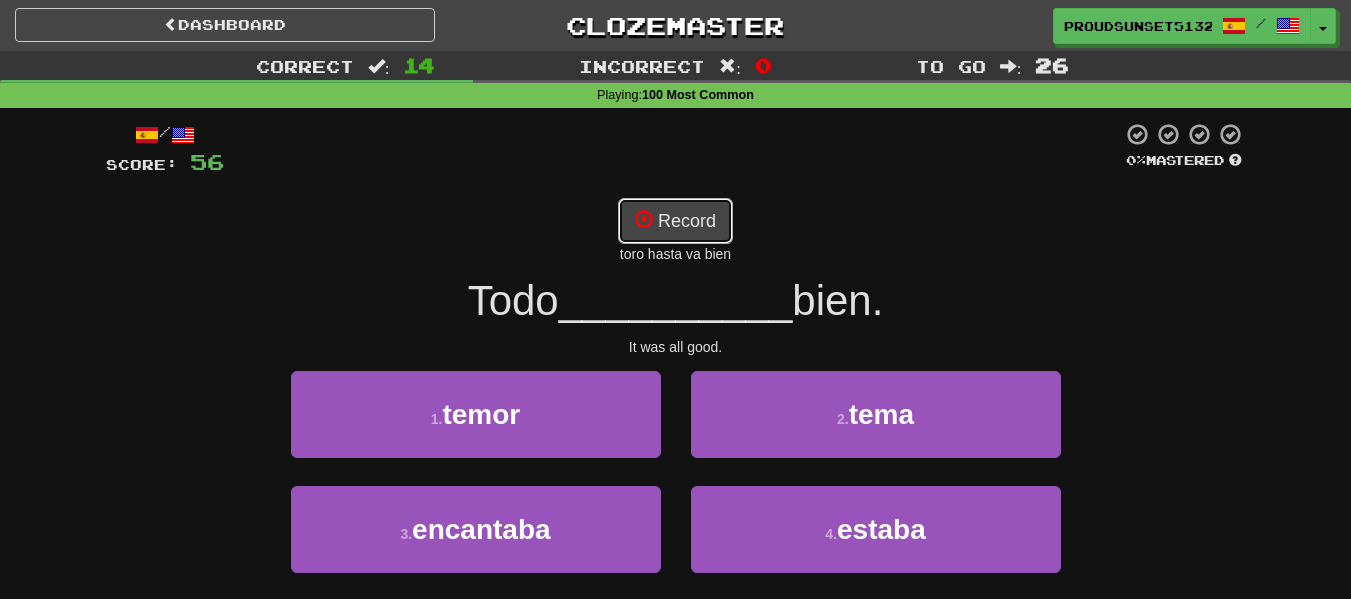click on "Record" at bounding box center (675, 221) 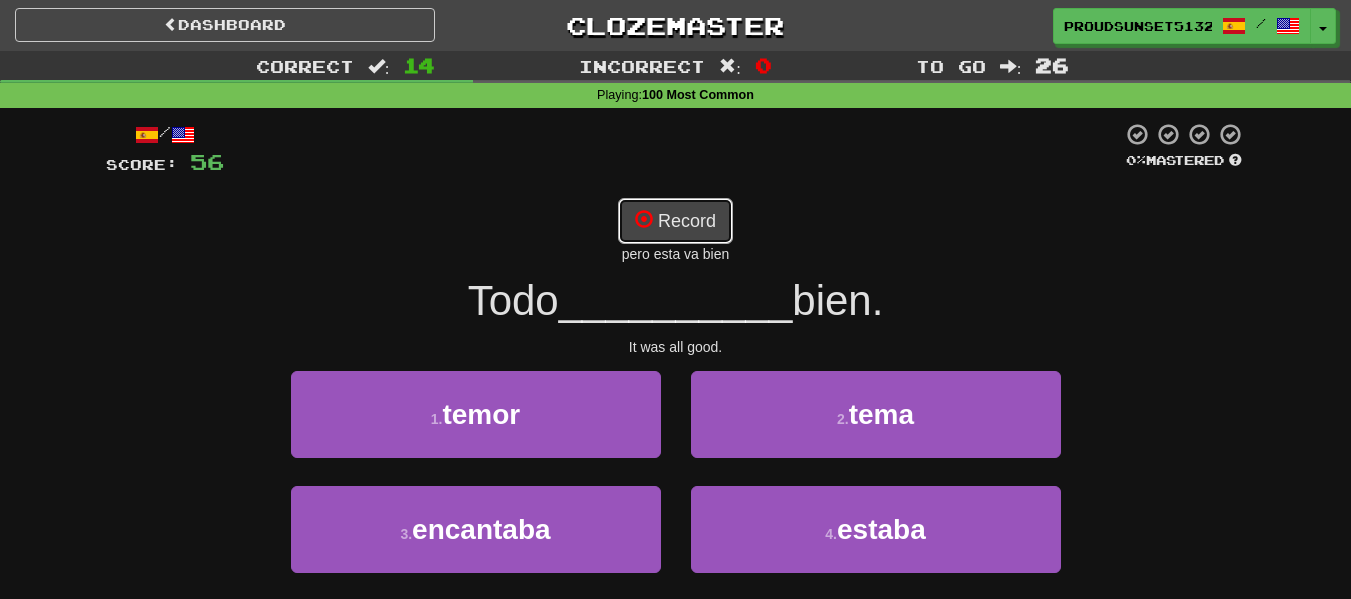 click on "Record" at bounding box center [675, 221] 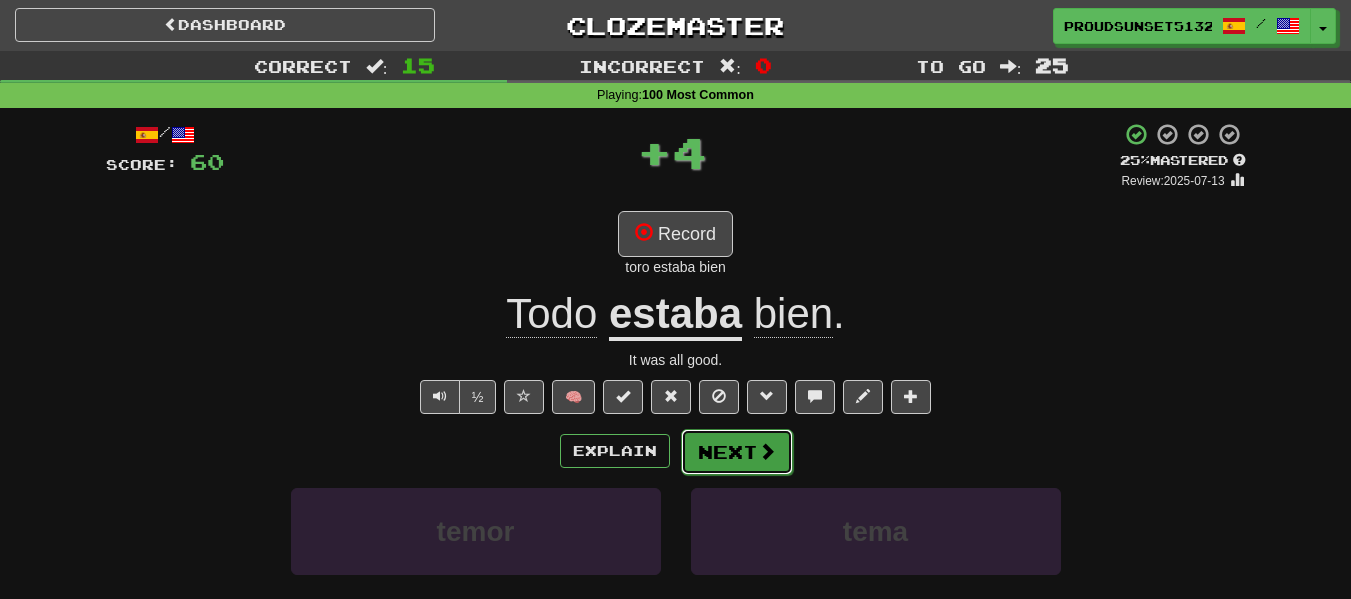 click on "Next" at bounding box center [737, 452] 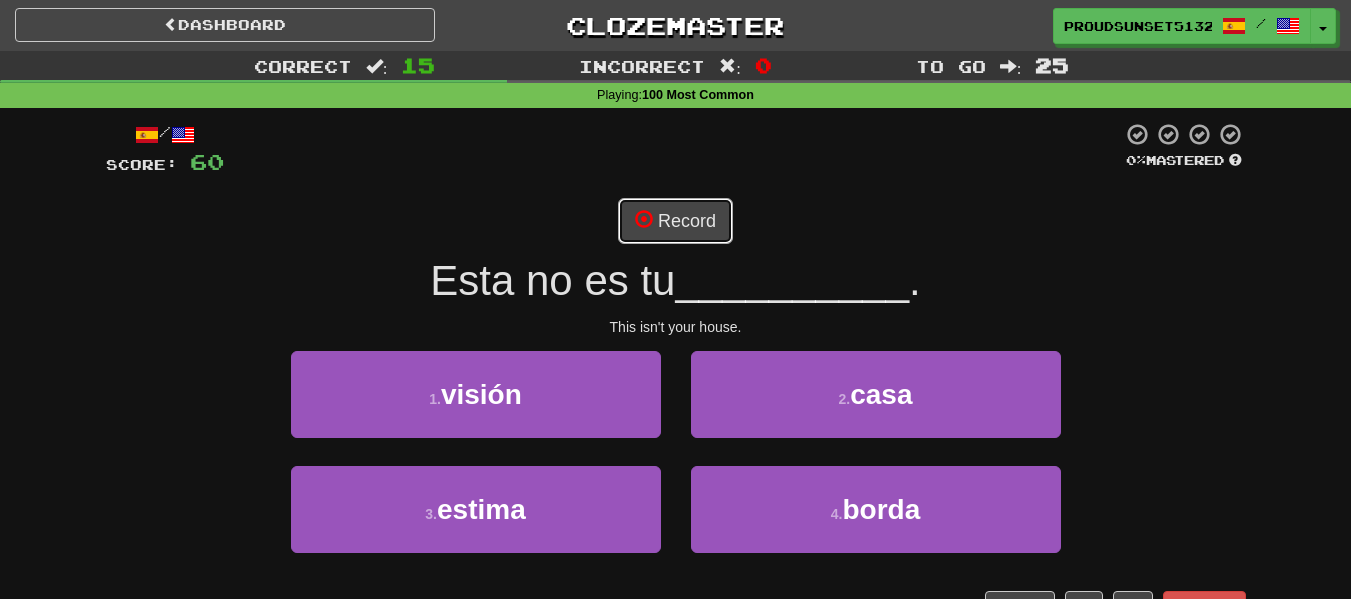 click on "Record" at bounding box center [675, 221] 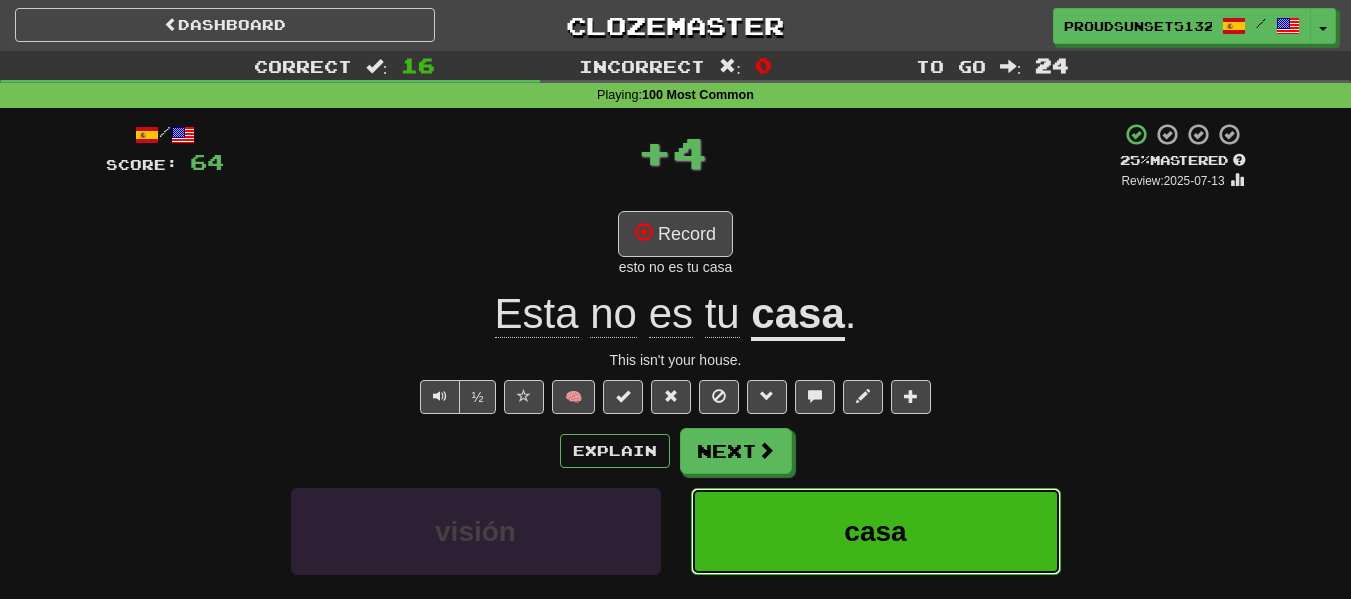 click on "casa" at bounding box center [875, 531] 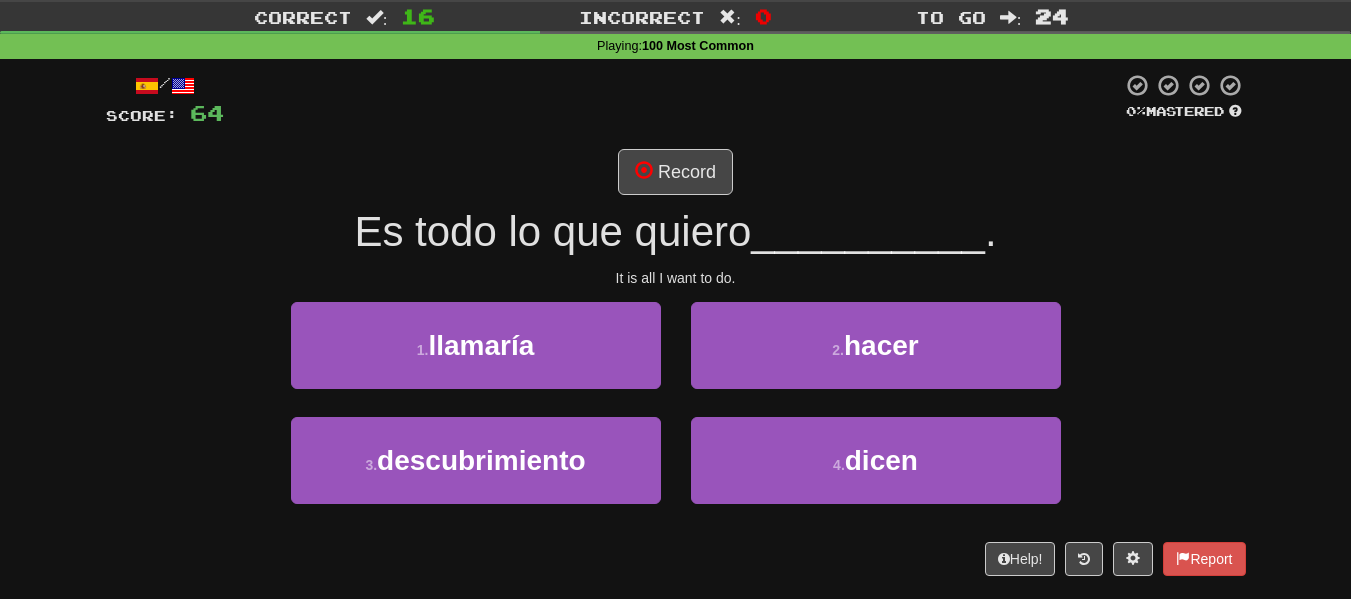 scroll, scrollTop: 0, scrollLeft: 0, axis: both 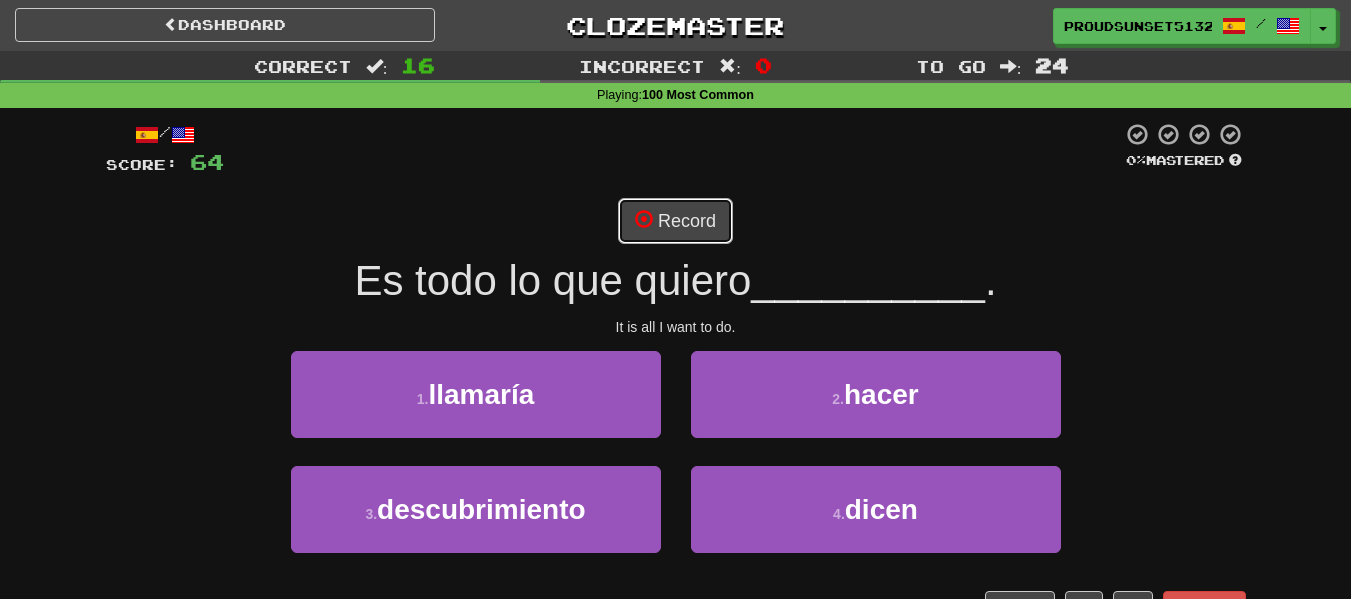 click on "Record" at bounding box center (675, 221) 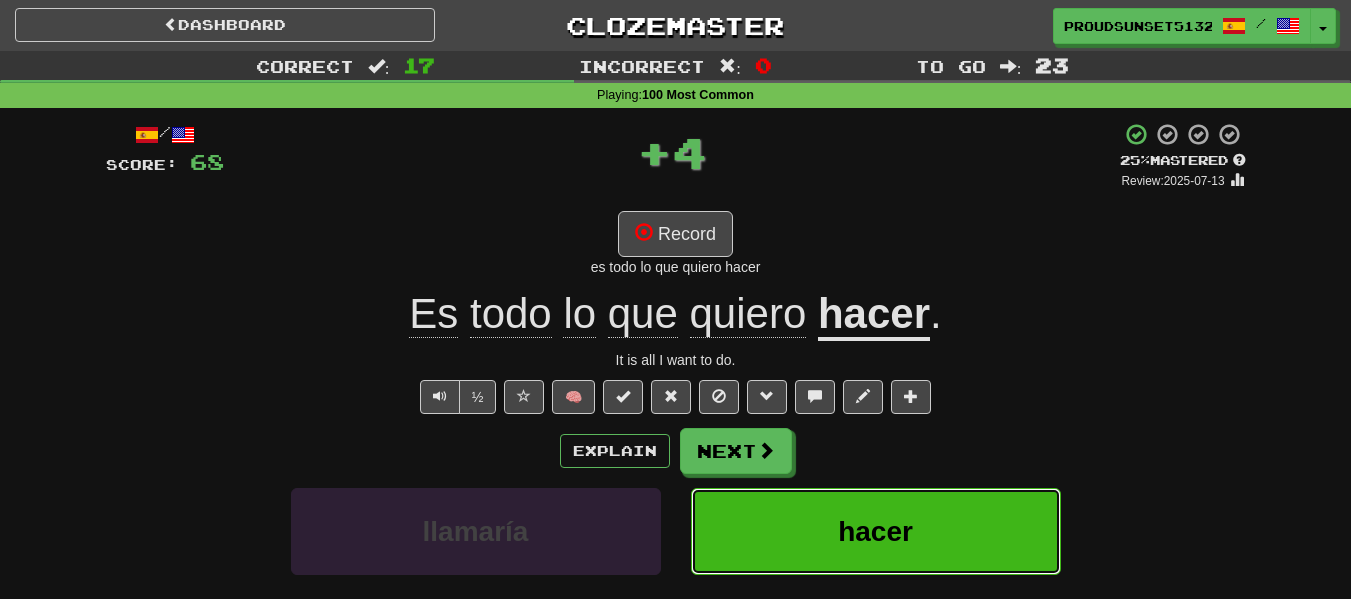 click on "hacer" at bounding box center [875, 531] 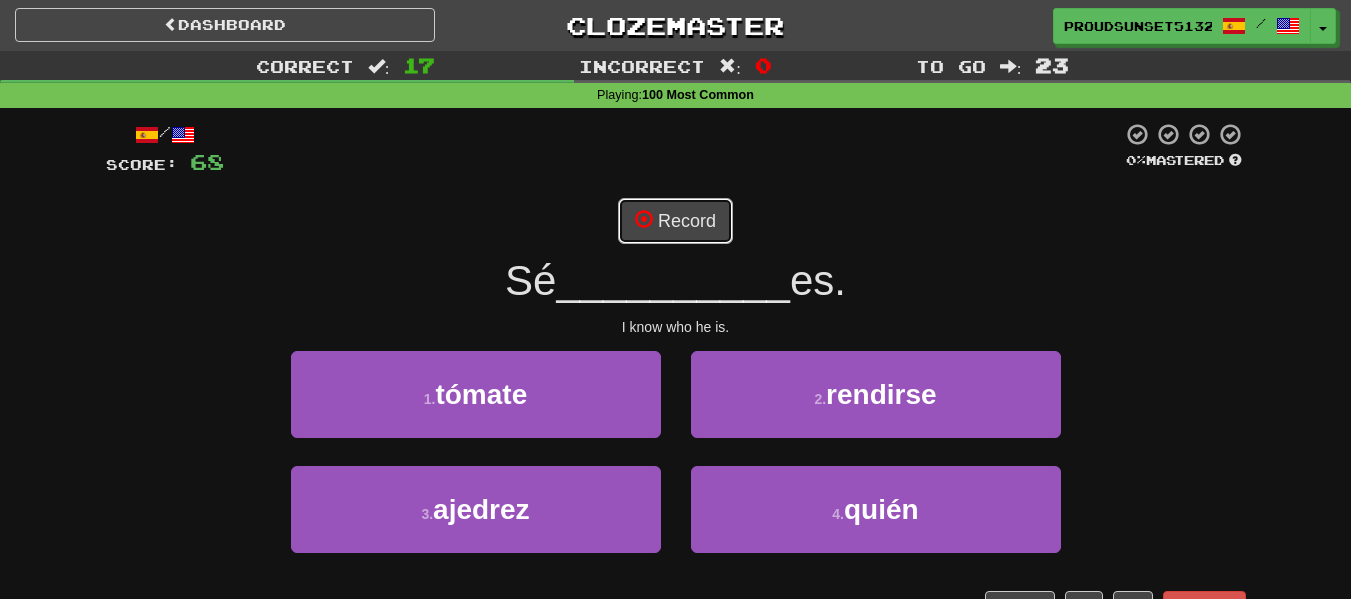 click on "Record" at bounding box center (675, 221) 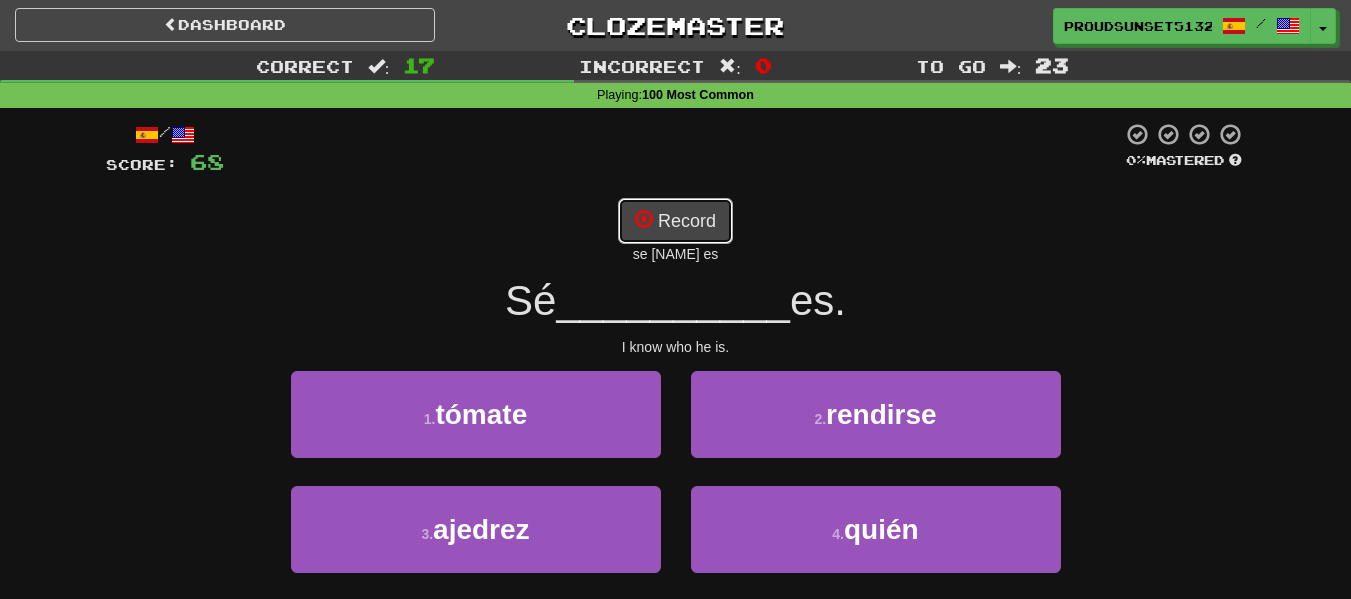click on "Record" at bounding box center (675, 221) 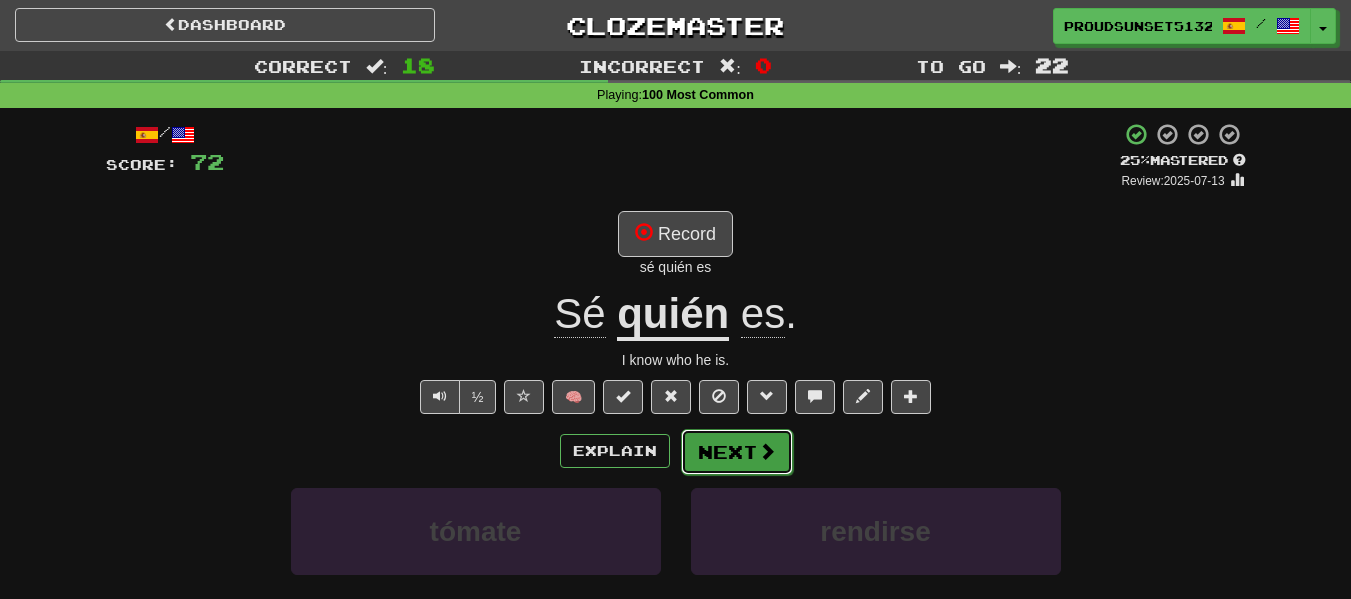 click on "Next" at bounding box center [737, 452] 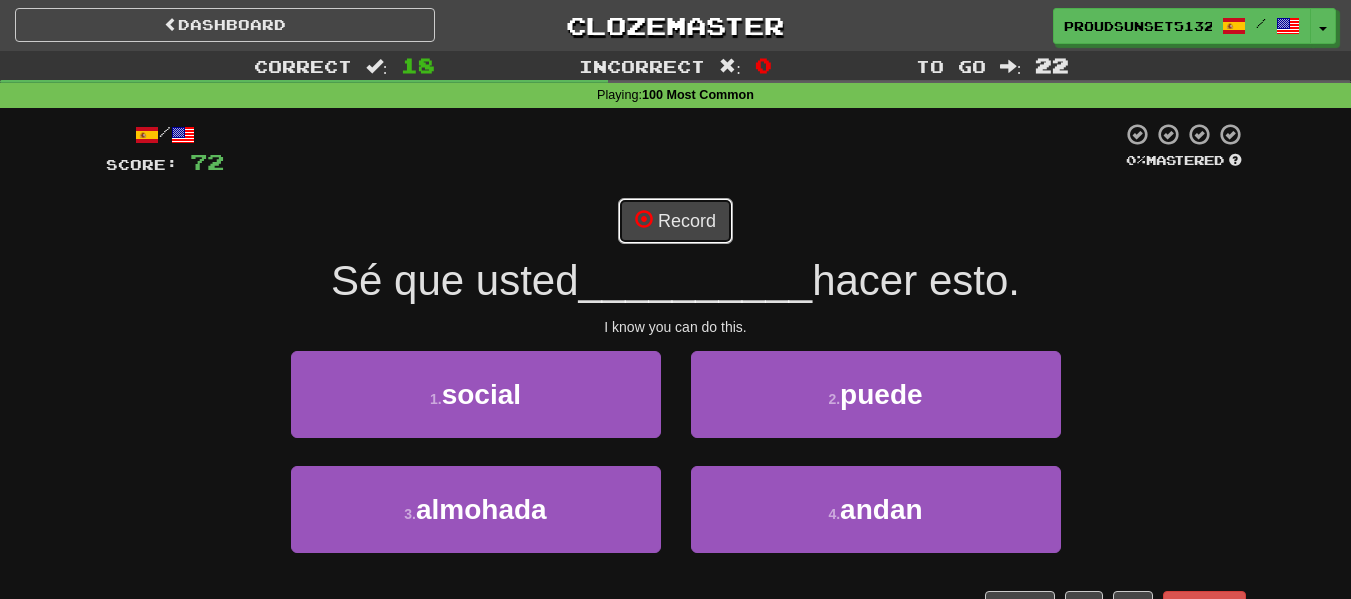 click on "Record" at bounding box center [675, 221] 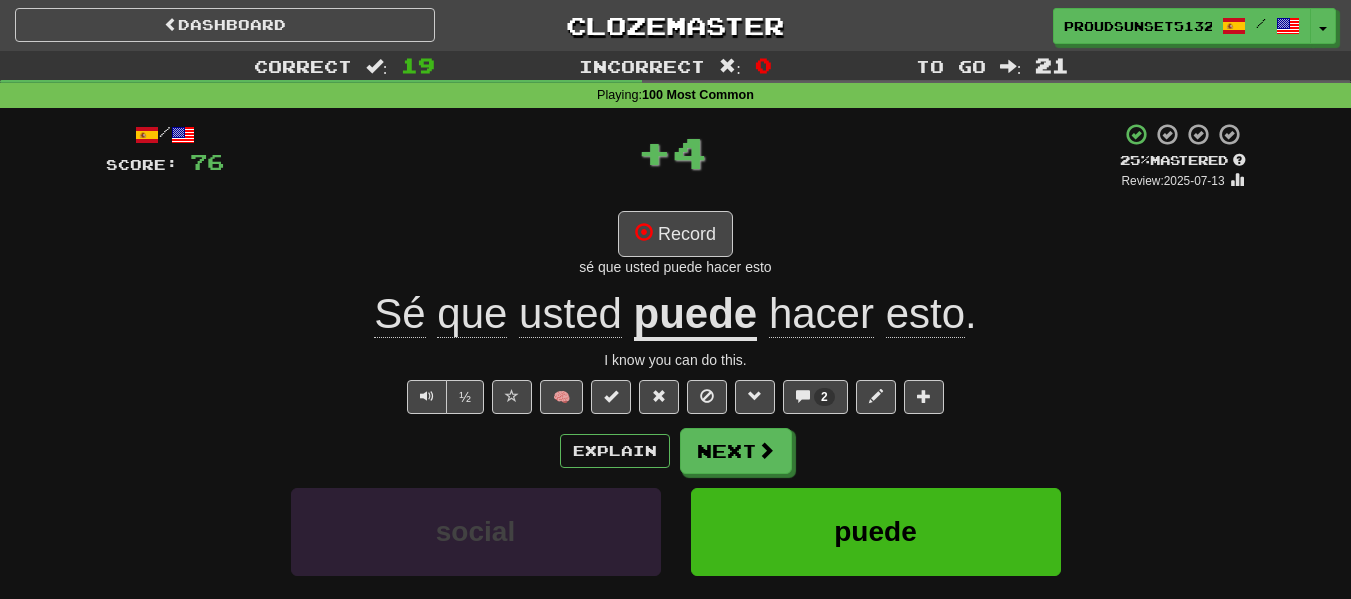 click on "puede" at bounding box center [696, 315] 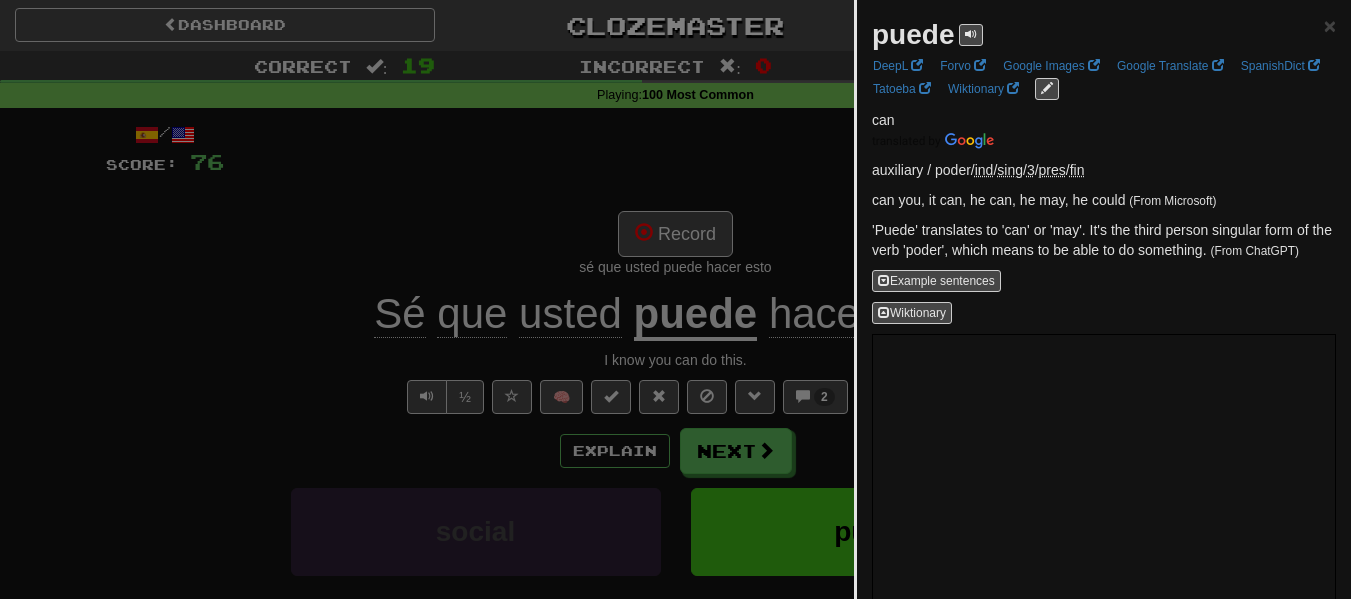 click at bounding box center [675, 299] 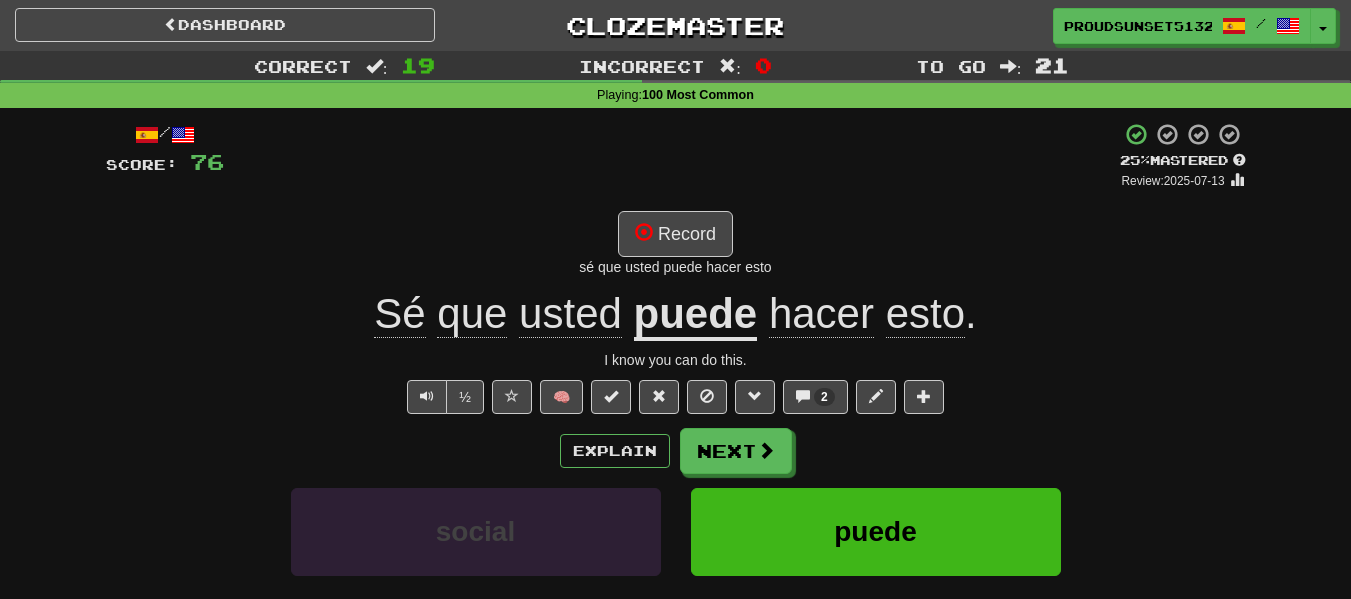 click on "hacer" at bounding box center (821, 314) 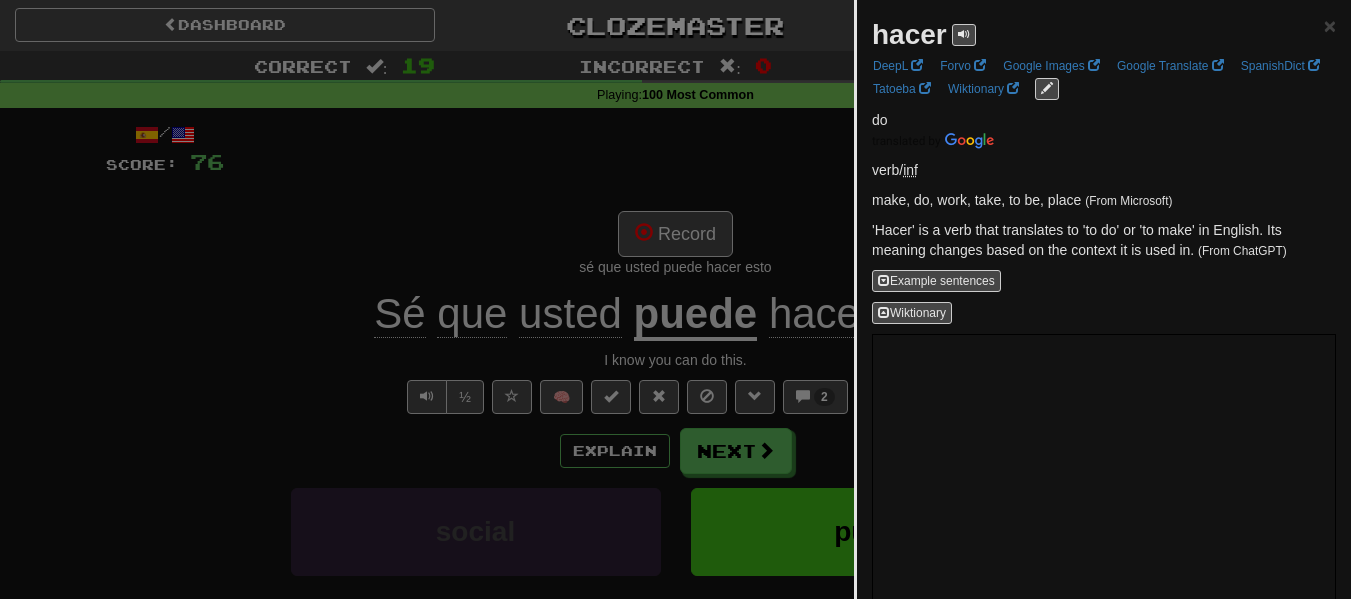 click at bounding box center (675, 299) 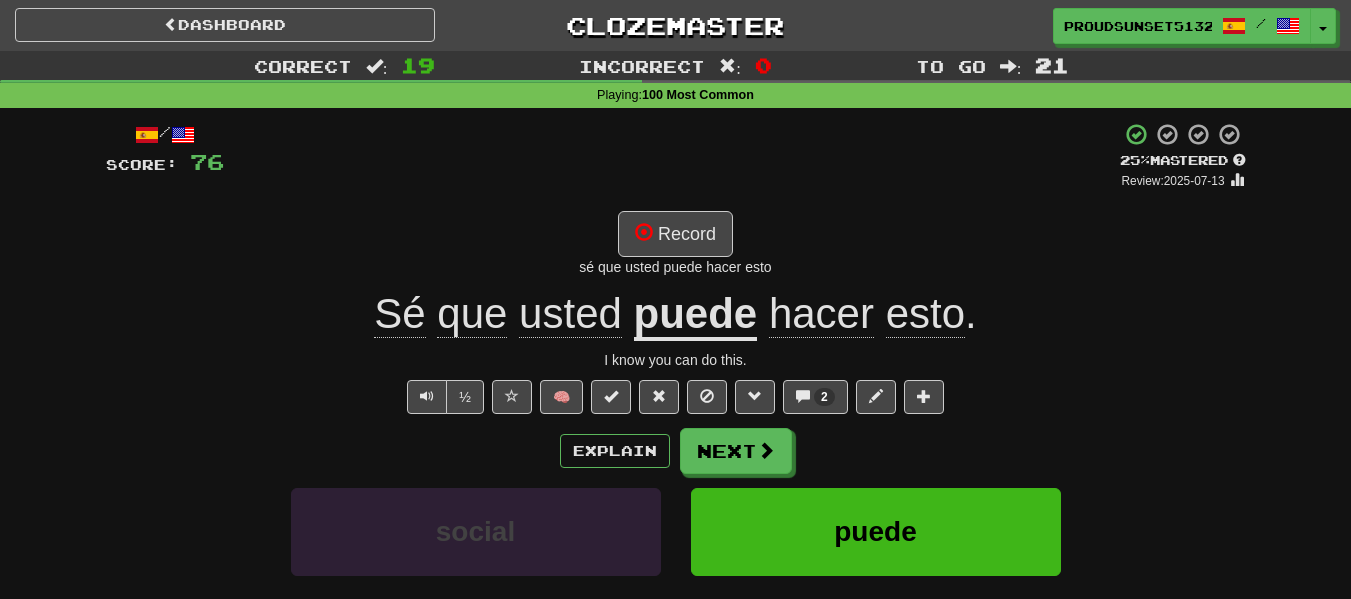 click on "hacer" at bounding box center (821, 314) 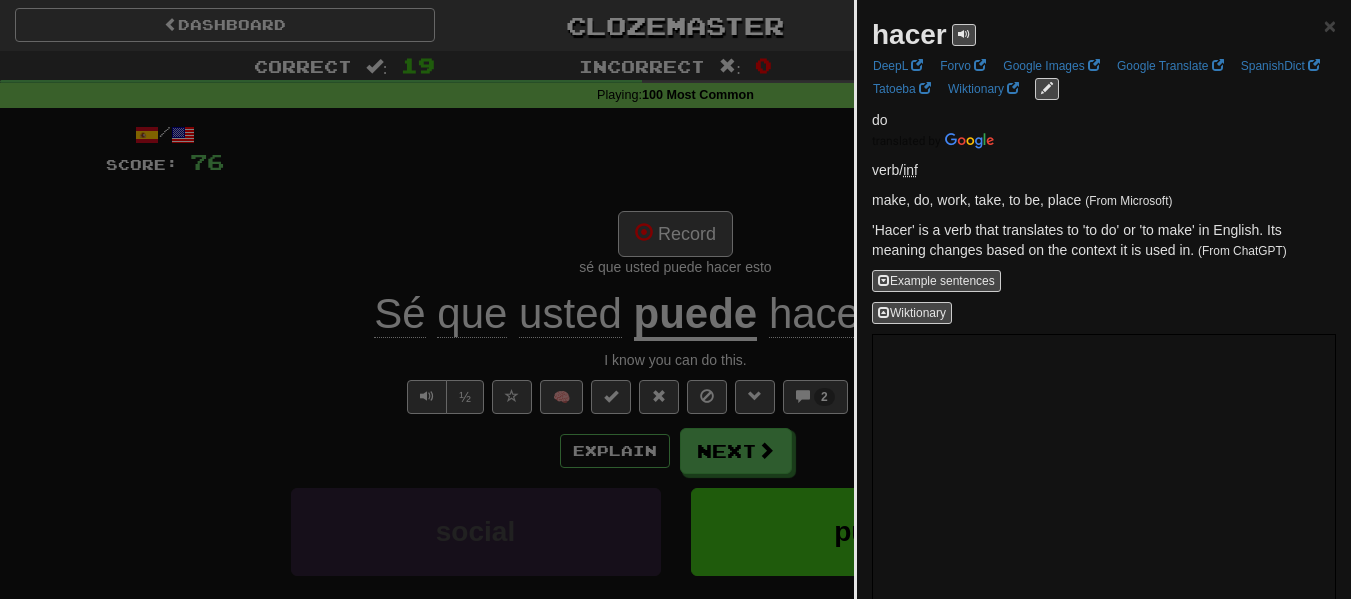 click at bounding box center (675, 299) 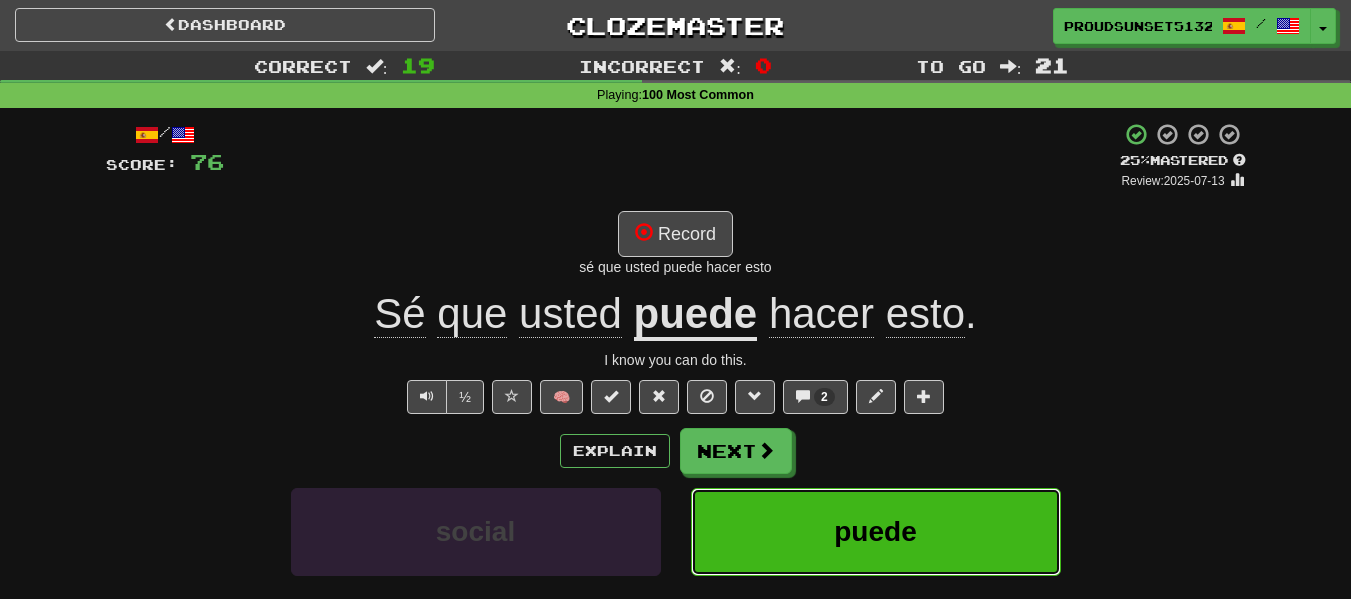 click on "puede" at bounding box center (875, 531) 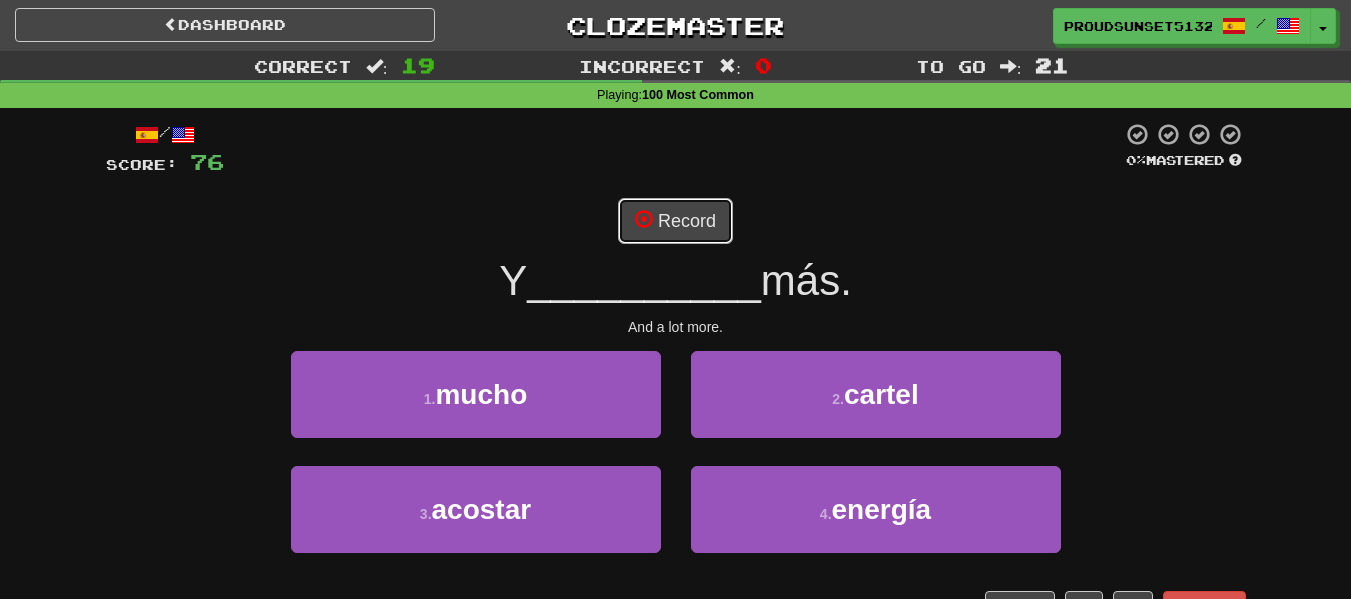 click on "Record" at bounding box center [675, 221] 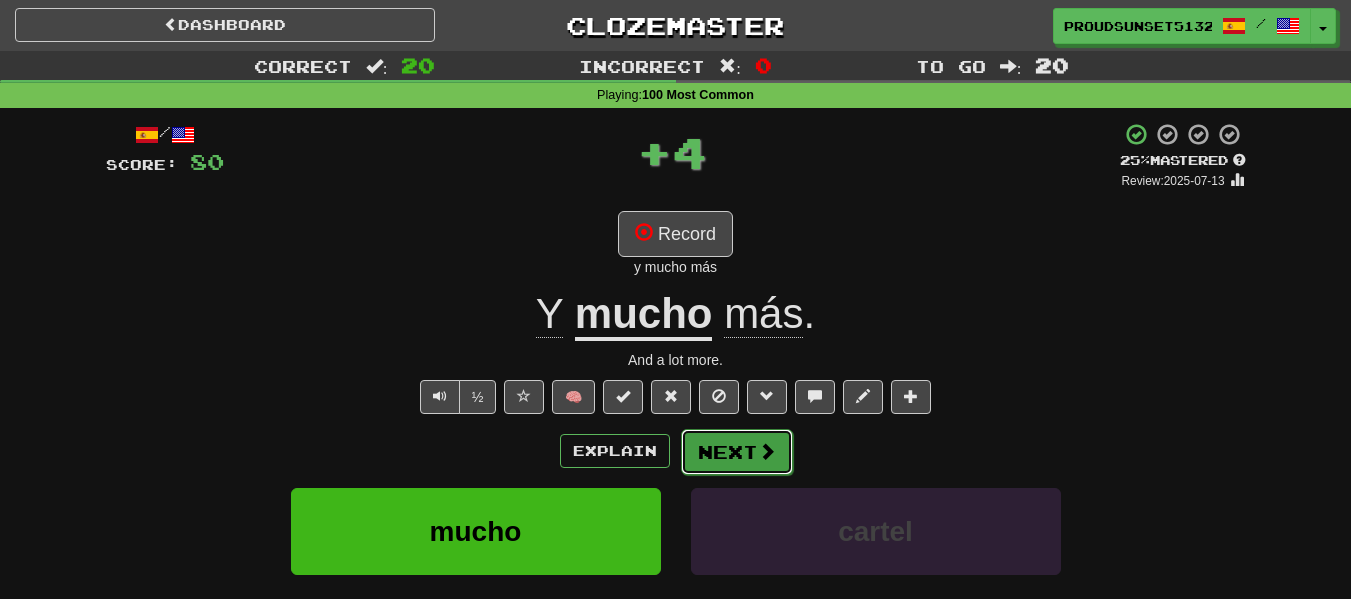 click at bounding box center [767, 451] 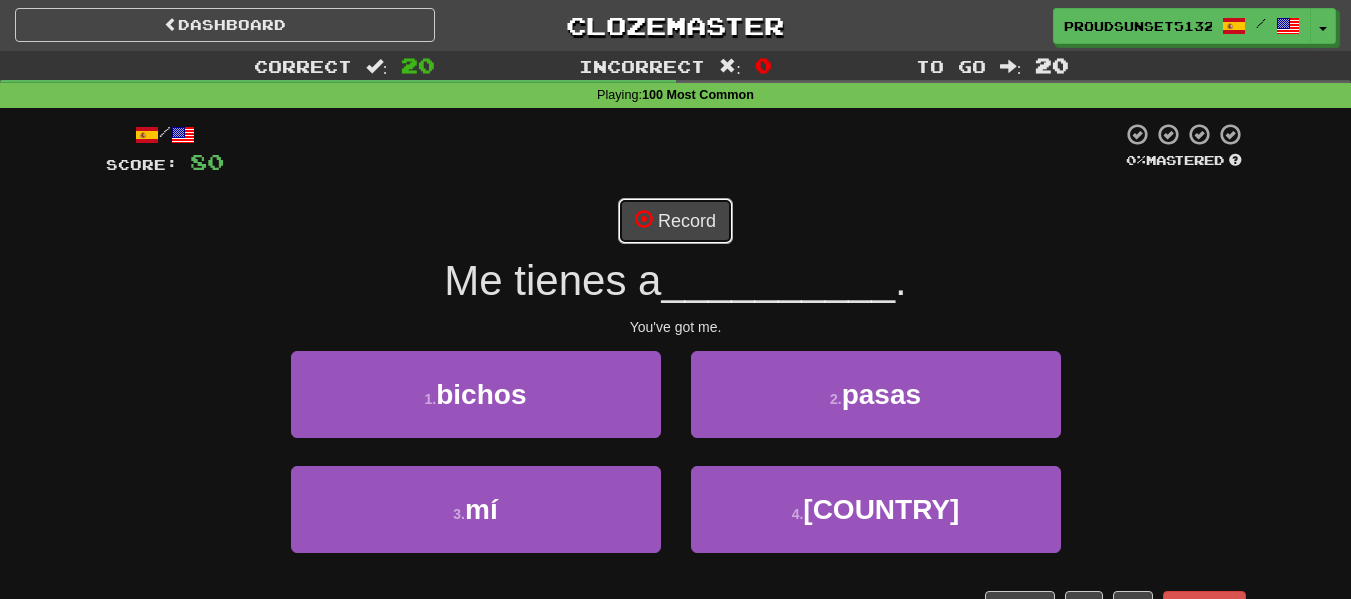 click on "Record" at bounding box center [675, 221] 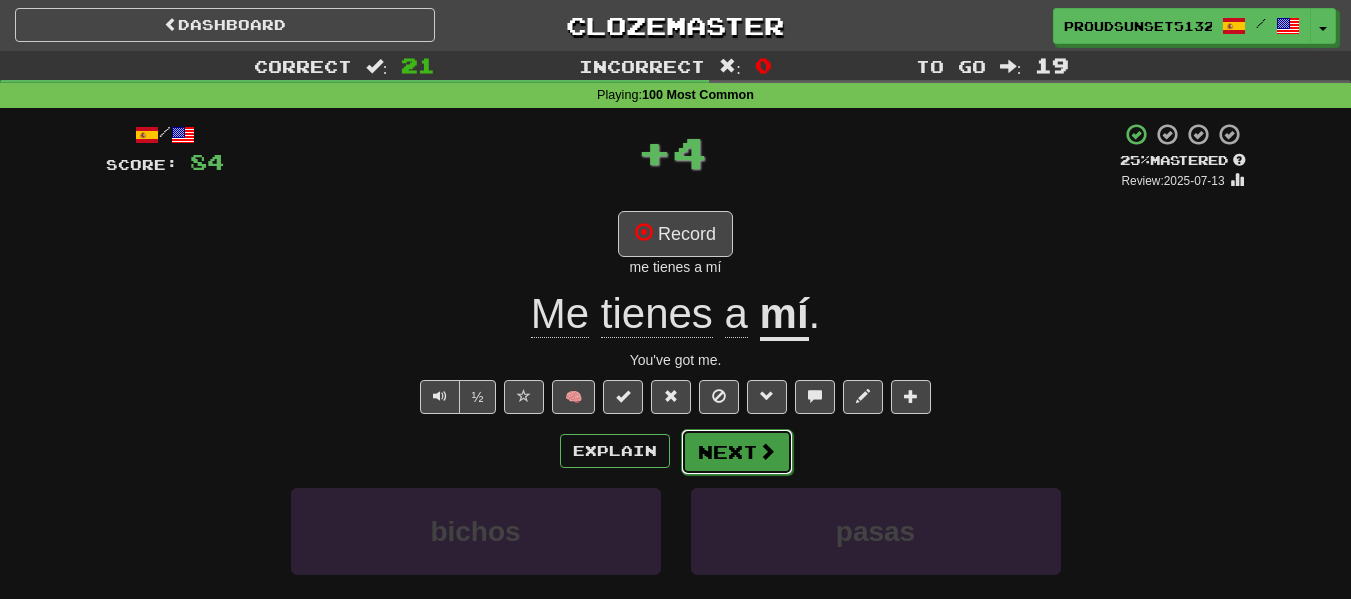 click on "Next" at bounding box center (737, 452) 